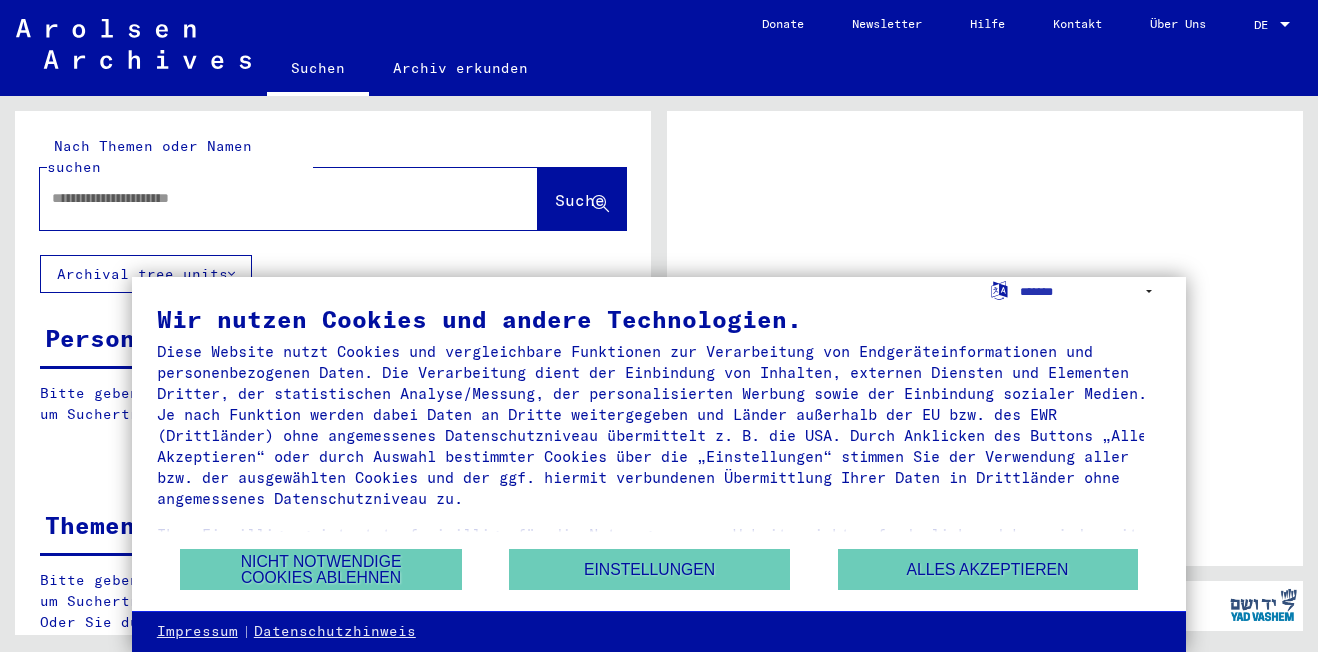scroll, scrollTop: 0, scrollLeft: 0, axis: both 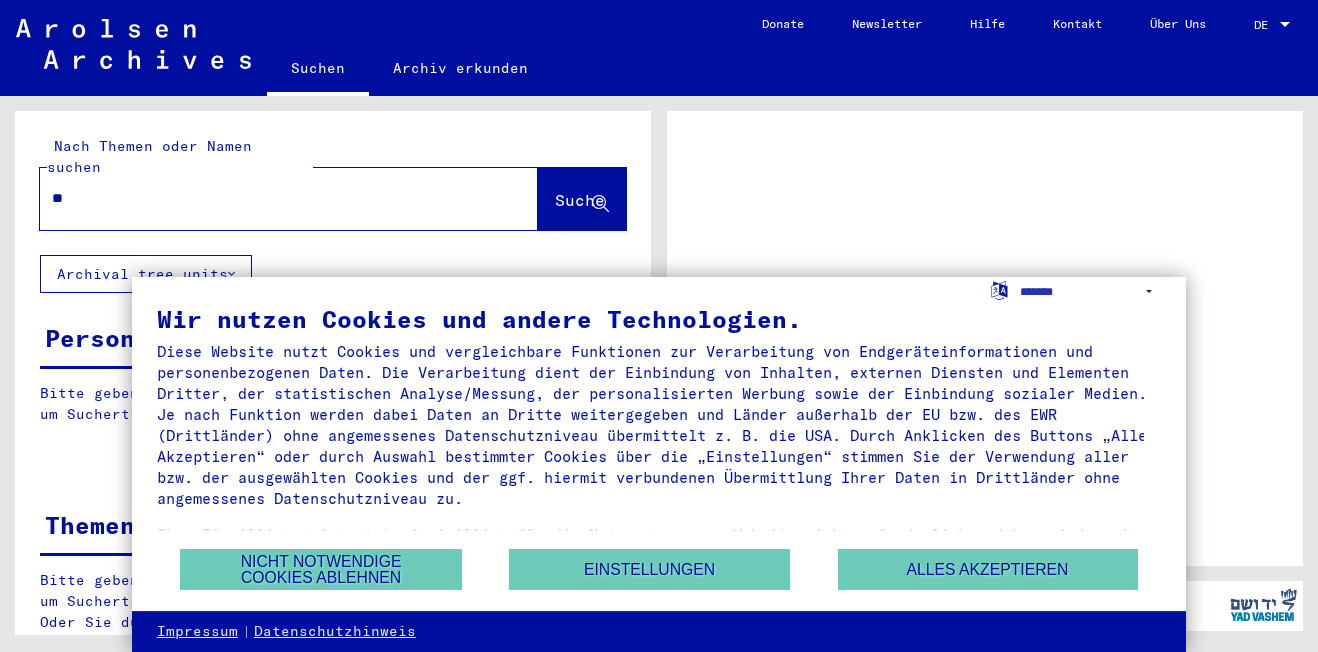type on "*" 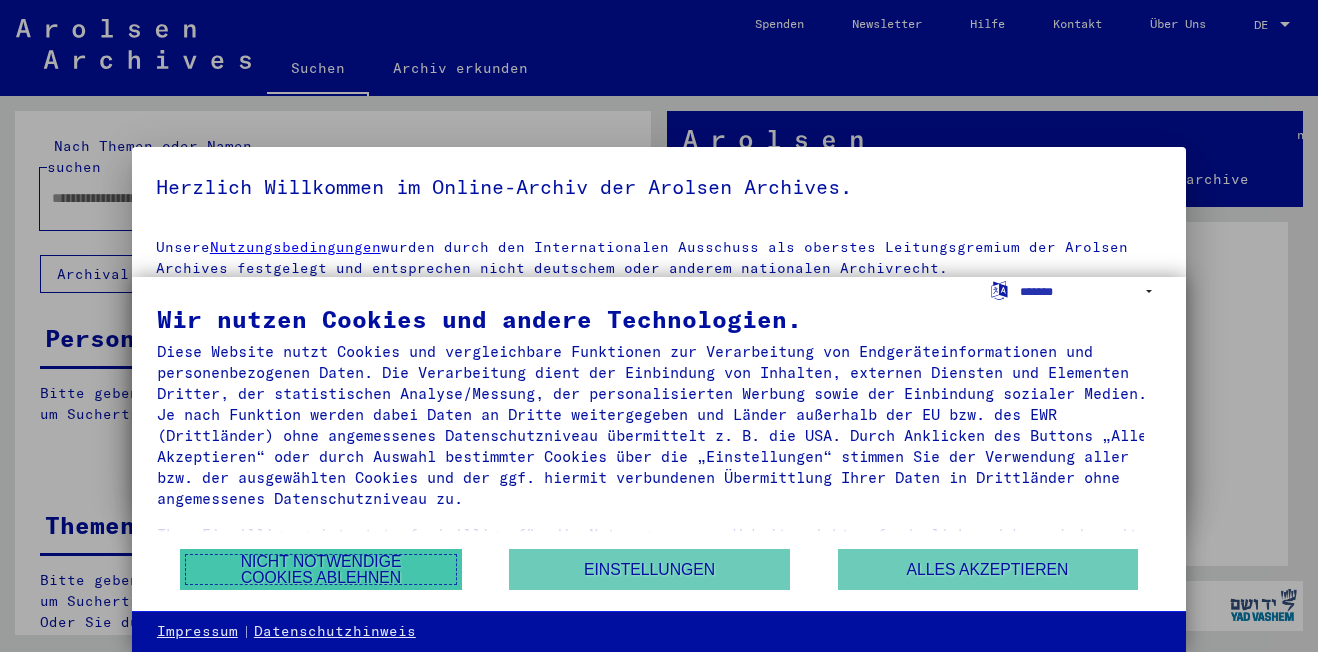 click on "Nicht notwendige Cookies ablehnen" at bounding box center (320, 569) 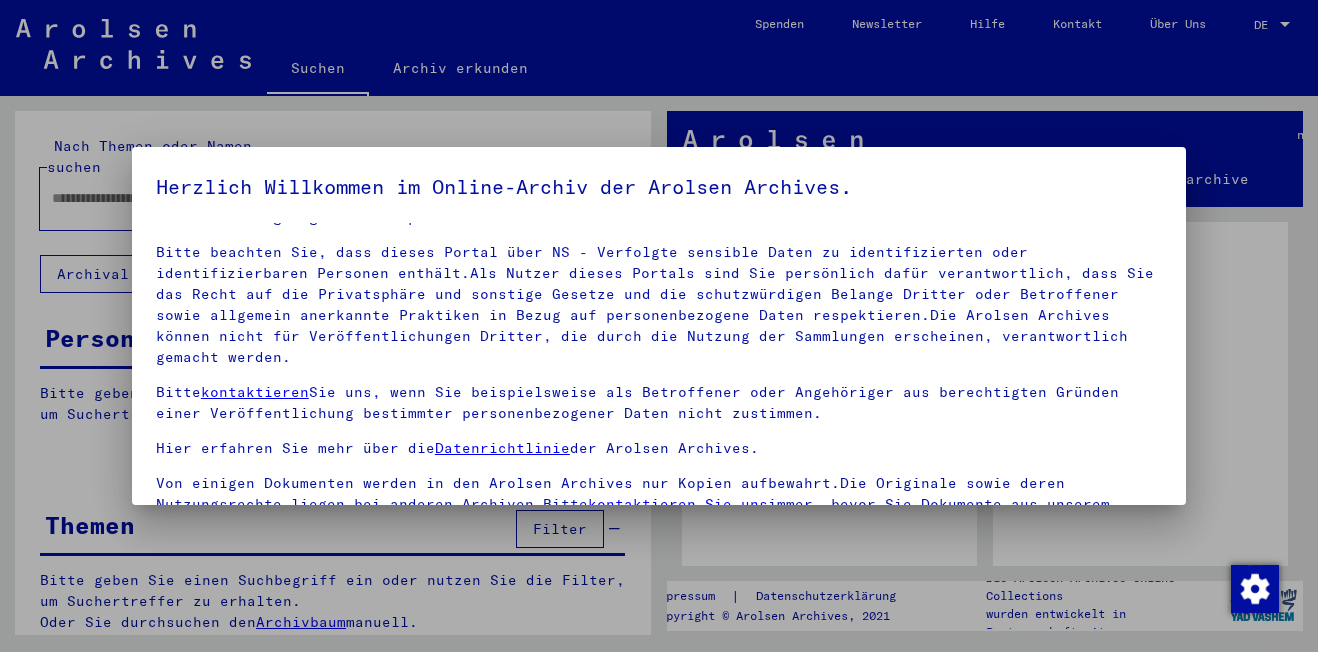 scroll, scrollTop: 98, scrollLeft: 0, axis: vertical 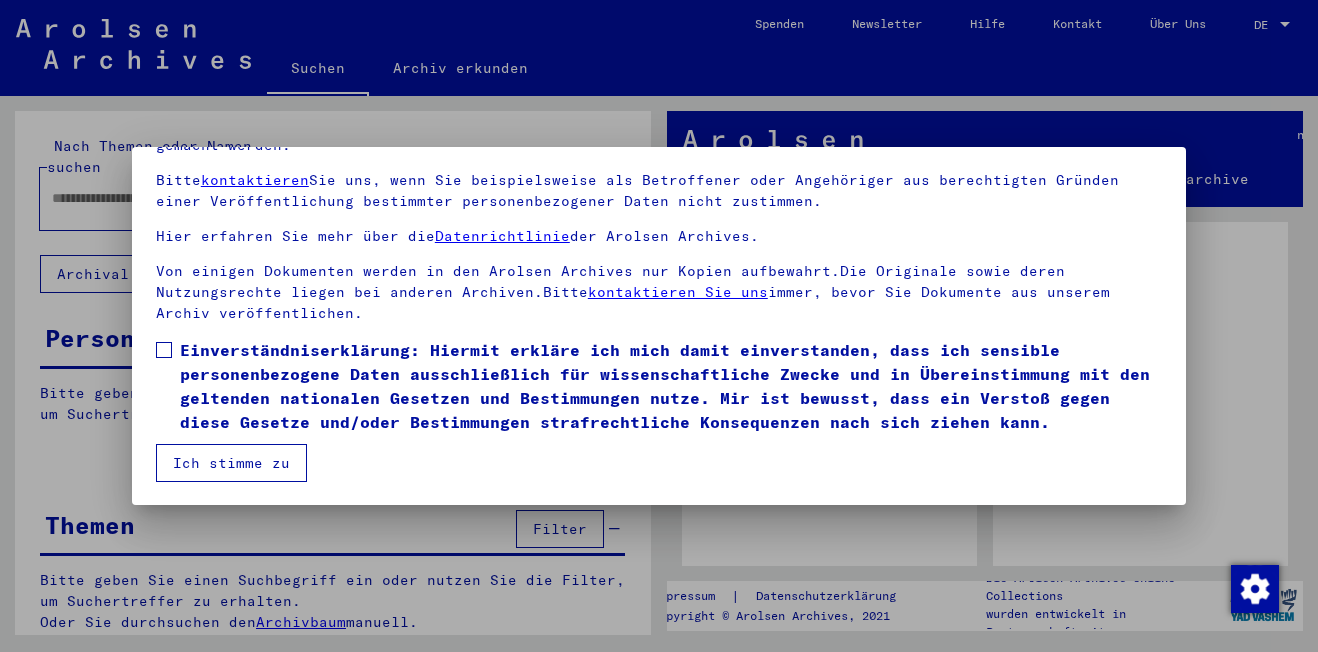 click at bounding box center (164, 350) 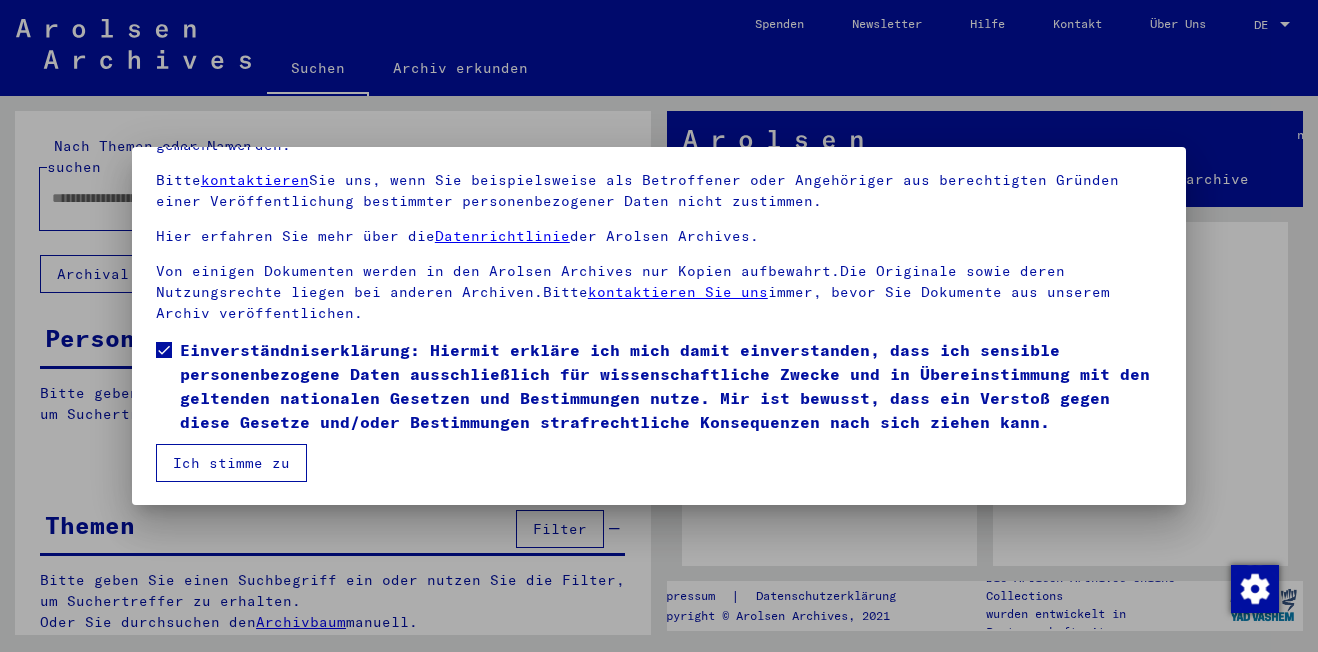 click on "Ich stimme zu" at bounding box center [231, 463] 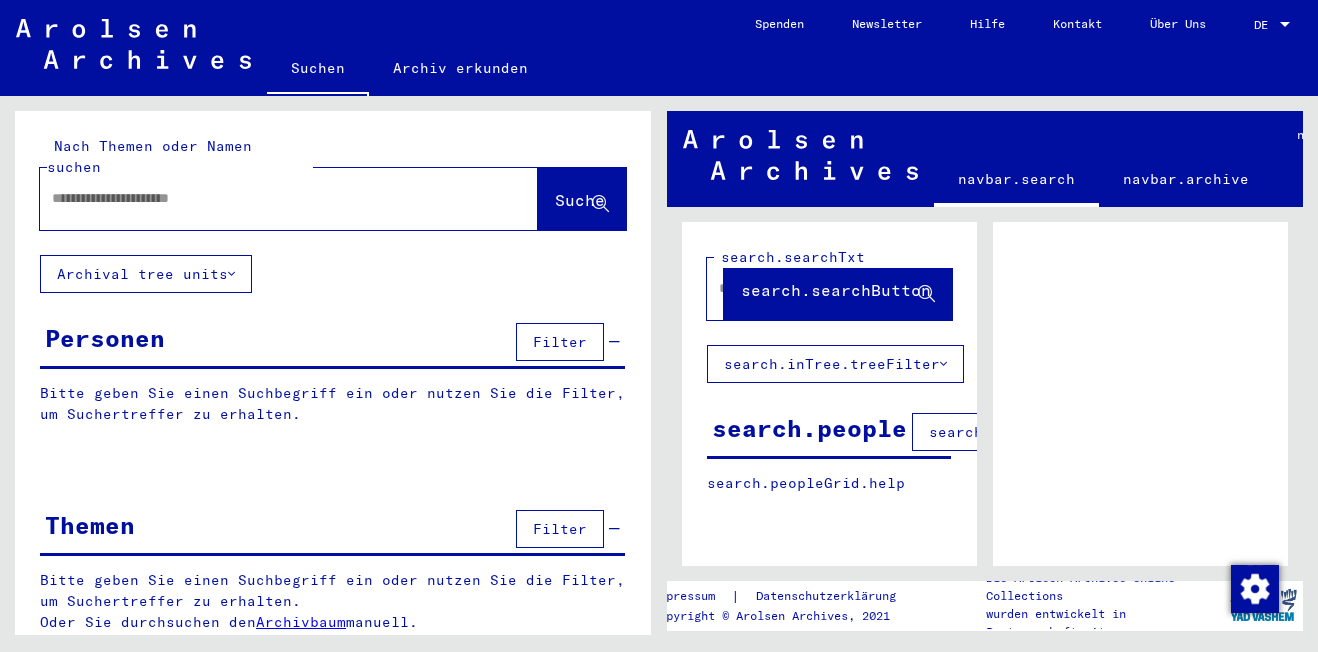 click at bounding box center (271, 198) 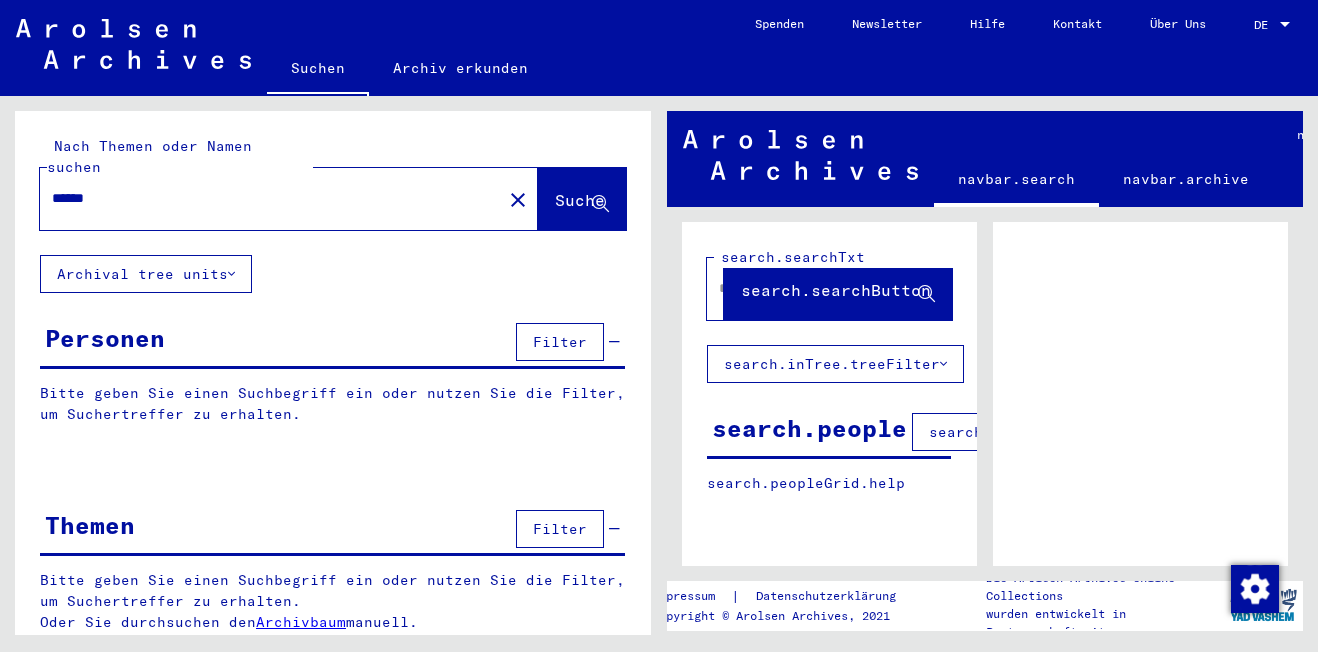 type on "******" 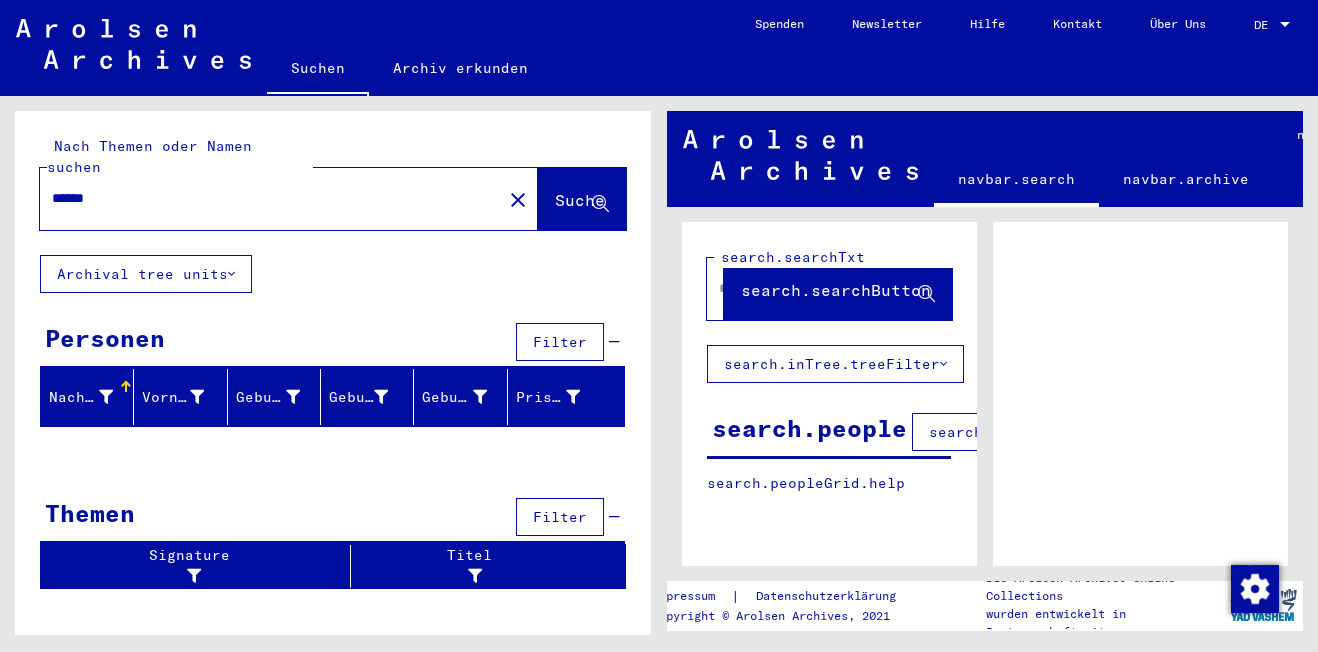 click on "Archival tree units" 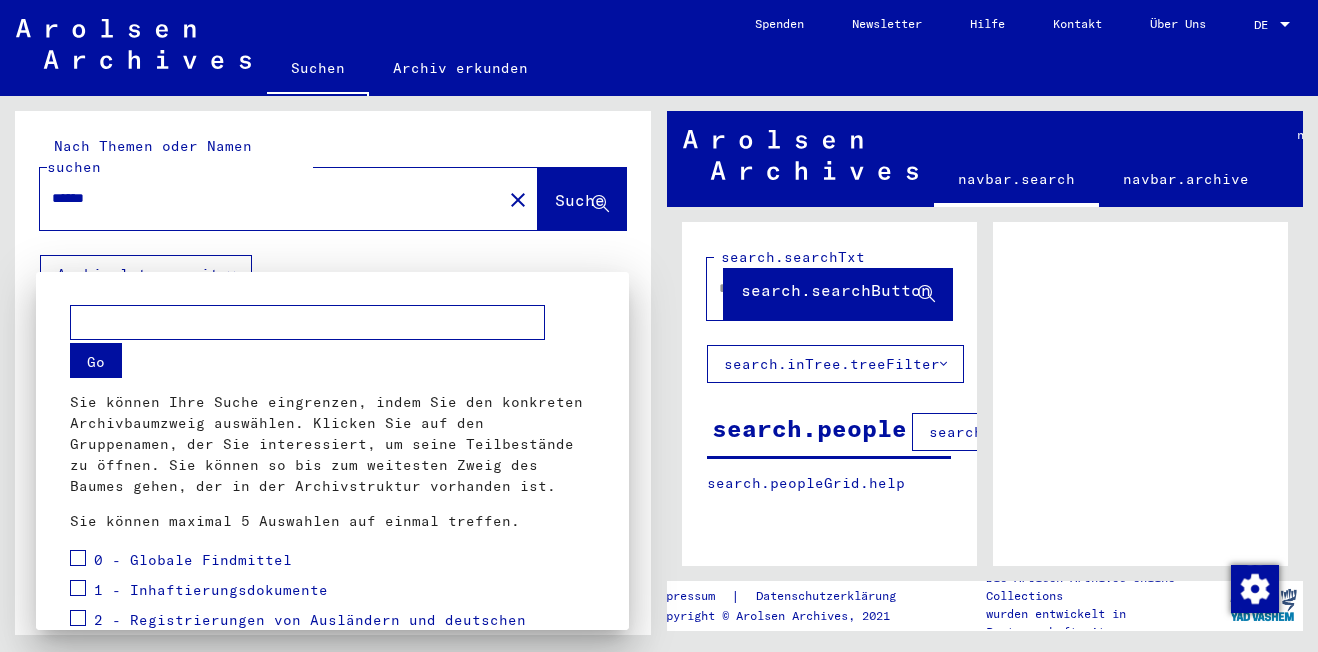 click at bounding box center (659, 326) 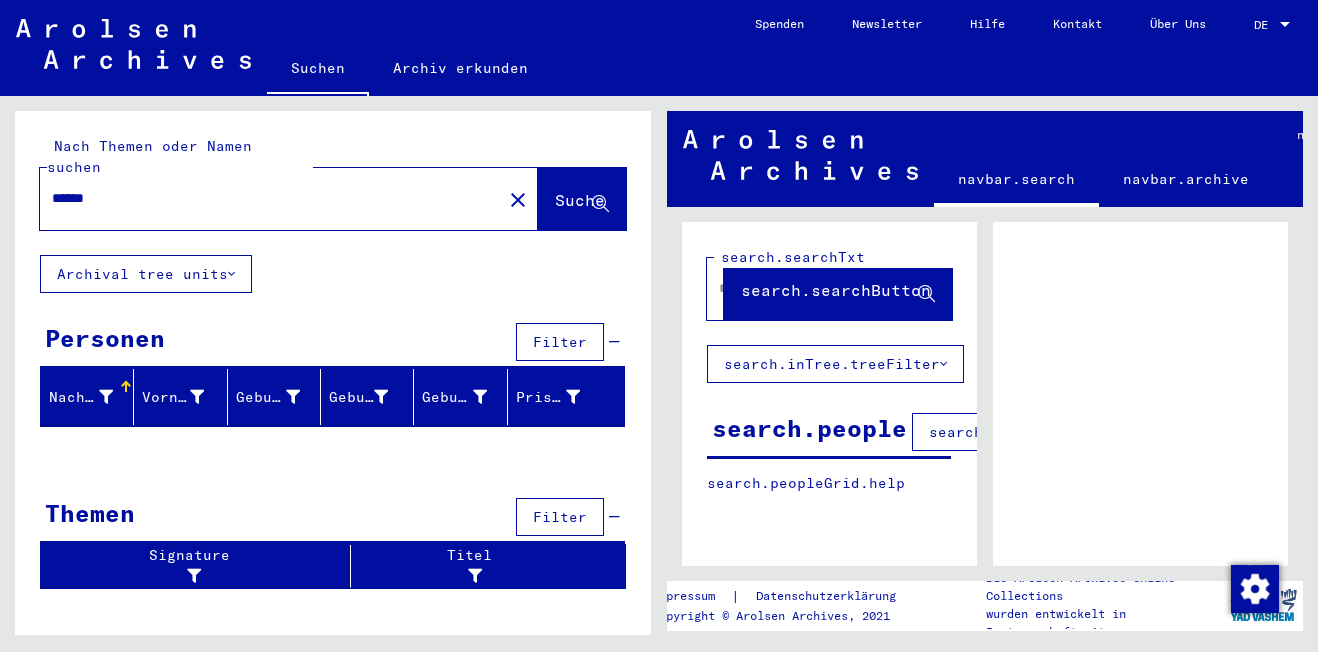 click on "******" at bounding box center (271, 198) 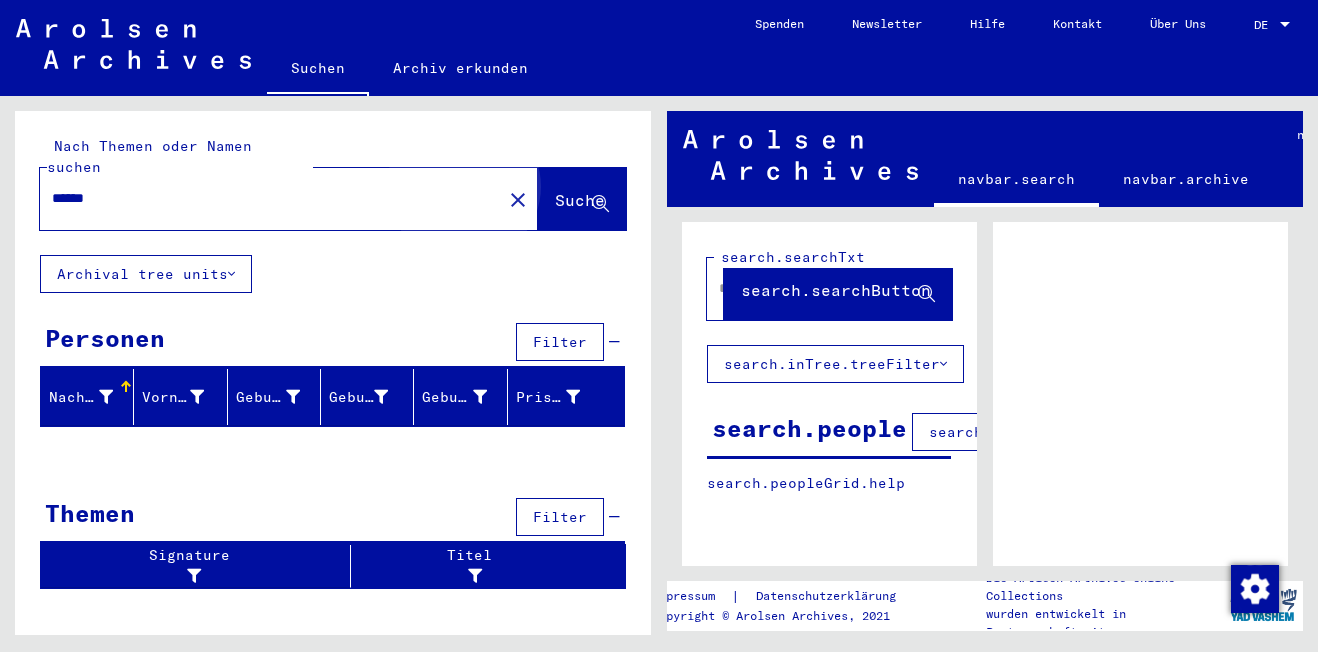 click on "Suche" 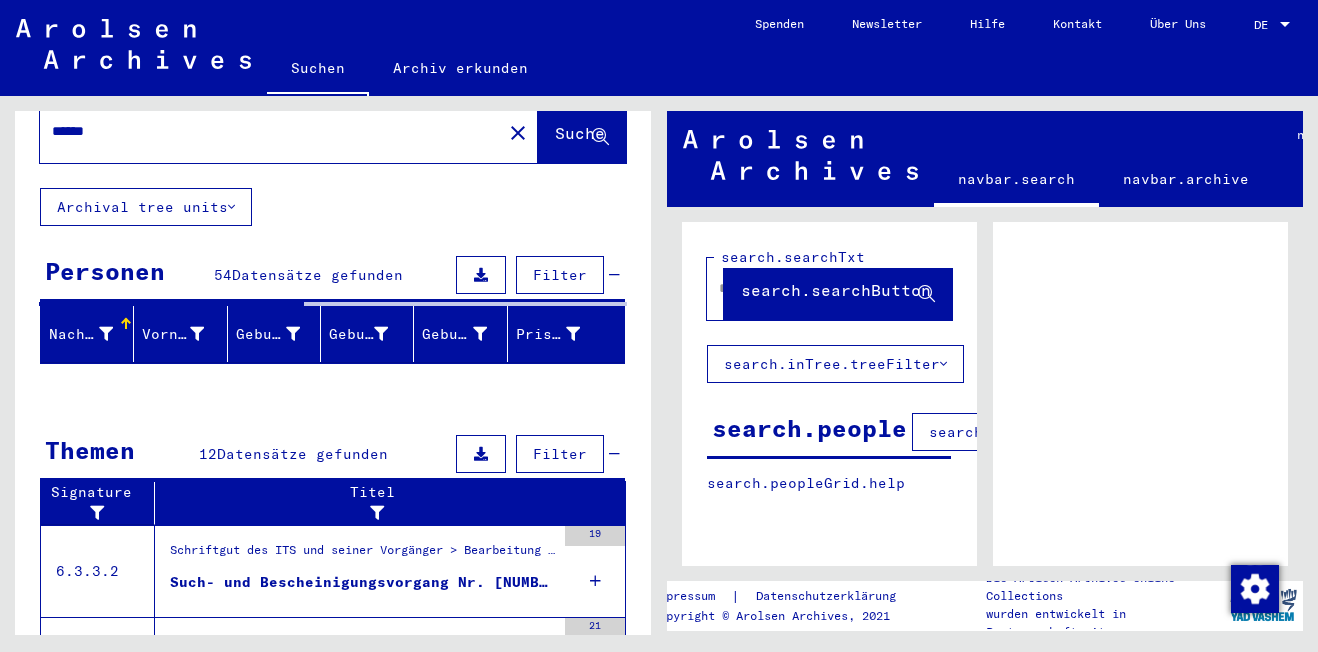 scroll, scrollTop: 300, scrollLeft: 0, axis: vertical 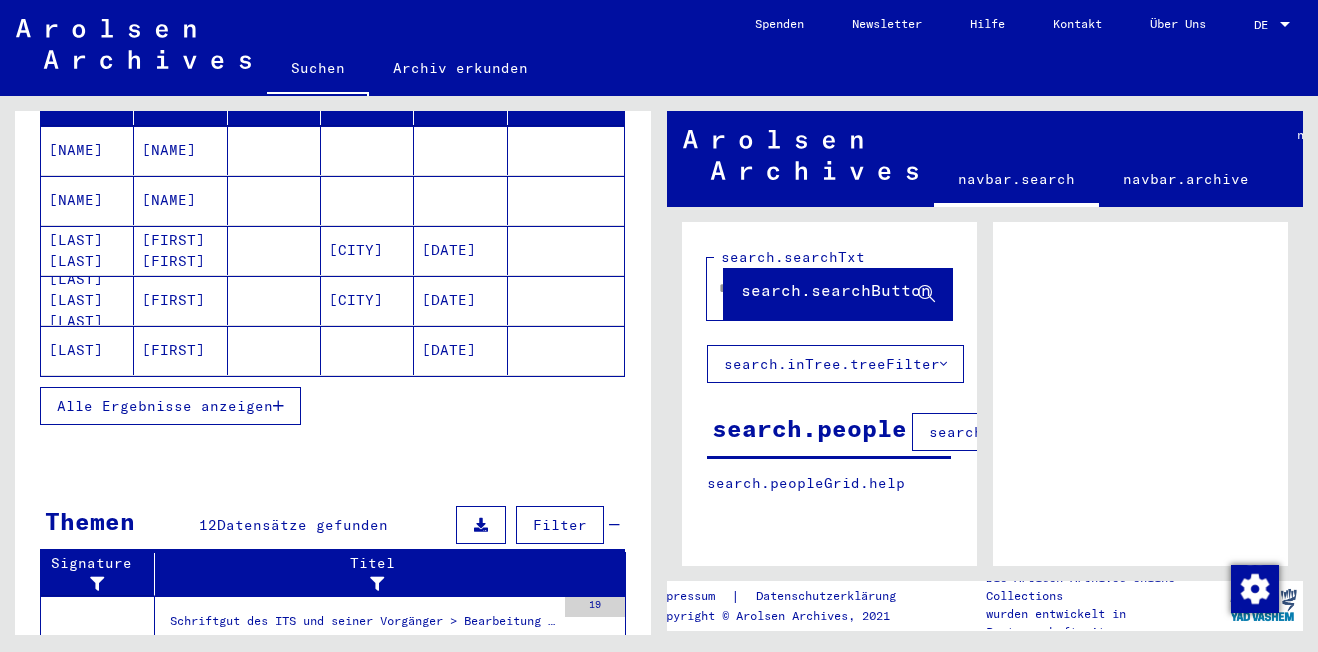 click at bounding box center [278, 406] 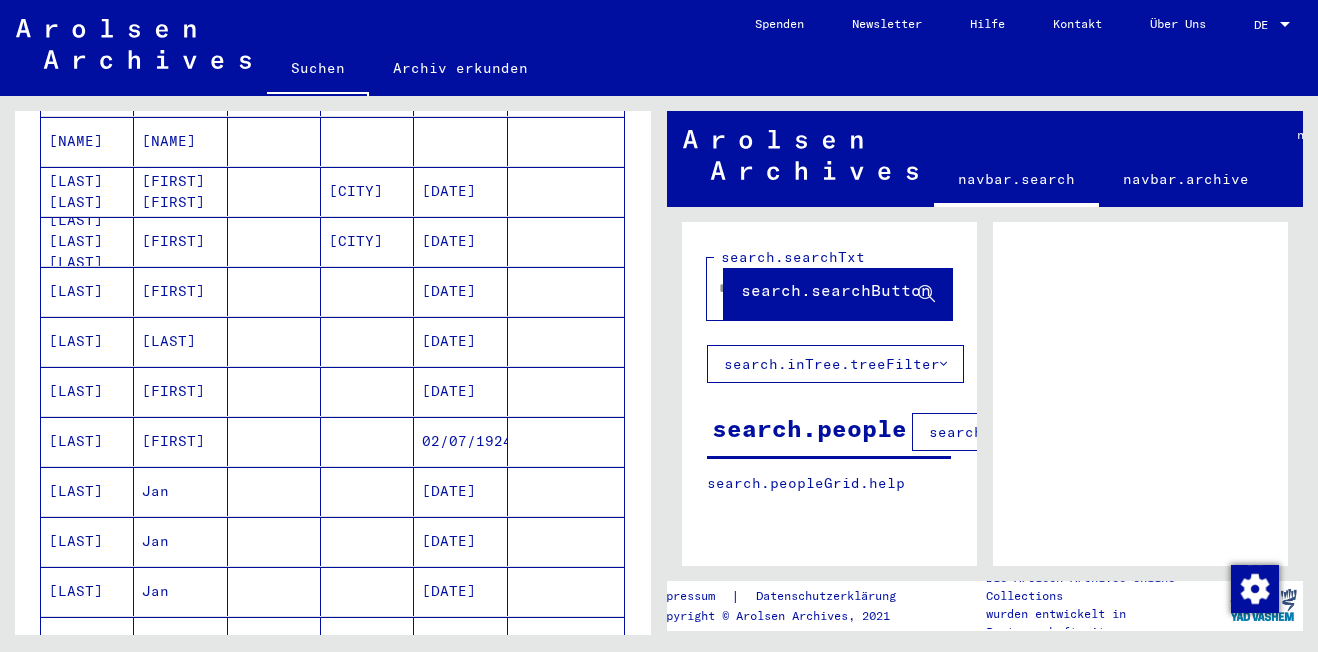 scroll, scrollTop: 400, scrollLeft: 0, axis: vertical 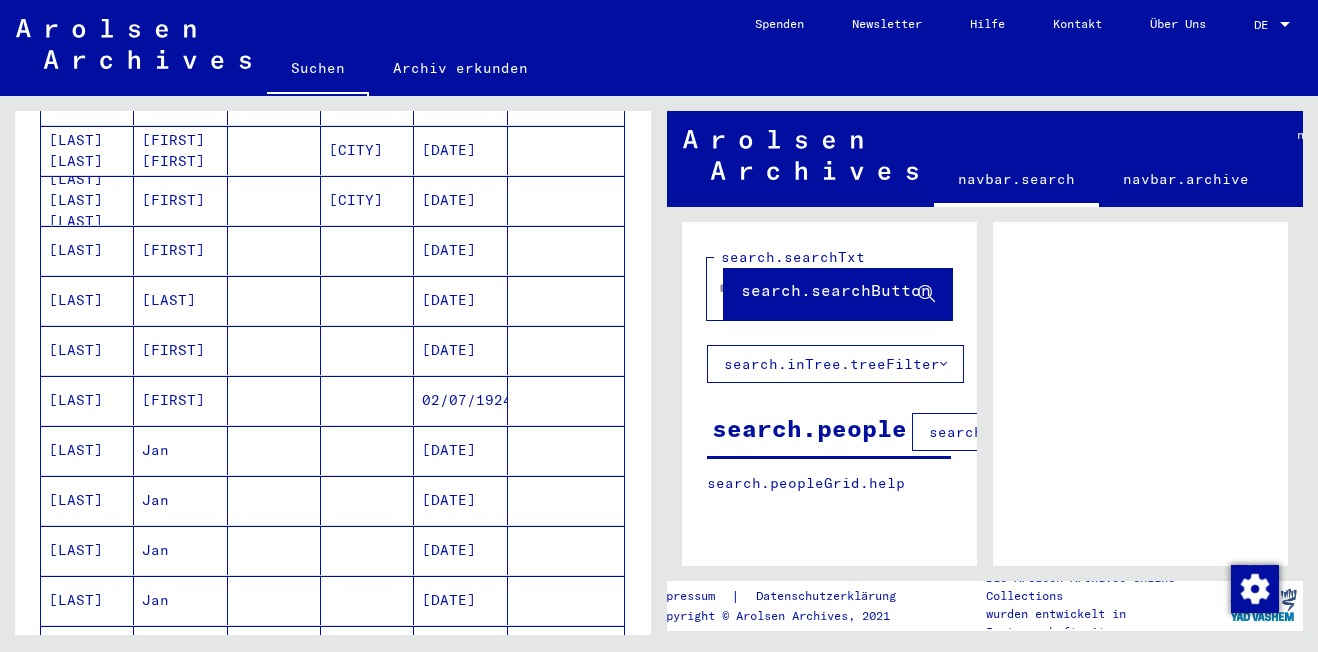 click on "02/07/1924" at bounding box center (460, 450) 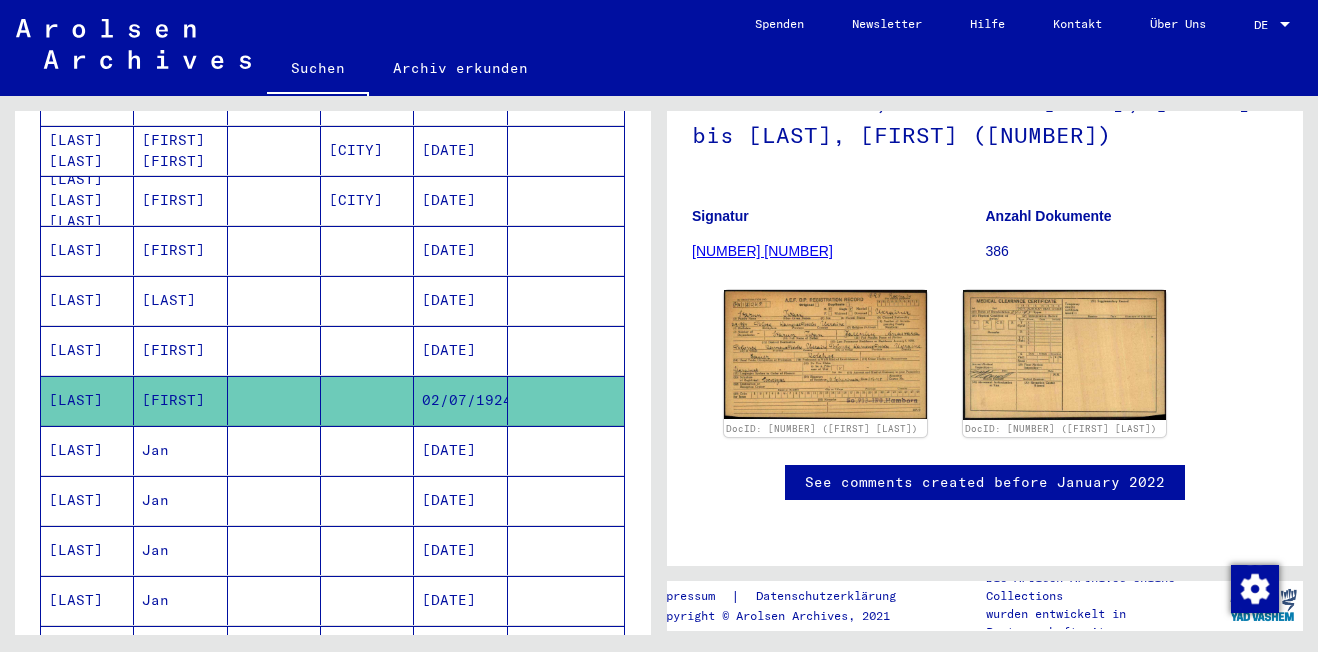 scroll, scrollTop: 218, scrollLeft: 0, axis: vertical 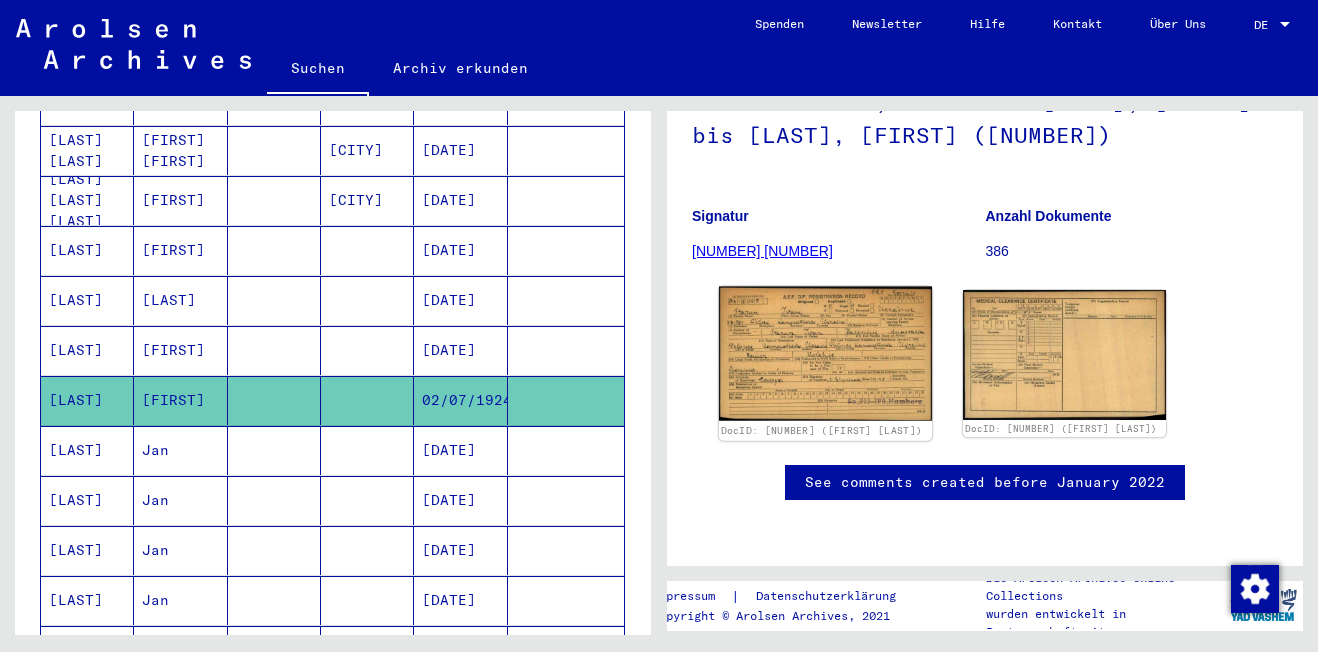 click 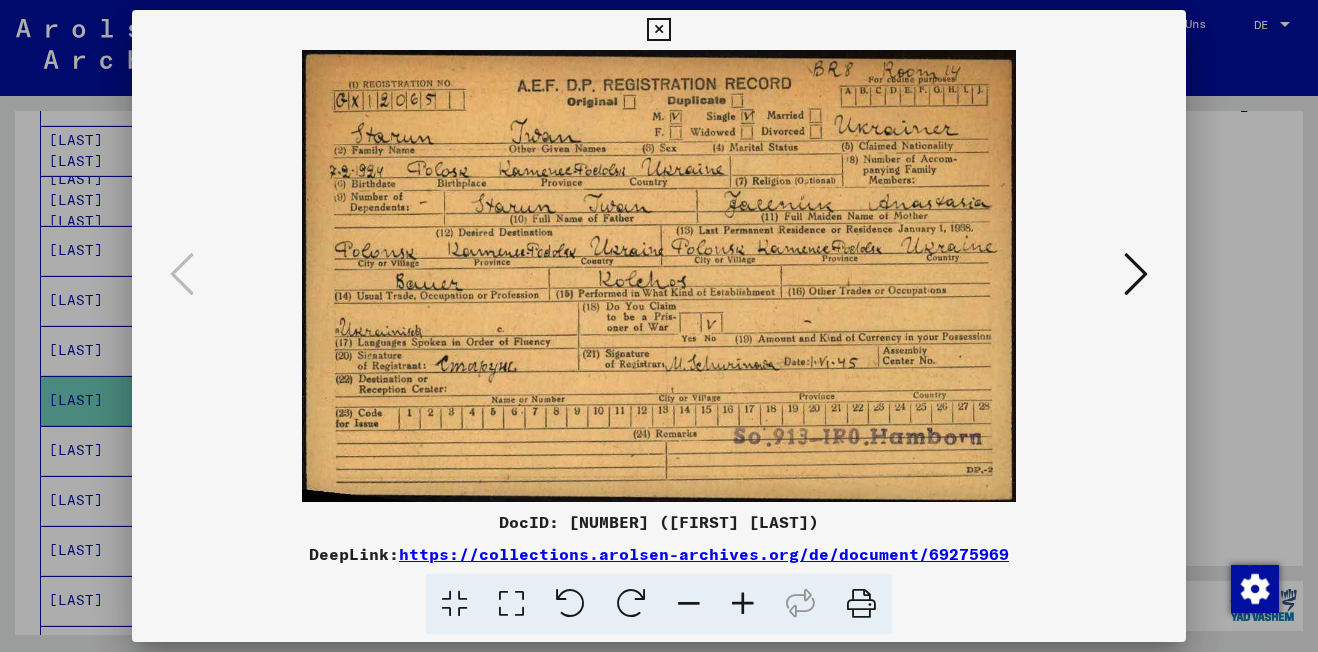 click at bounding box center (1136, 274) 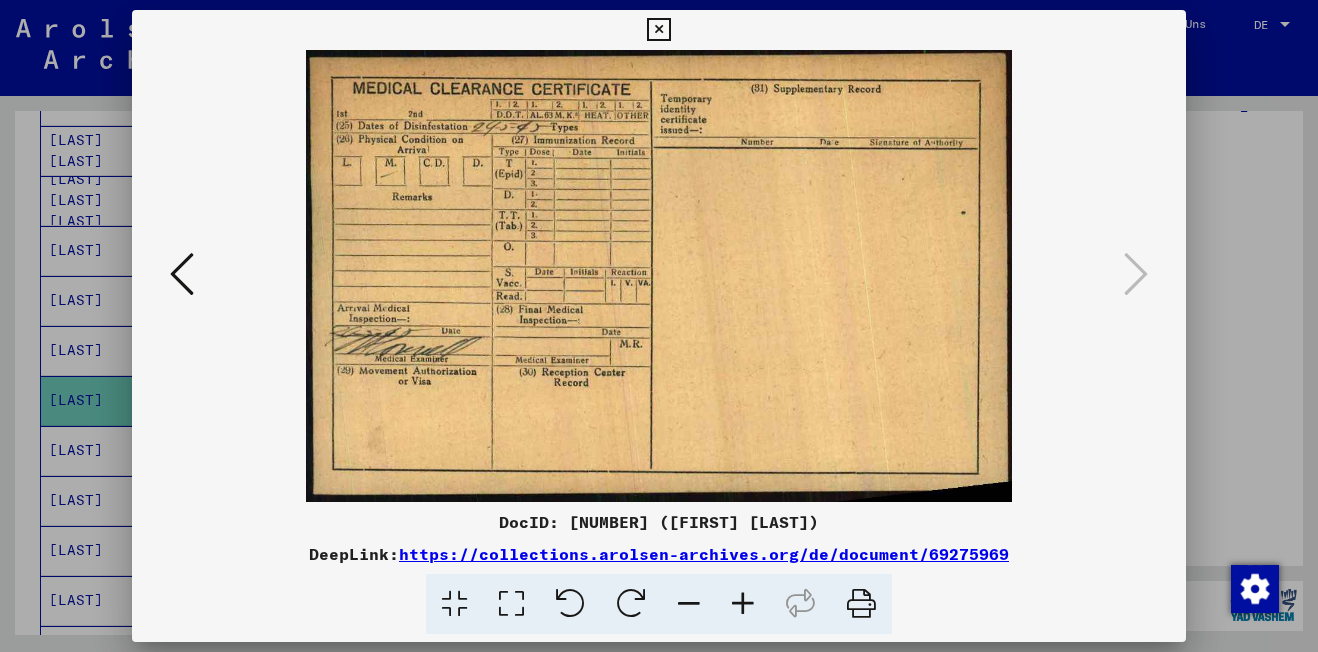 click at bounding box center [182, 274] 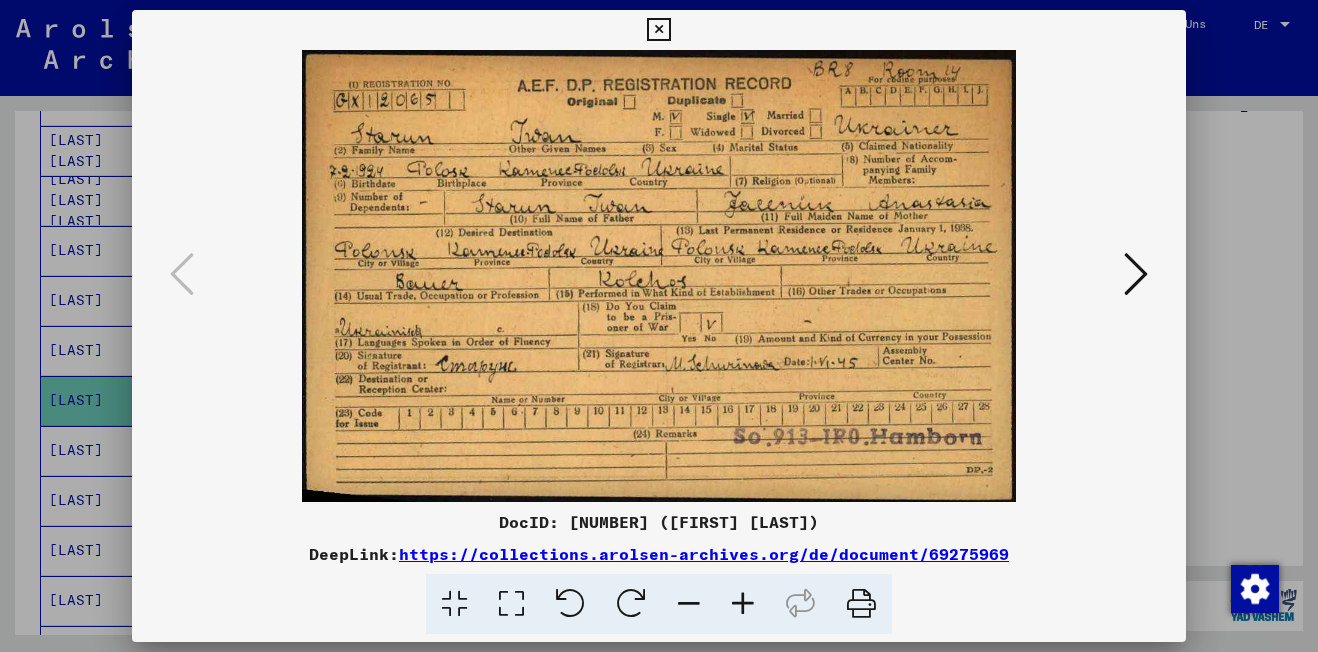 click at bounding box center [658, 30] 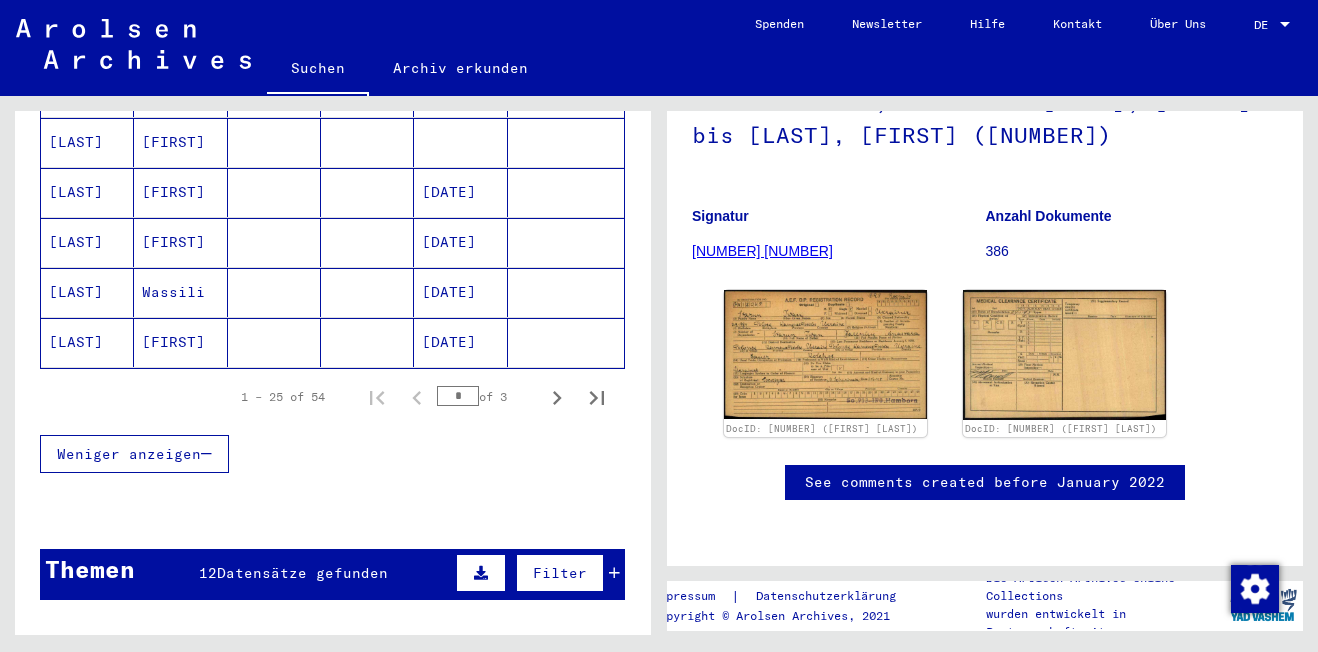 scroll, scrollTop: 1300, scrollLeft: 0, axis: vertical 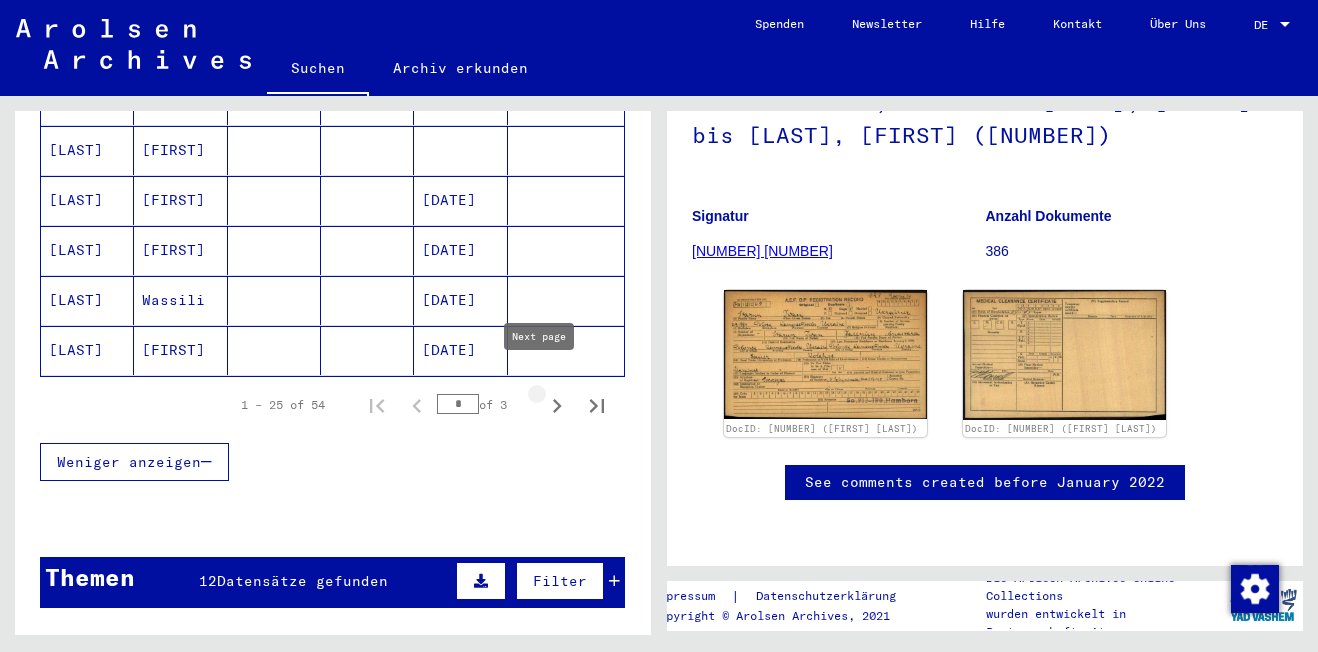 click 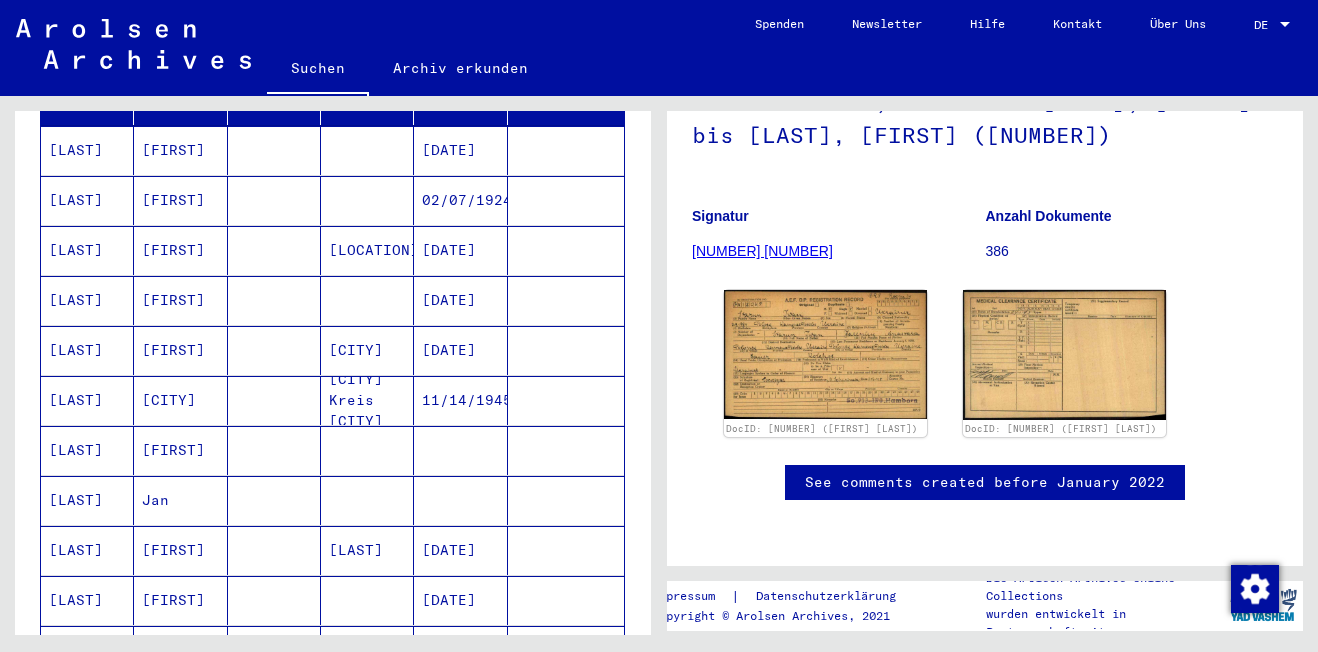 scroll, scrollTop: 200, scrollLeft: 0, axis: vertical 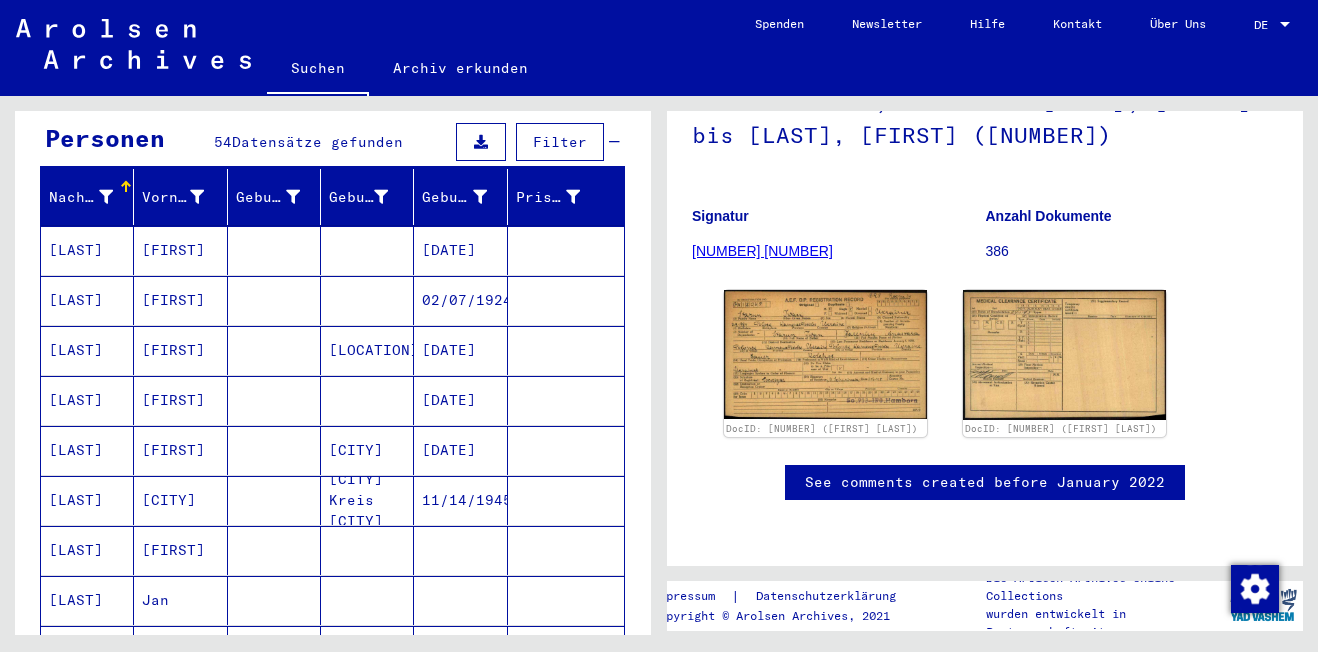 click on "02/07/1924" at bounding box center (460, 350) 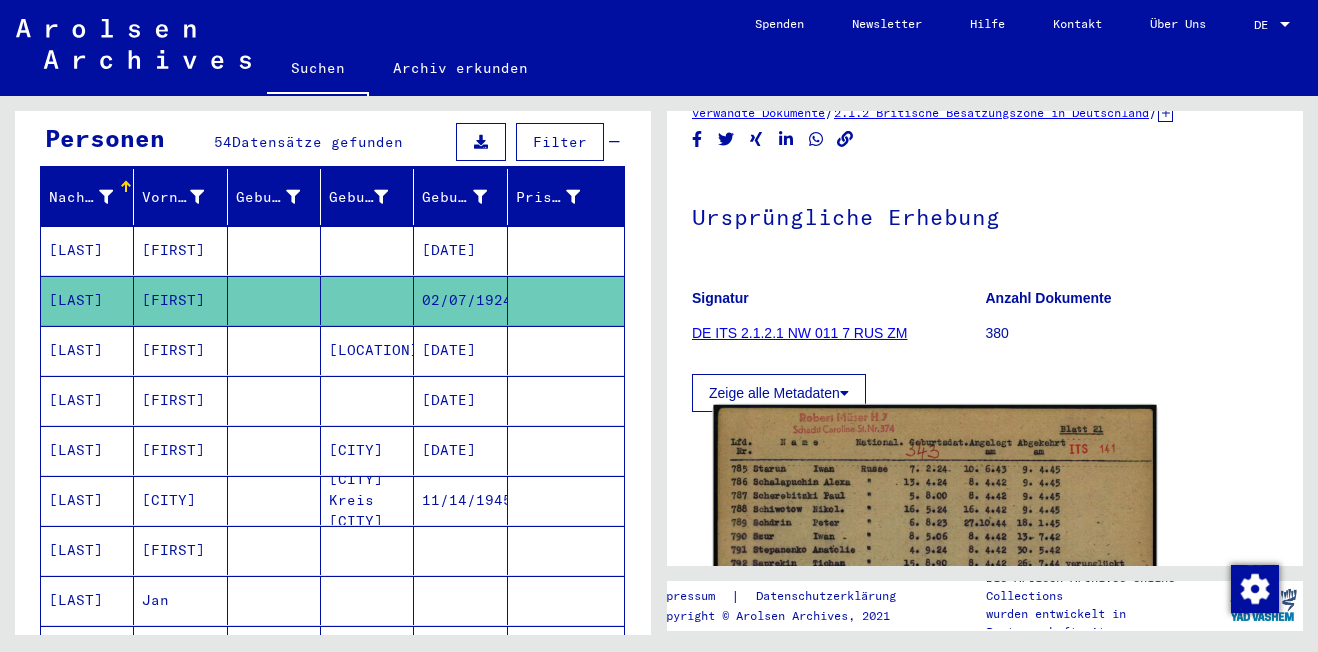 scroll, scrollTop: 400, scrollLeft: 0, axis: vertical 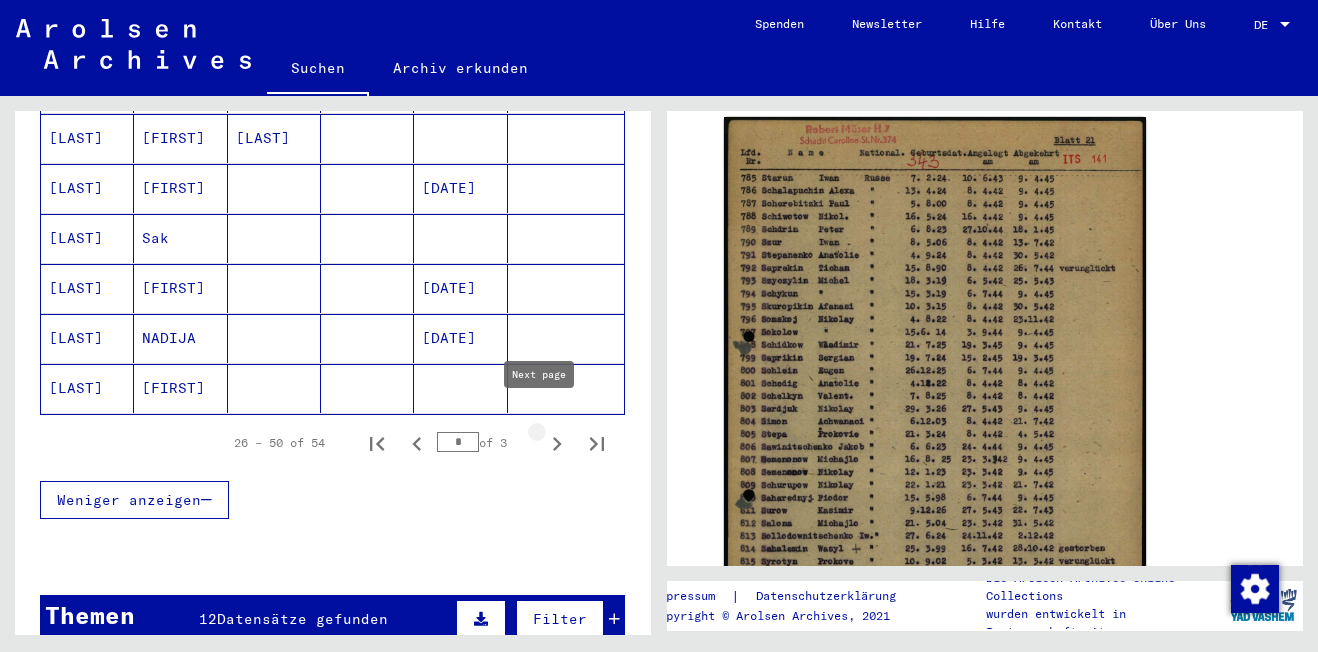 click 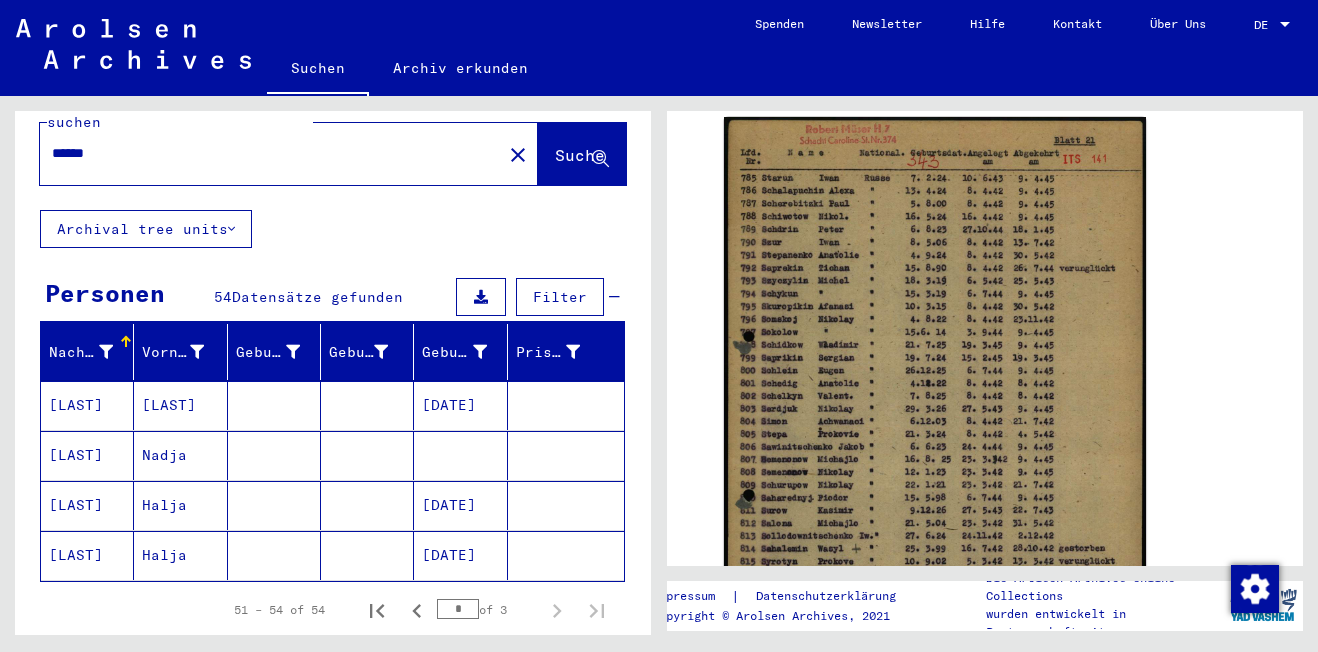 scroll, scrollTop: 42, scrollLeft: 0, axis: vertical 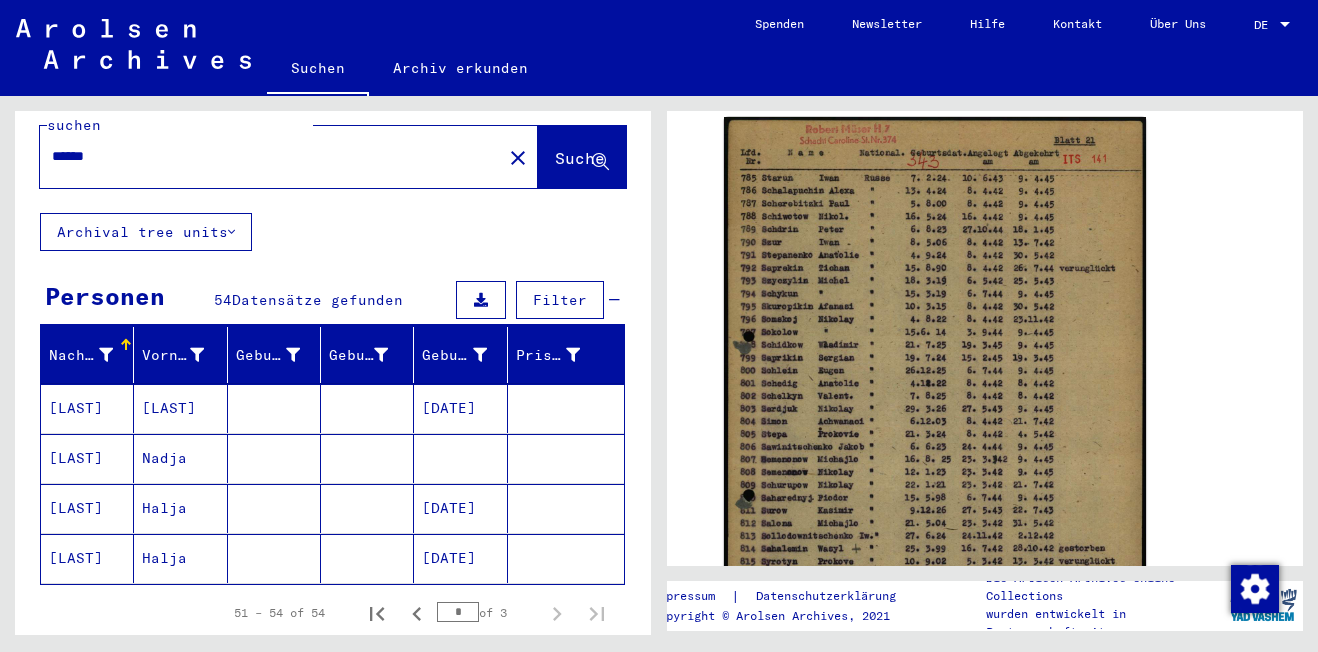 drag, startPoint x: 110, startPoint y: 139, endPoint x: 29, endPoint y: 132, distance: 81.3019 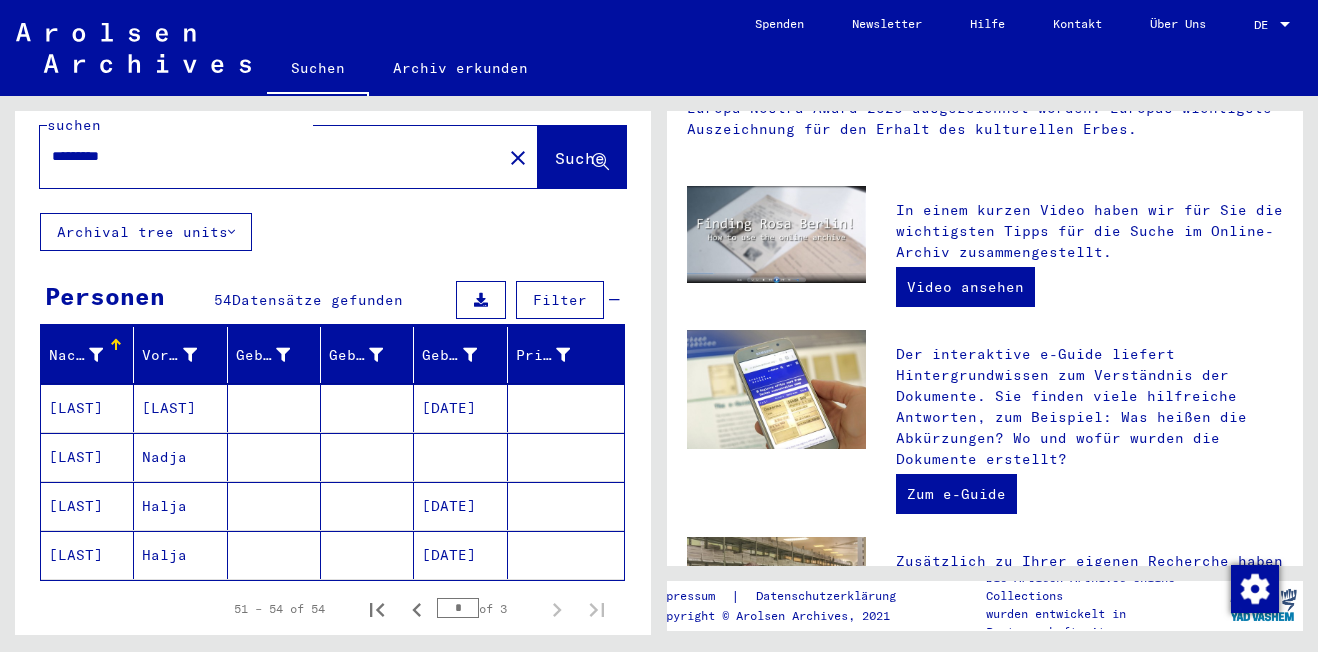 scroll, scrollTop: 0, scrollLeft: 0, axis: both 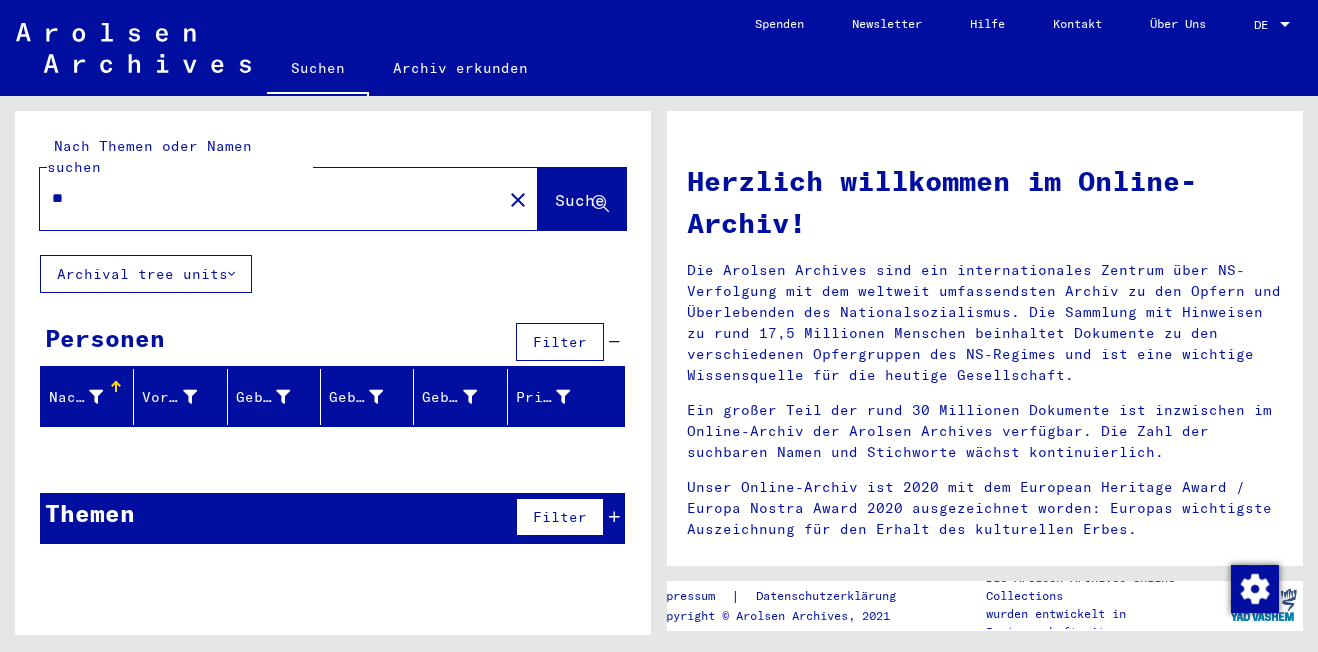 type on "*" 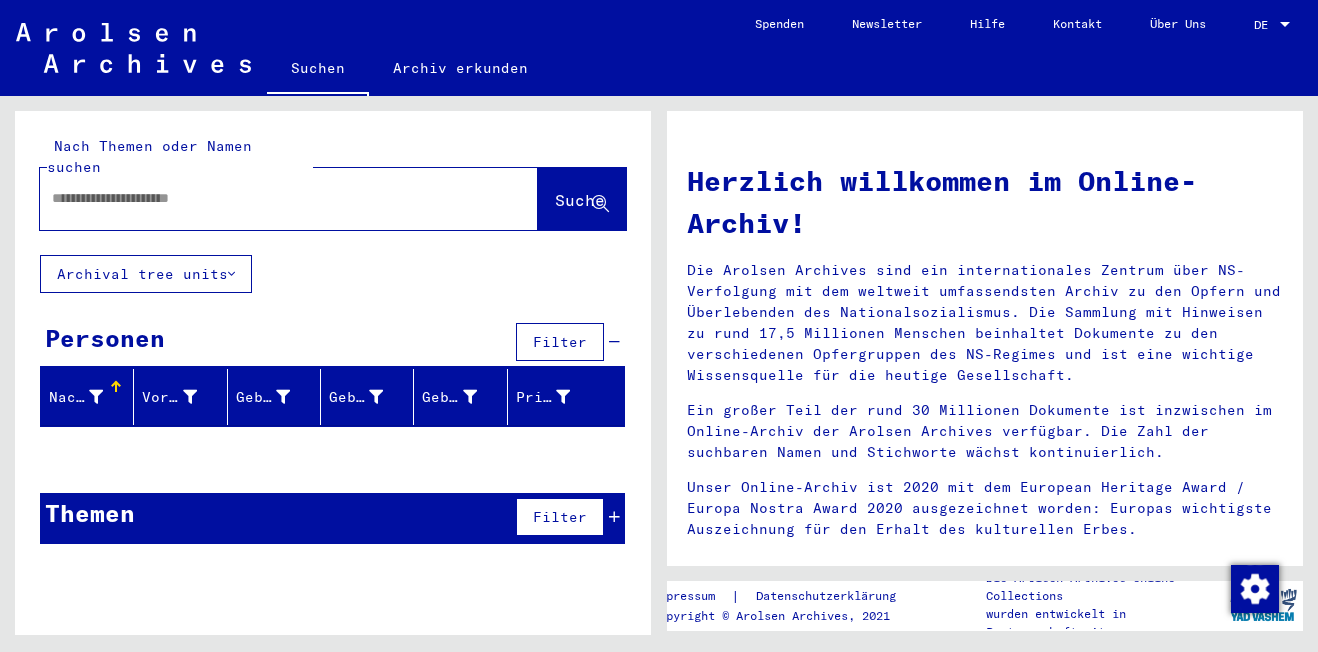 click 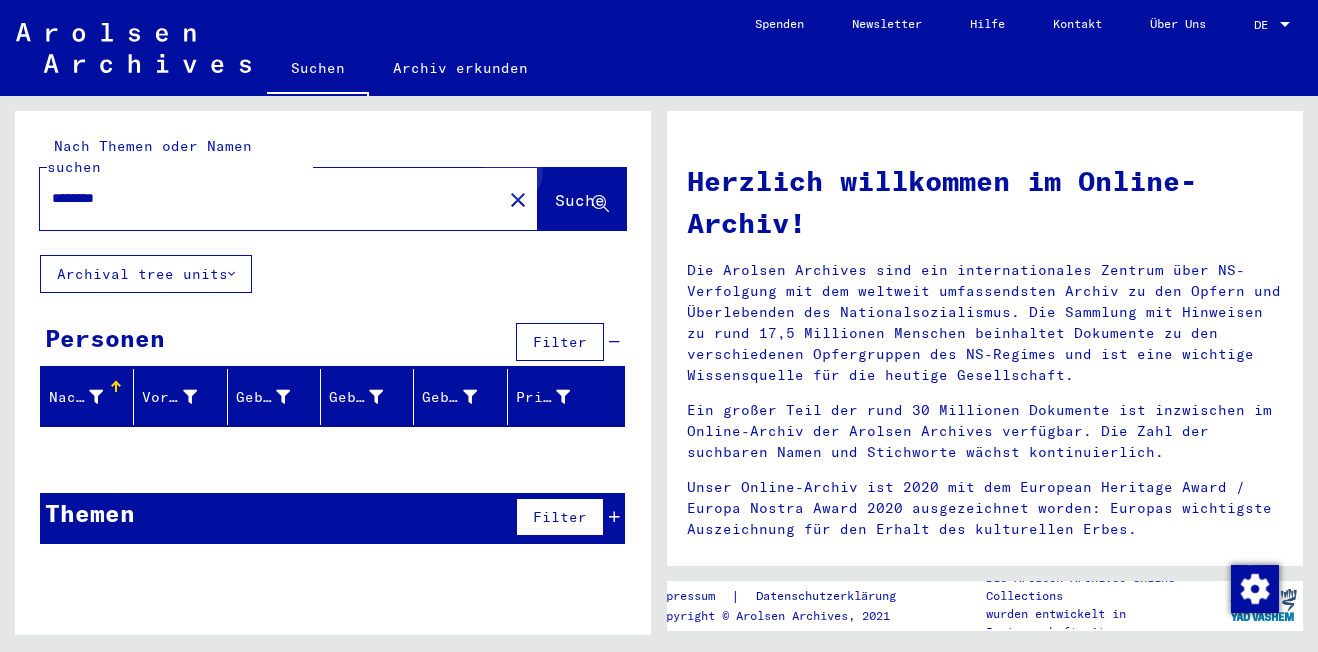 click on "Suche" 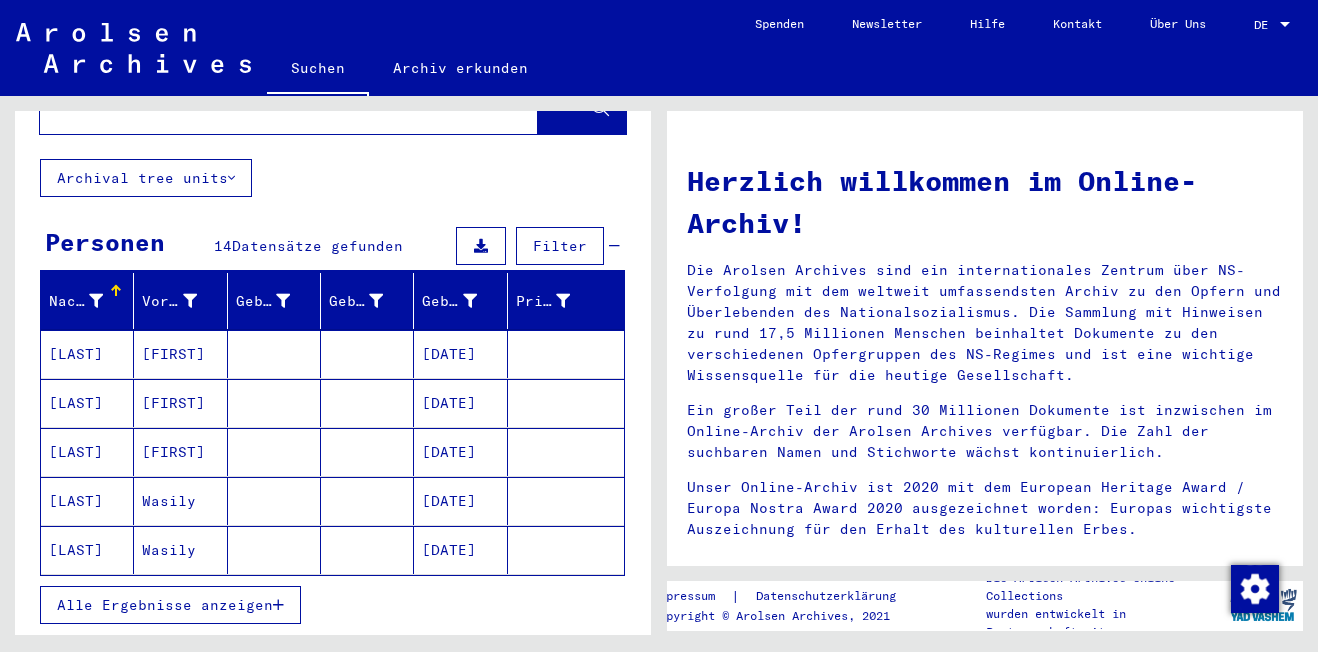 scroll, scrollTop: 213, scrollLeft: 0, axis: vertical 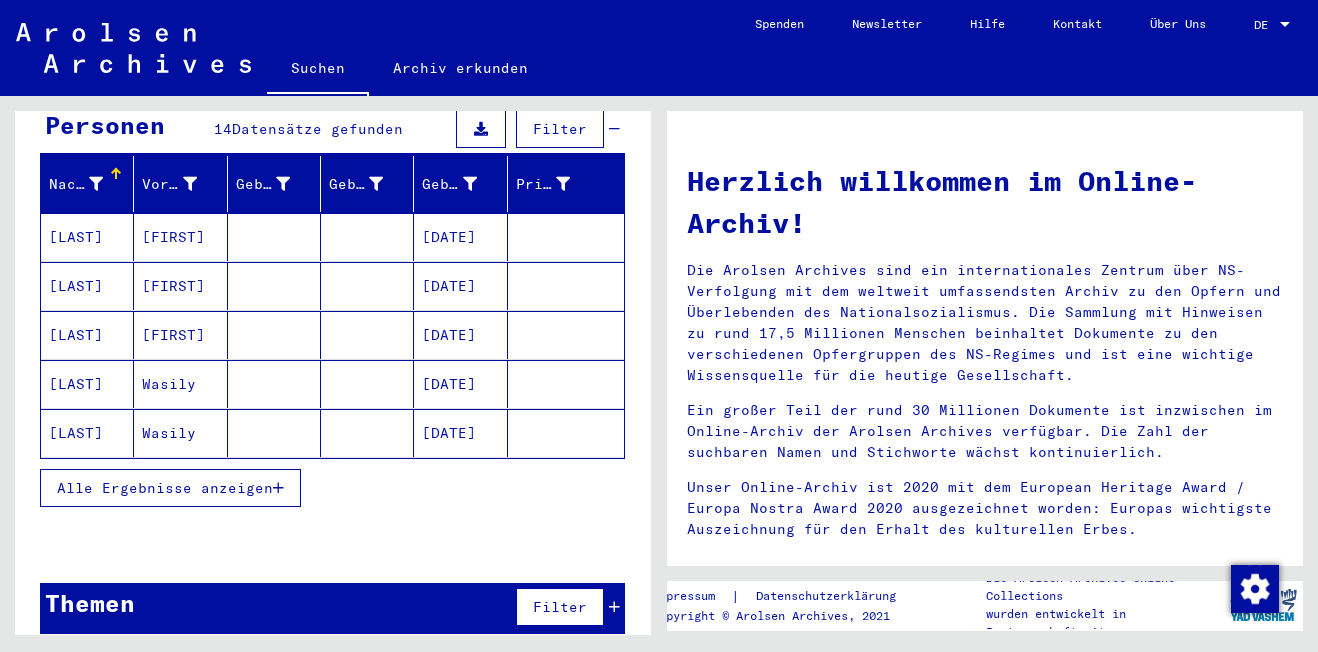 click at bounding box center (278, 488) 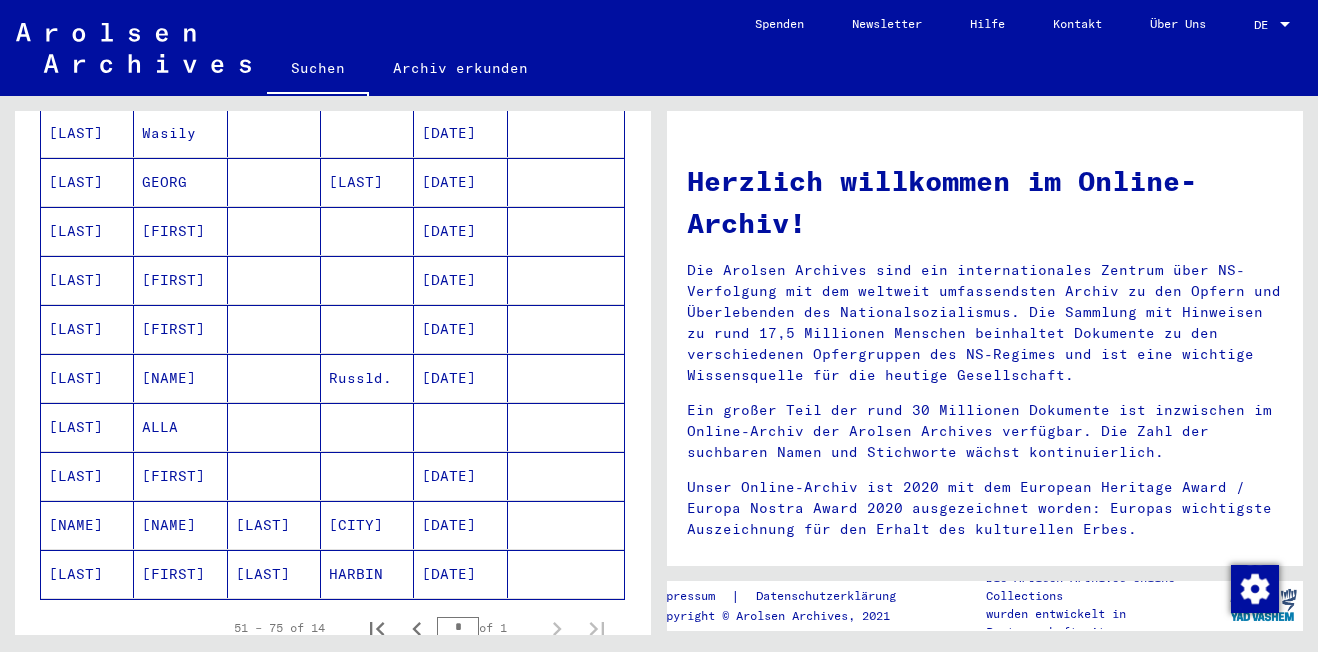 scroll, scrollTop: 510, scrollLeft: 0, axis: vertical 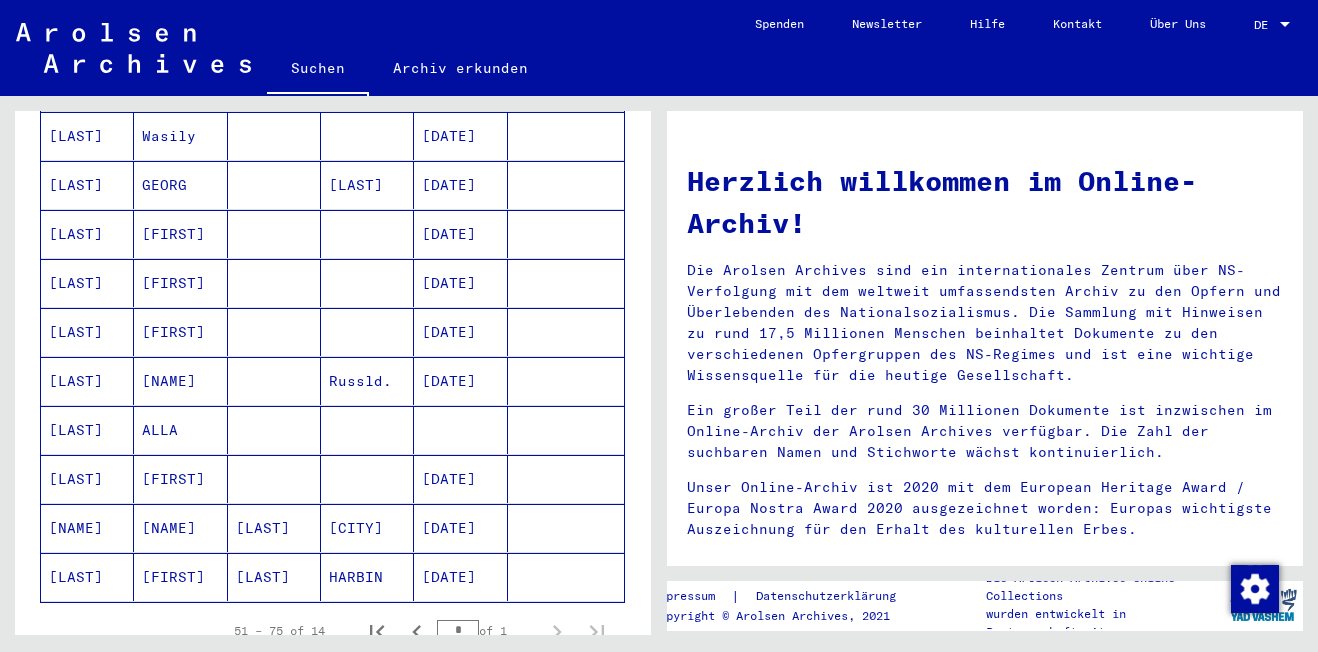 drag, startPoint x: 58, startPoint y: 317, endPoint x: 115, endPoint y: 312, distance: 57.21888 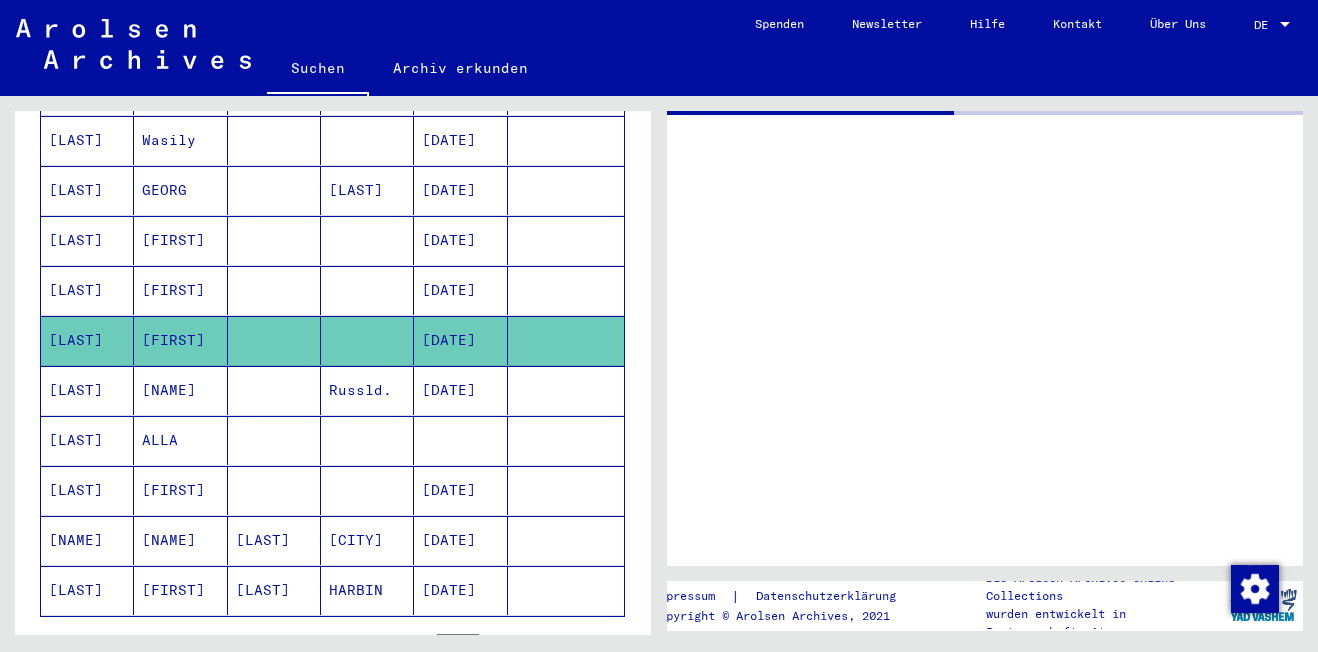 scroll, scrollTop: 514, scrollLeft: 0, axis: vertical 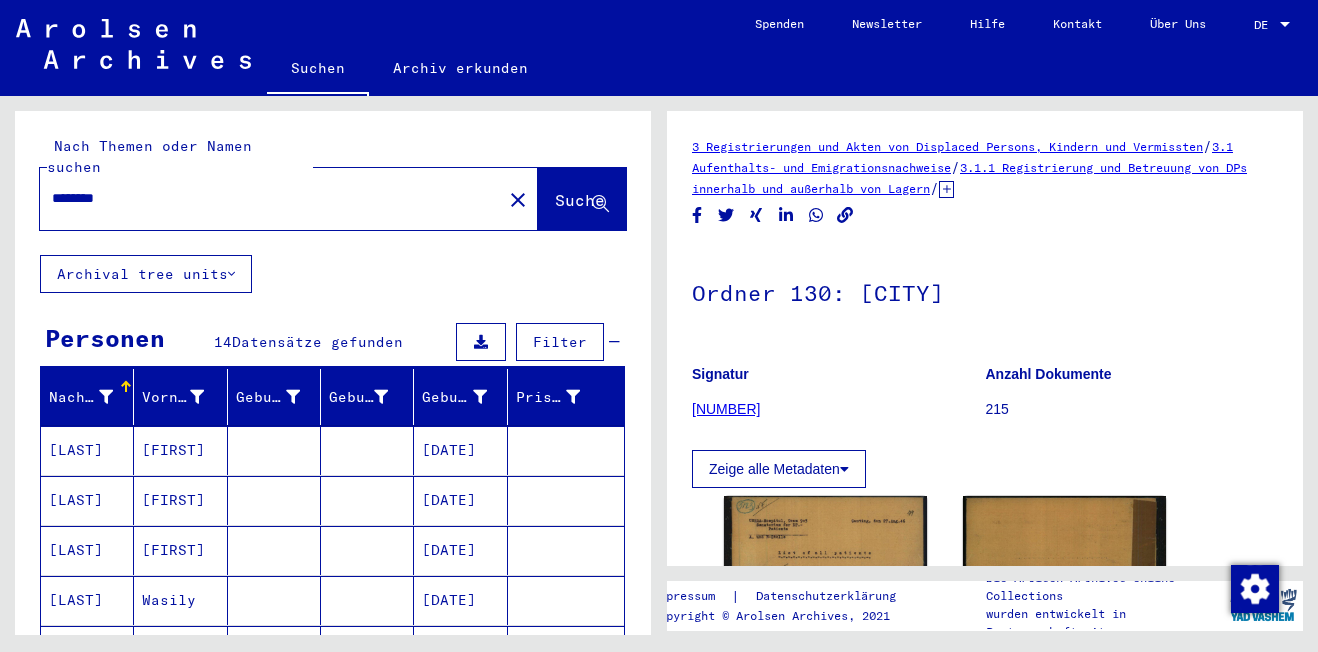 drag, startPoint x: 135, startPoint y: 178, endPoint x: 42, endPoint y: 175, distance: 93.04838 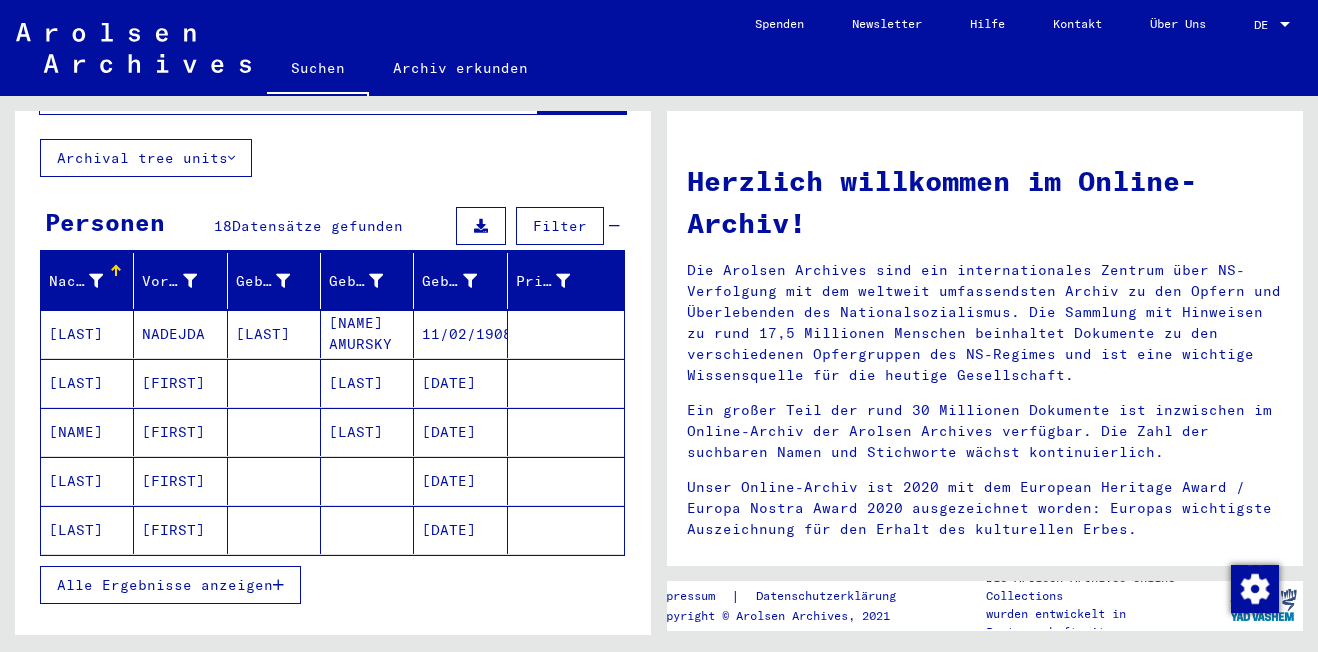 scroll, scrollTop: 200, scrollLeft: 0, axis: vertical 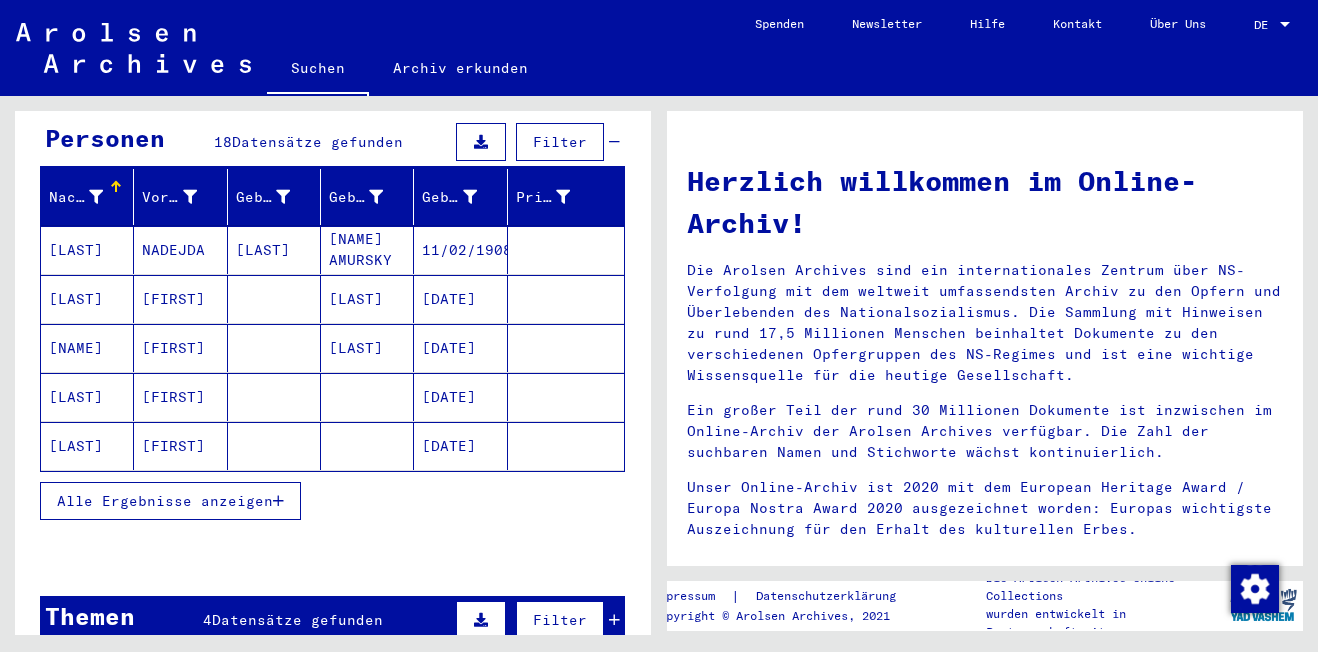 click at bounding box center (278, 501) 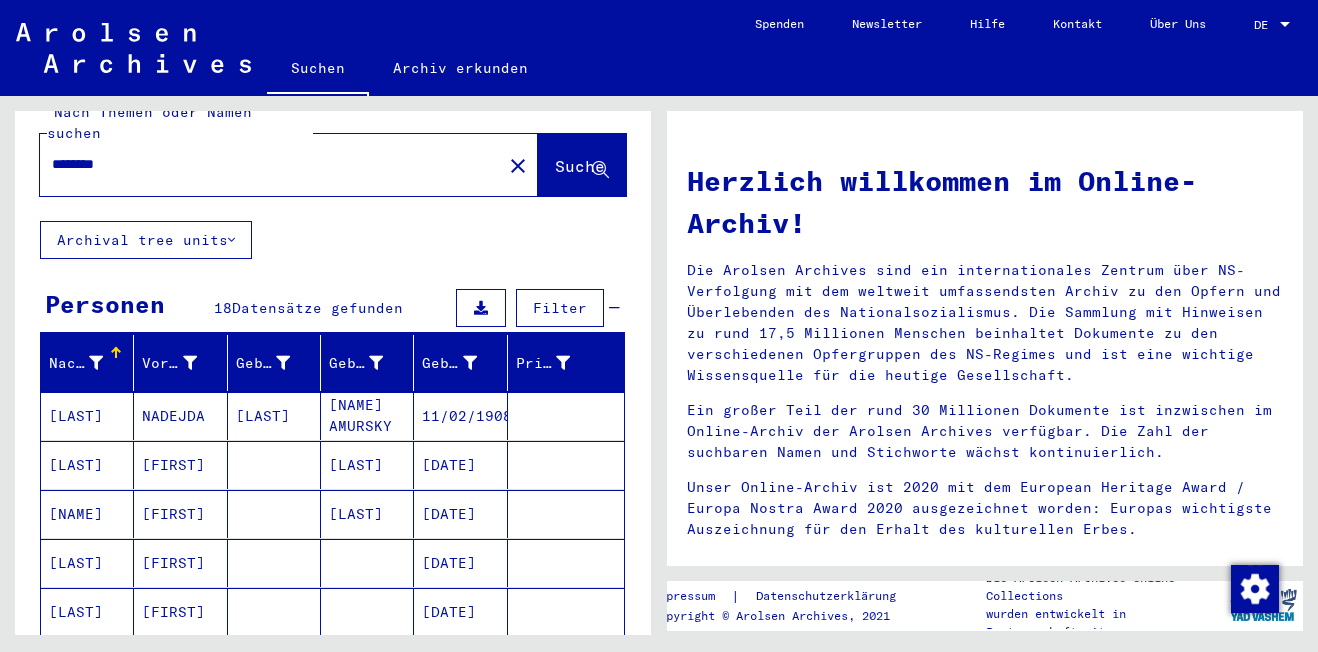 scroll, scrollTop: 0, scrollLeft: 0, axis: both 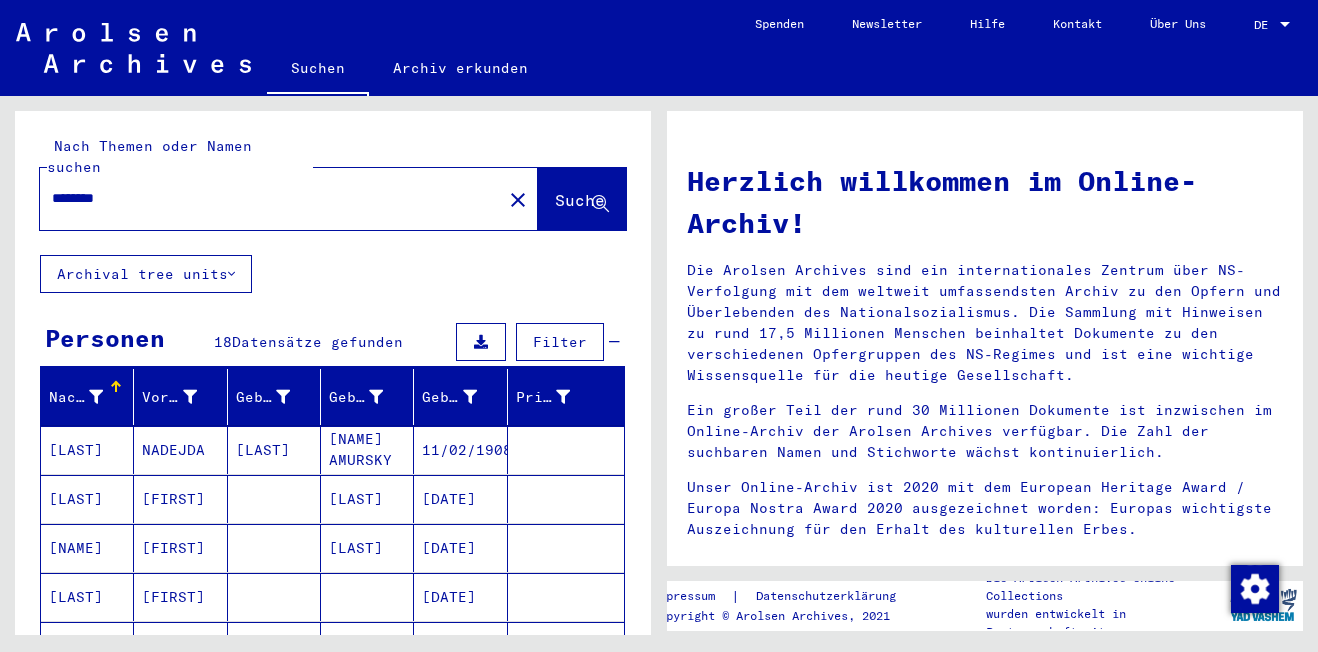 click on "********" at bounding box center (265, 198) 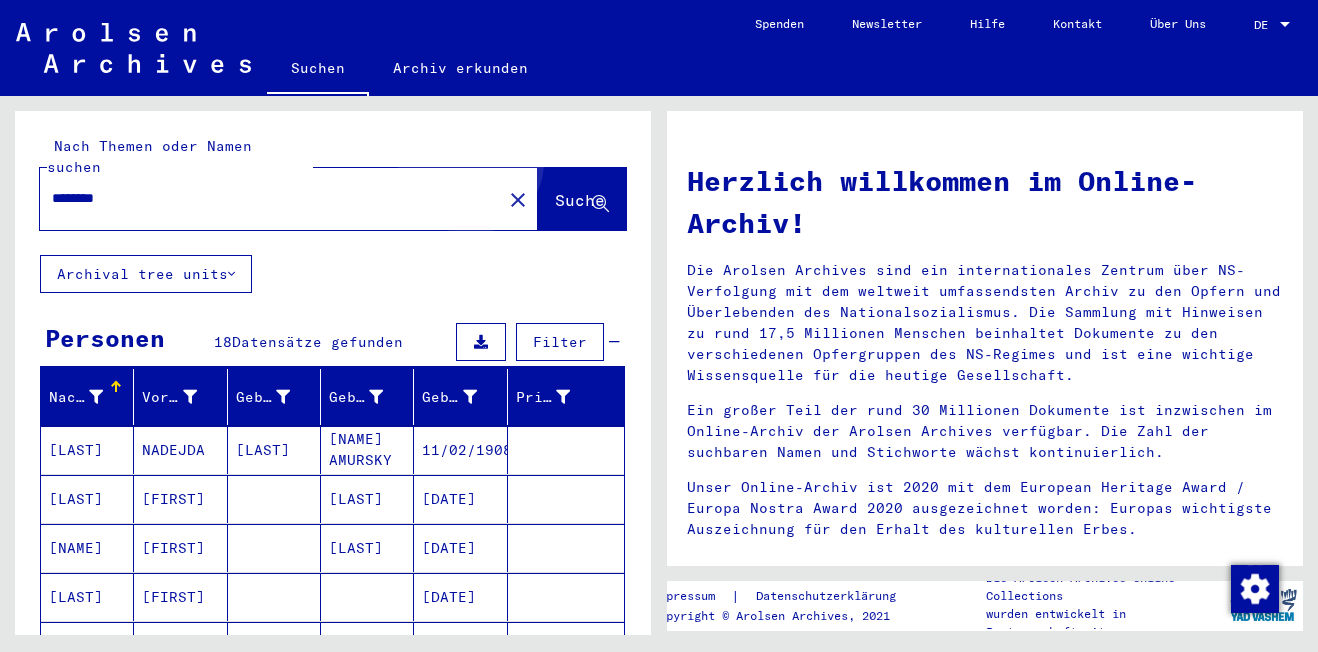 click on "Suche" 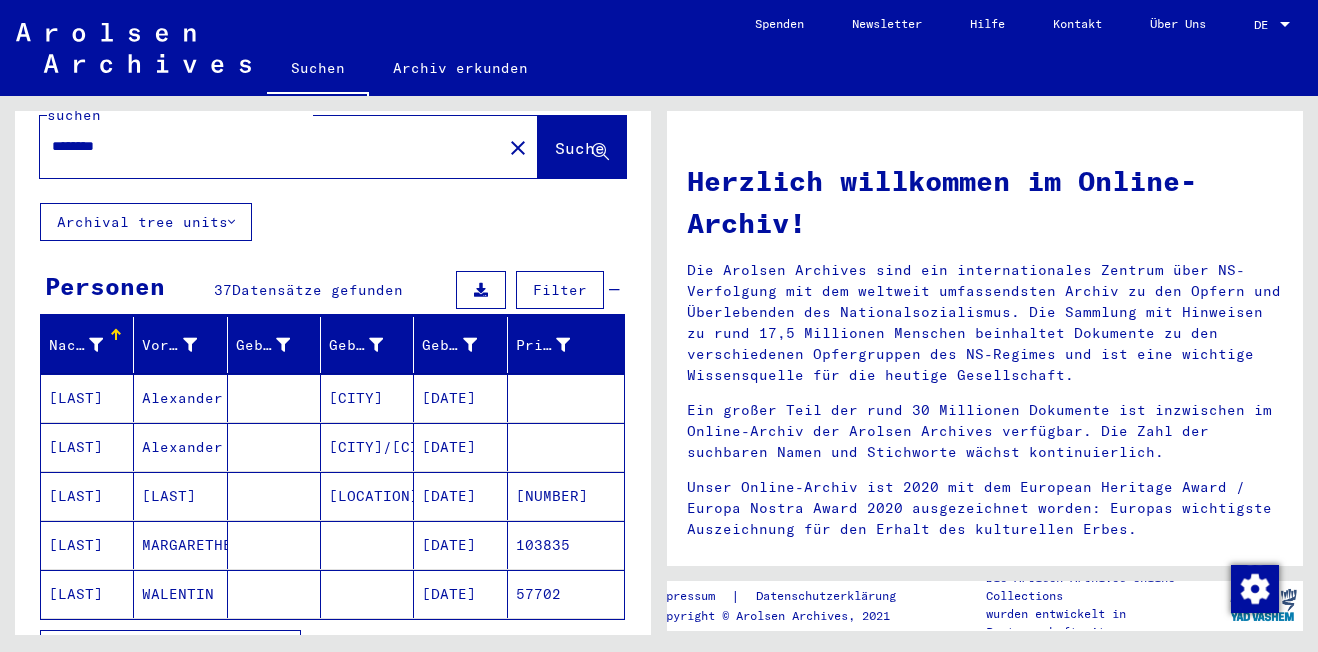 scroll, scrollTop: 100, scrollLeft: 0, axis: vertical 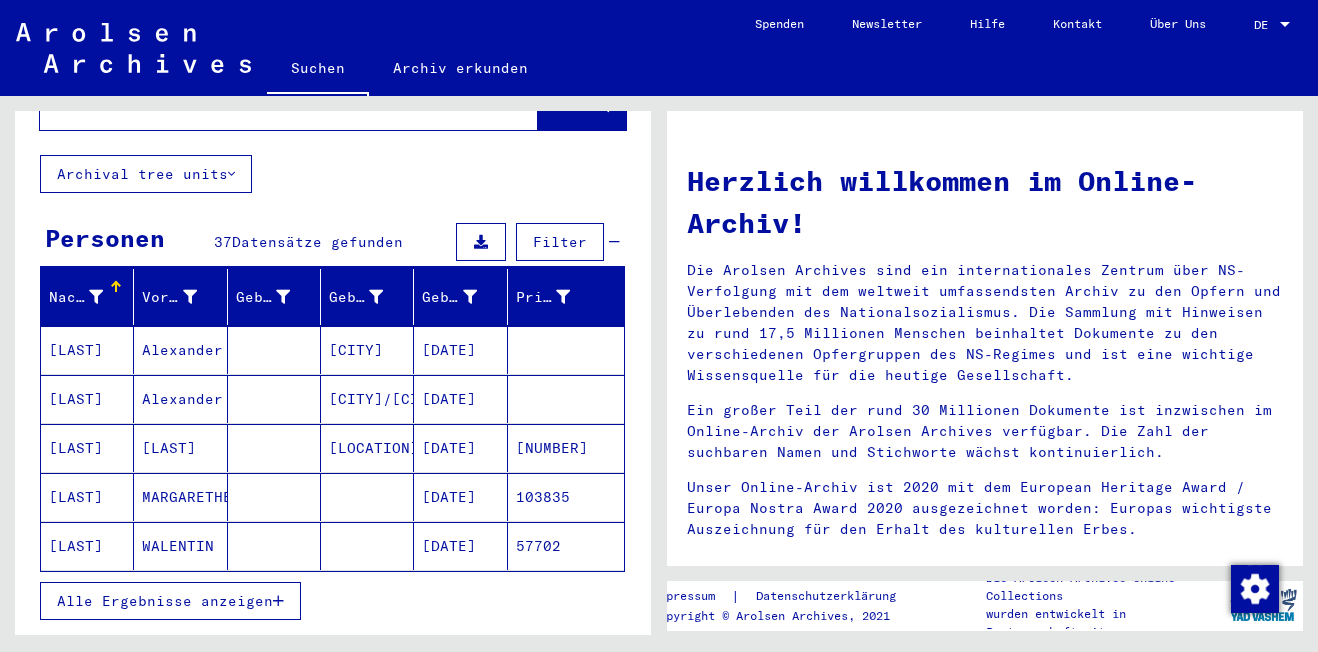 click on "Alle Ergebnisse anzeigen" at bounding box center [165, 601] 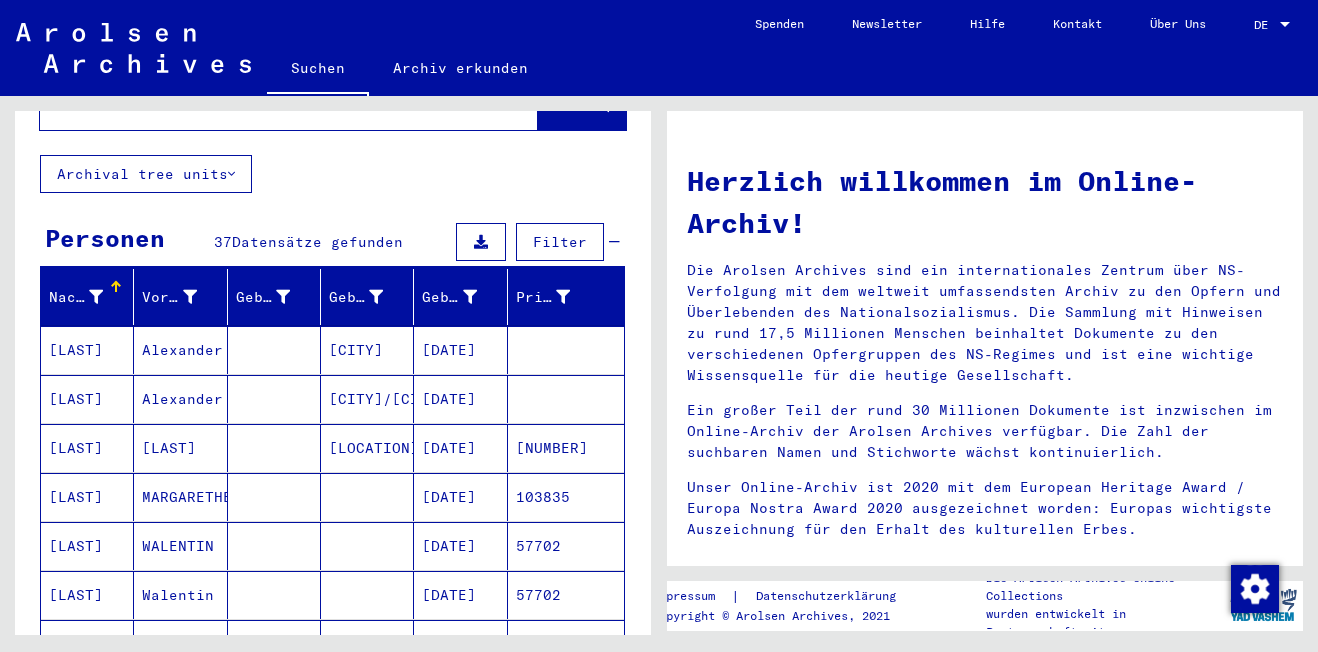 scroll, scrollTop: 0, scrollLeft: 0, axis: both 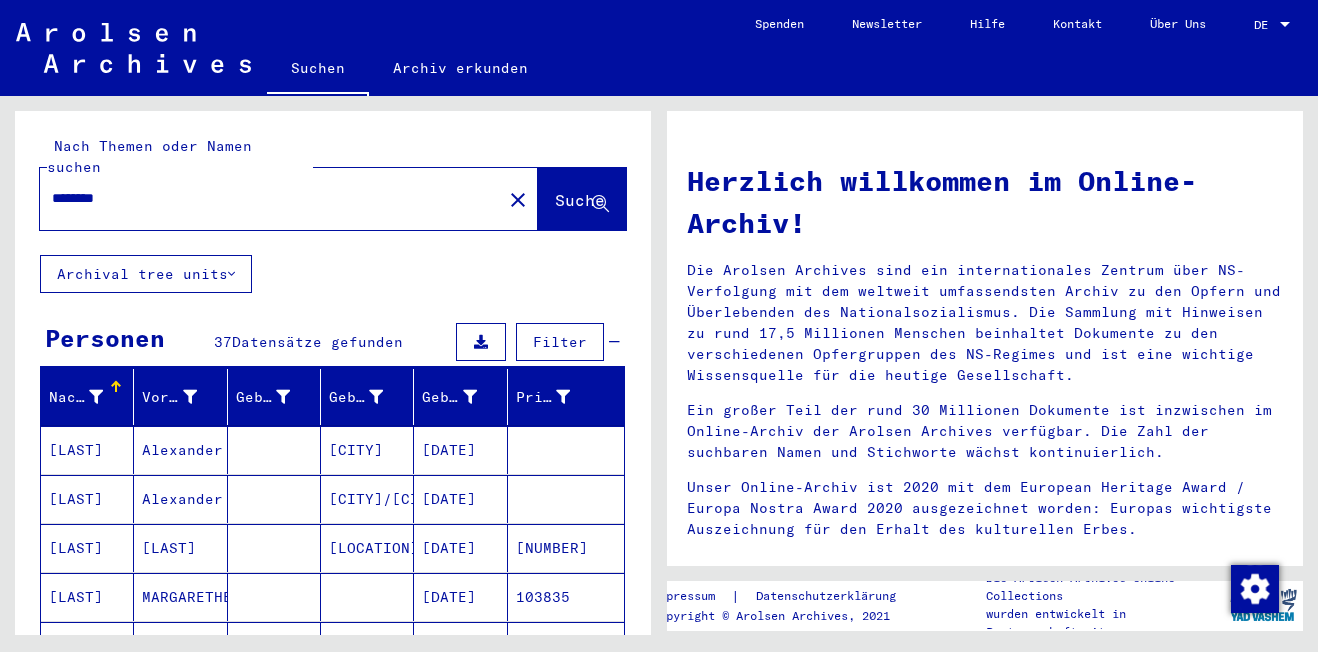 click on "********" at bounding box center [265, 198] 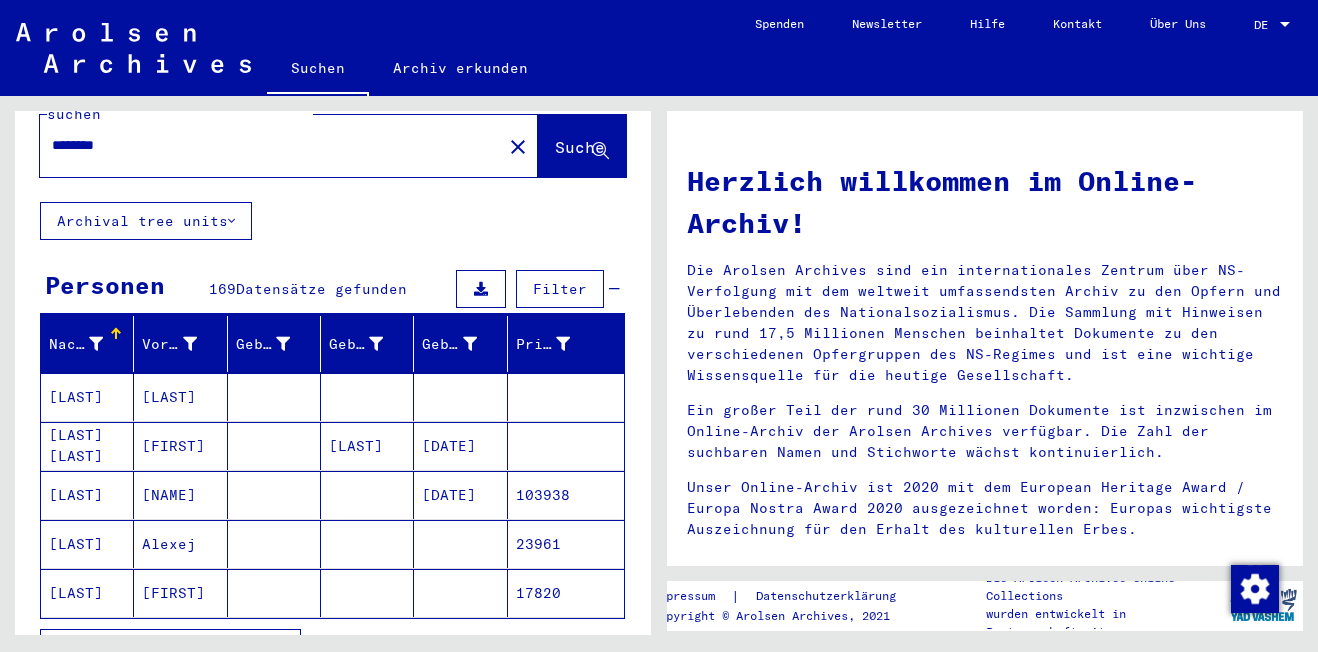 scroll, scrollTop: 100, scrollLeft: 0, axis: vertical 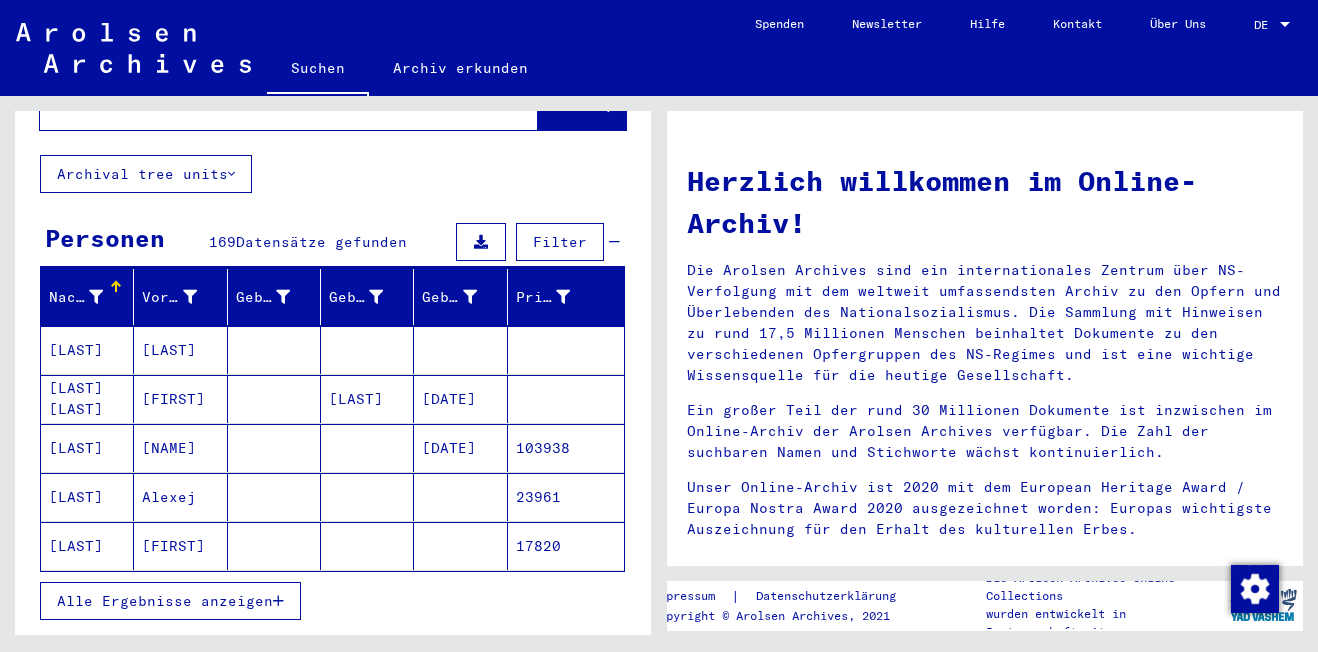 click on "Alle Ergebnisse anzeigen" at bounding box center [170, 601] 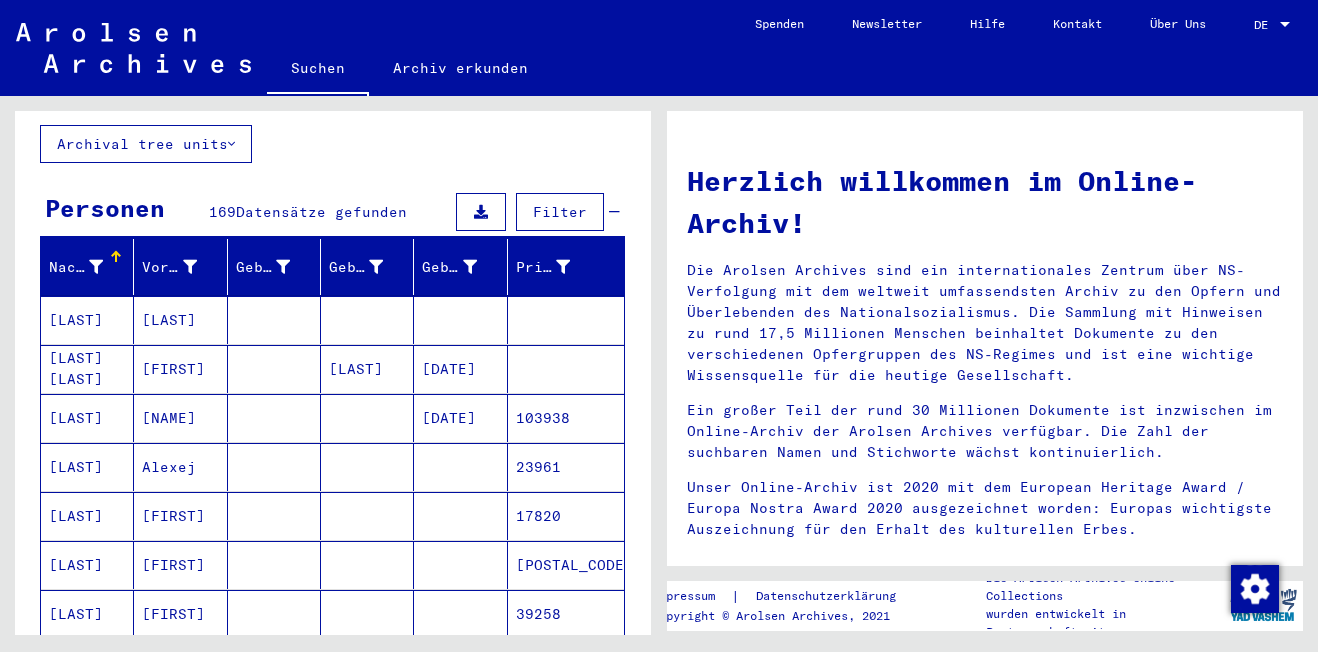 scroll, scrollTop: 0, scrollLeft: 0, axis: both 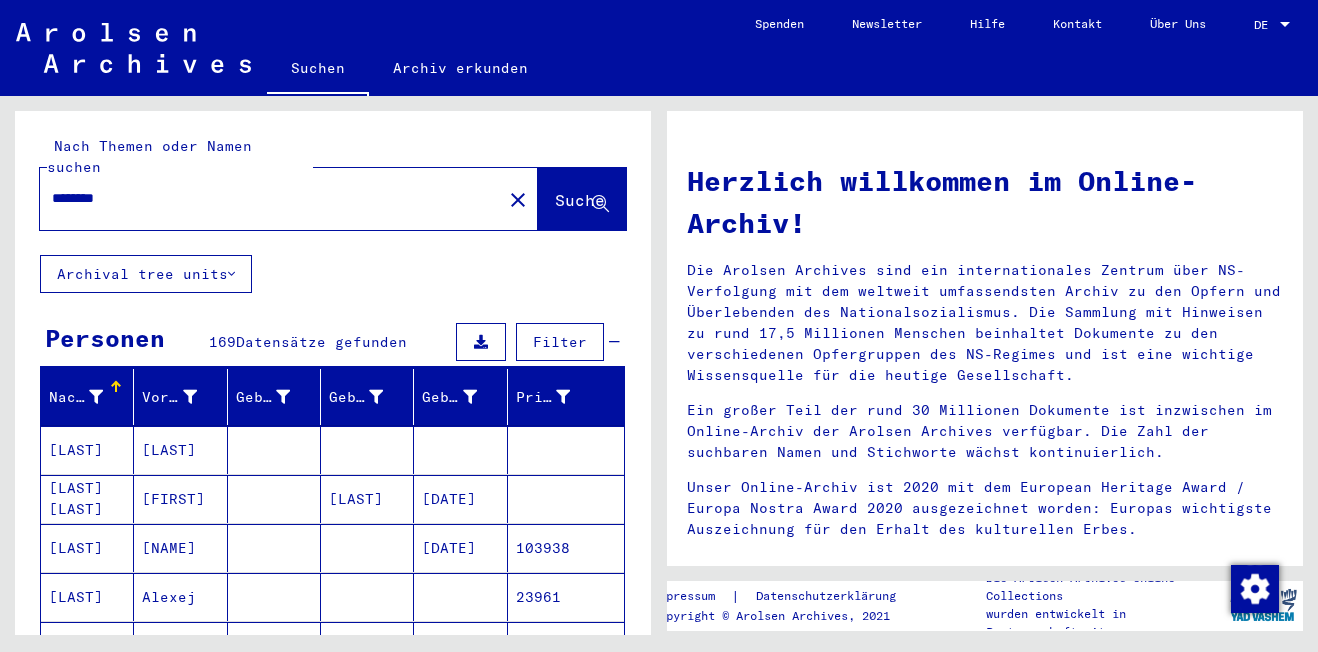 drag, startPoint x: 132, startPoint y: 178, endPoint x: 30, endPoint y: 178, distance: 102 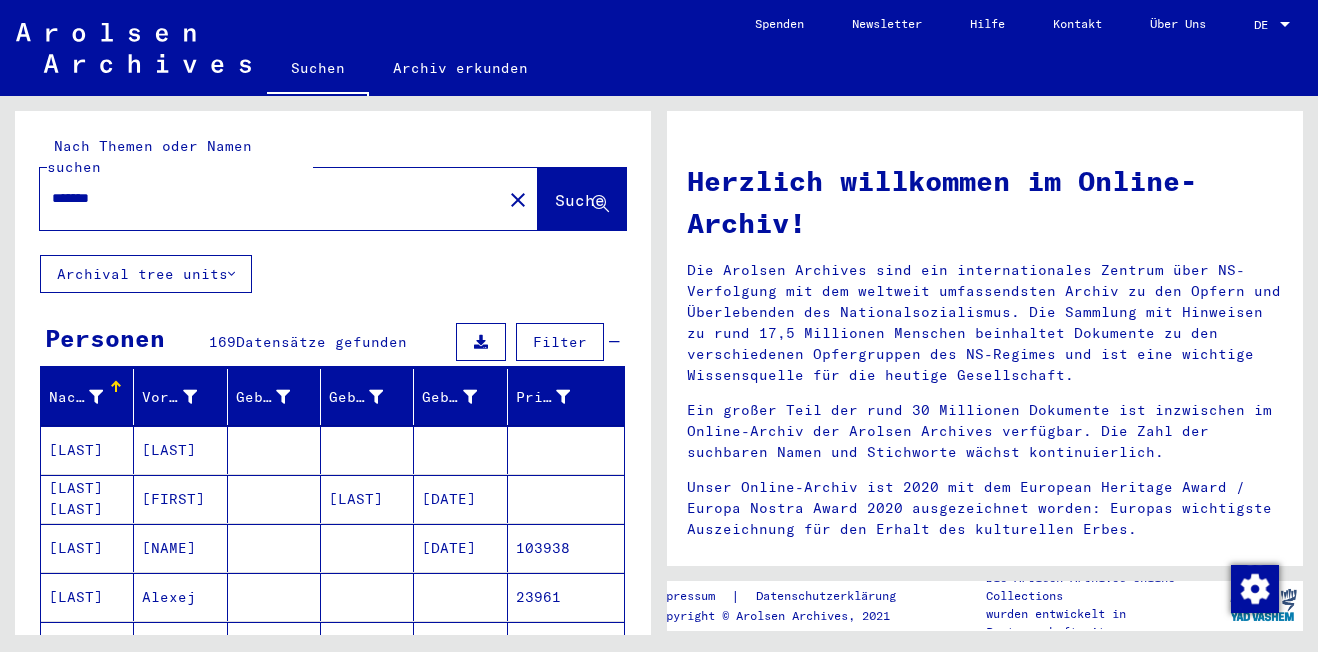 type on "*******" 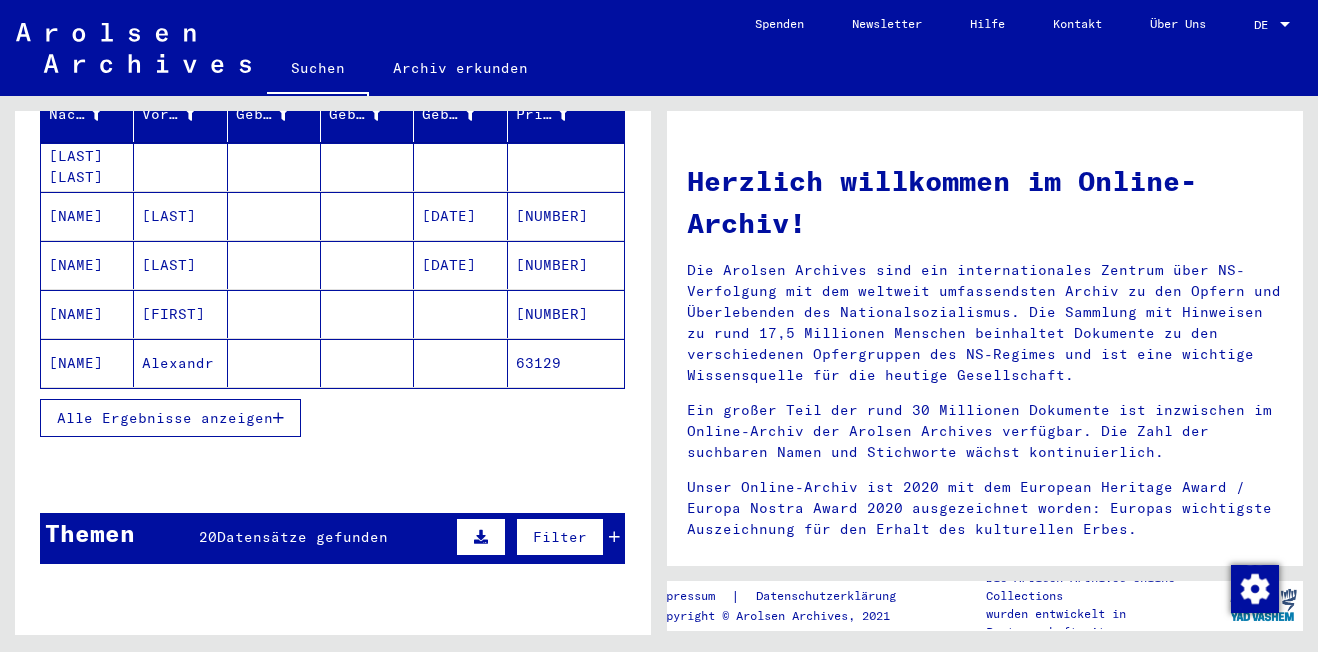 scroll, scrollTop: 300, scrollLeft: 0, axis: vertical 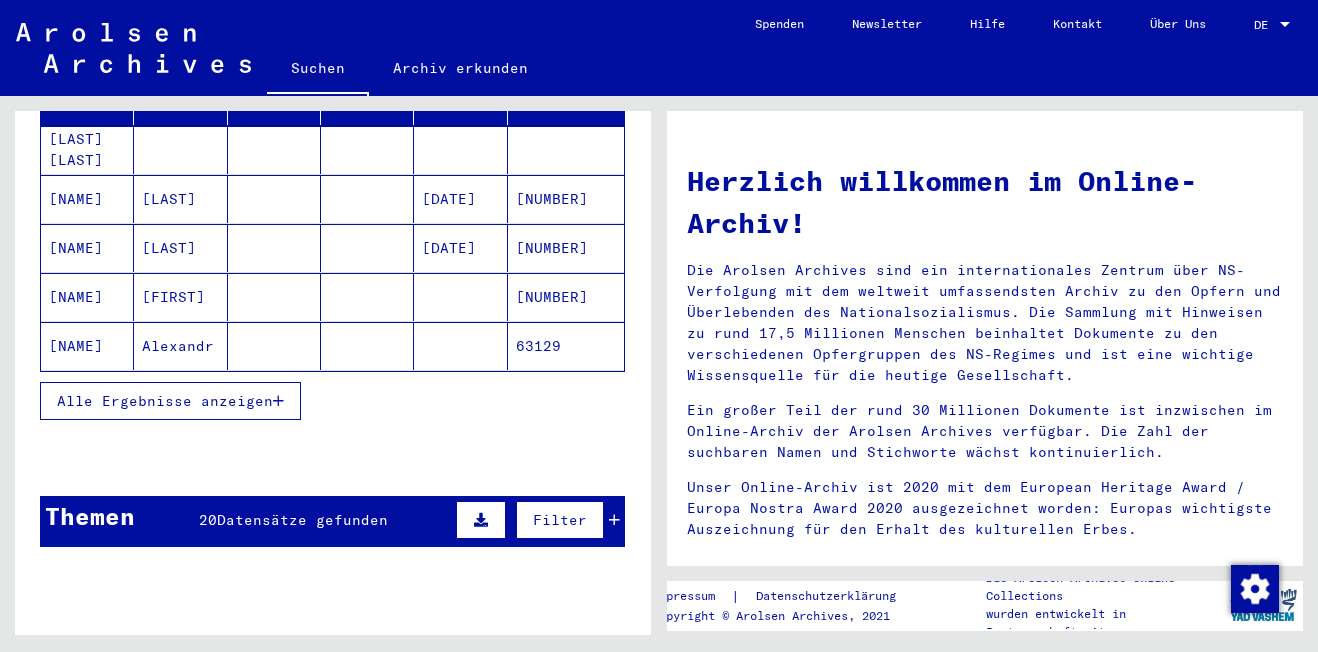 click on "Alle Ergebnisse anzeigen" at bounding box center [170, 401] 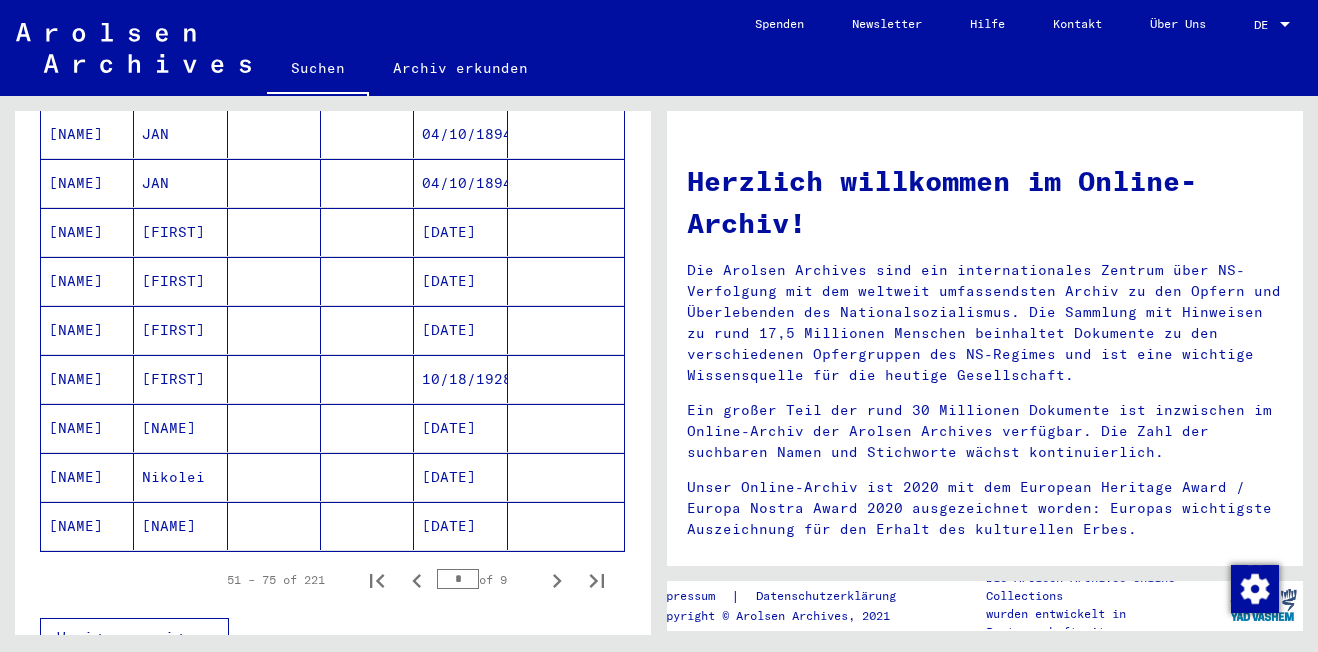 scroll, scrollTop: 1200, scrollLeft: 0, axis: vertical 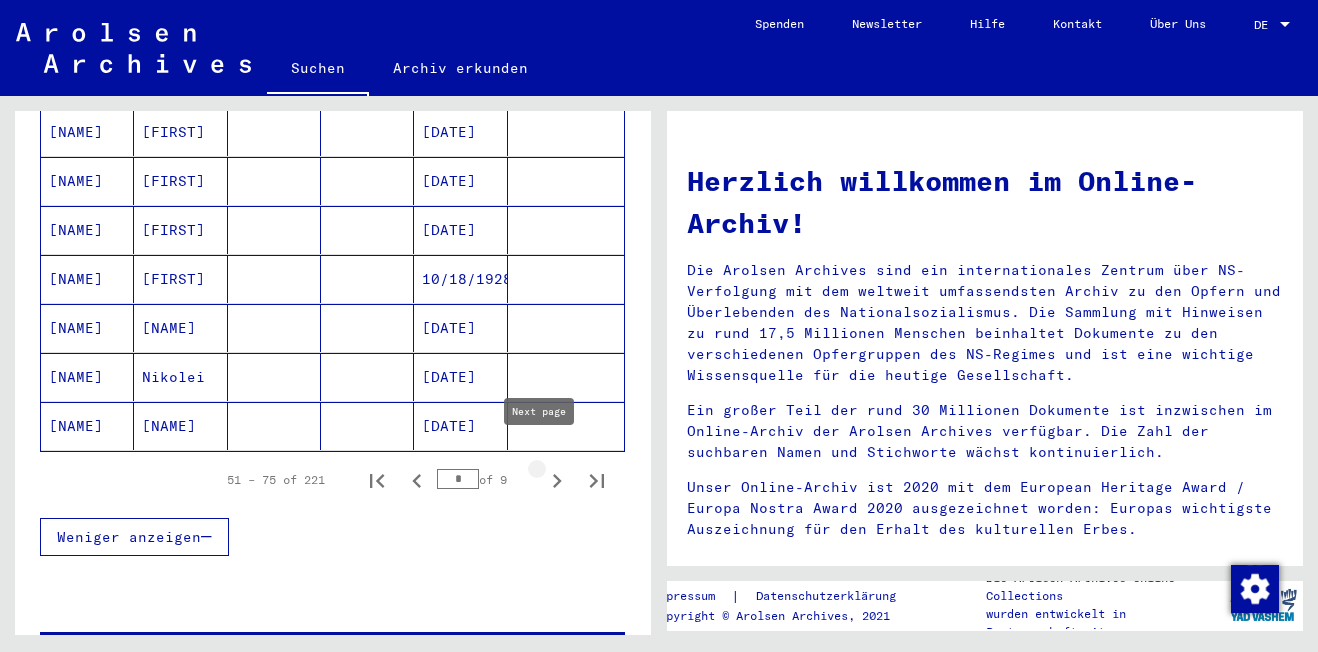 click 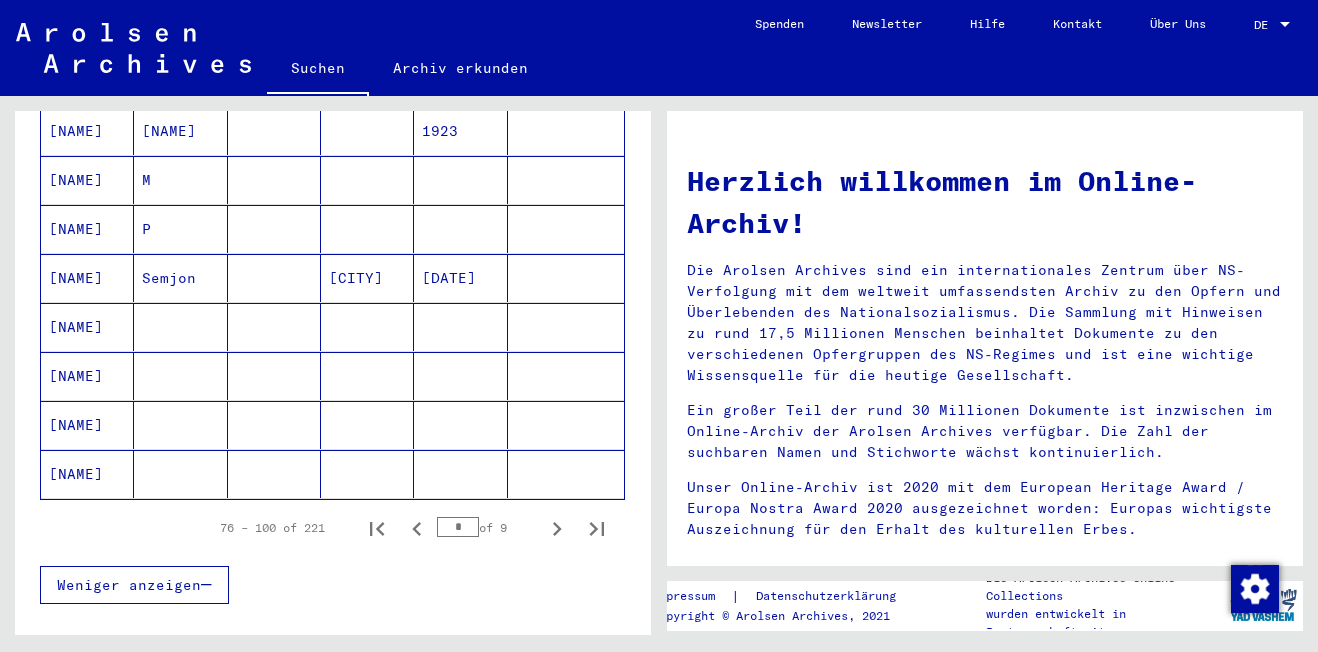 scroll, scrollTop: 1200, scrollLeft: 0, axis: vertical 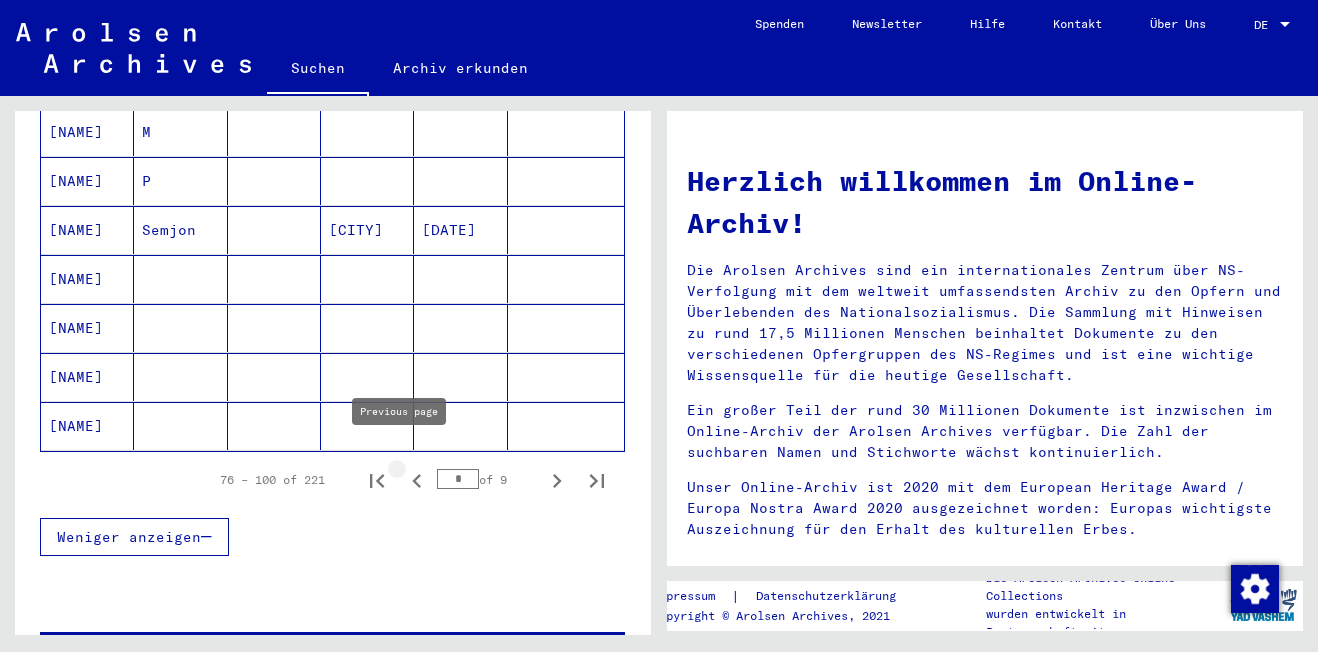 click 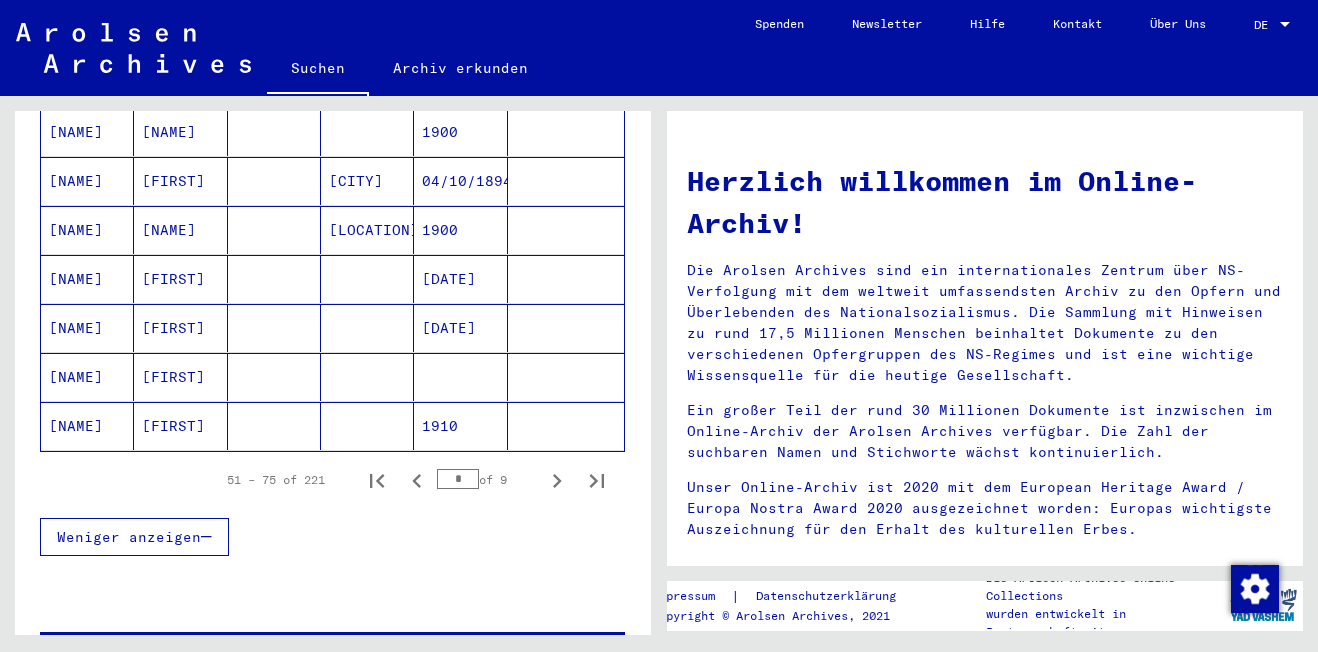 scroll, scrollTop: 1100, scrollLeft: 0, axis: vertical 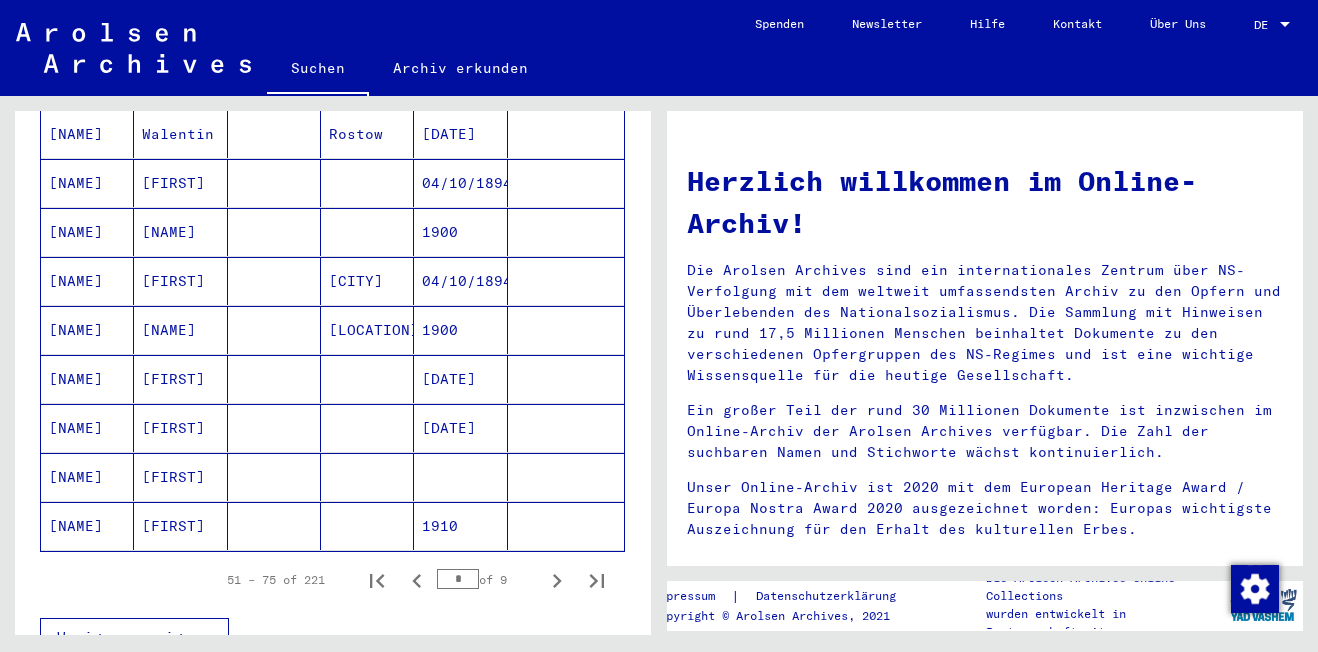 click on "[FIRST]" 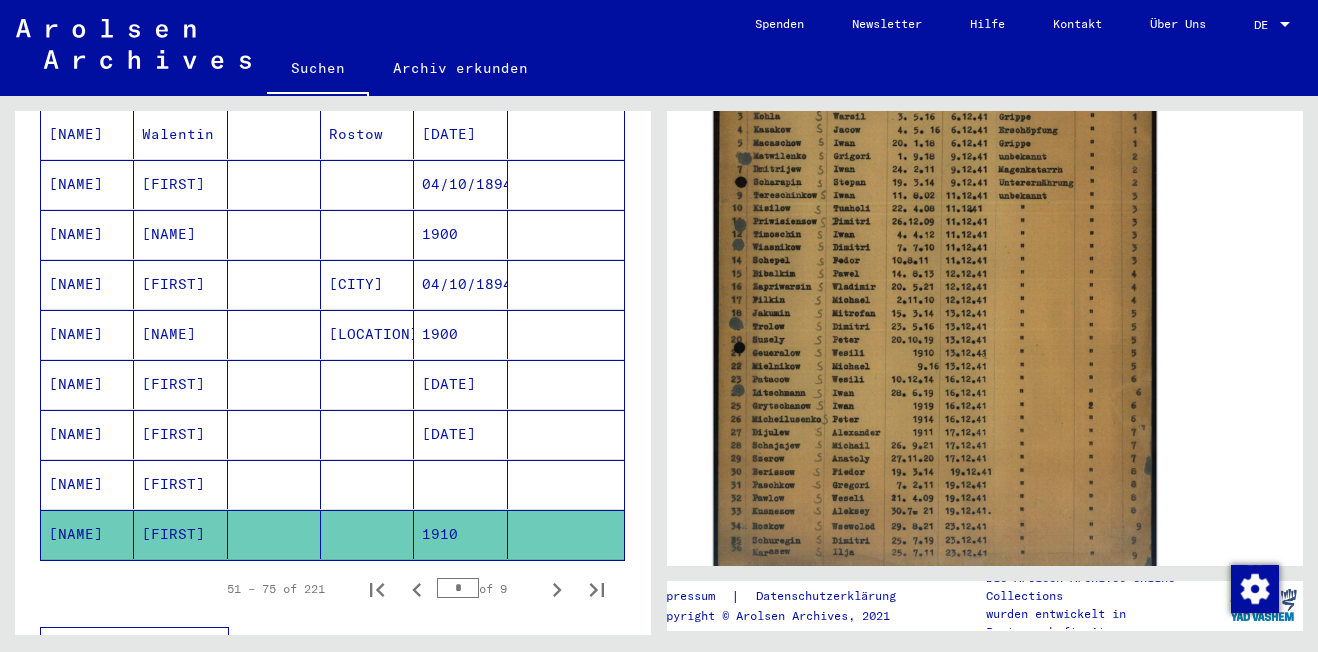 scroll, scrollTop: 500, scrollLeft: 0, axis: vertical 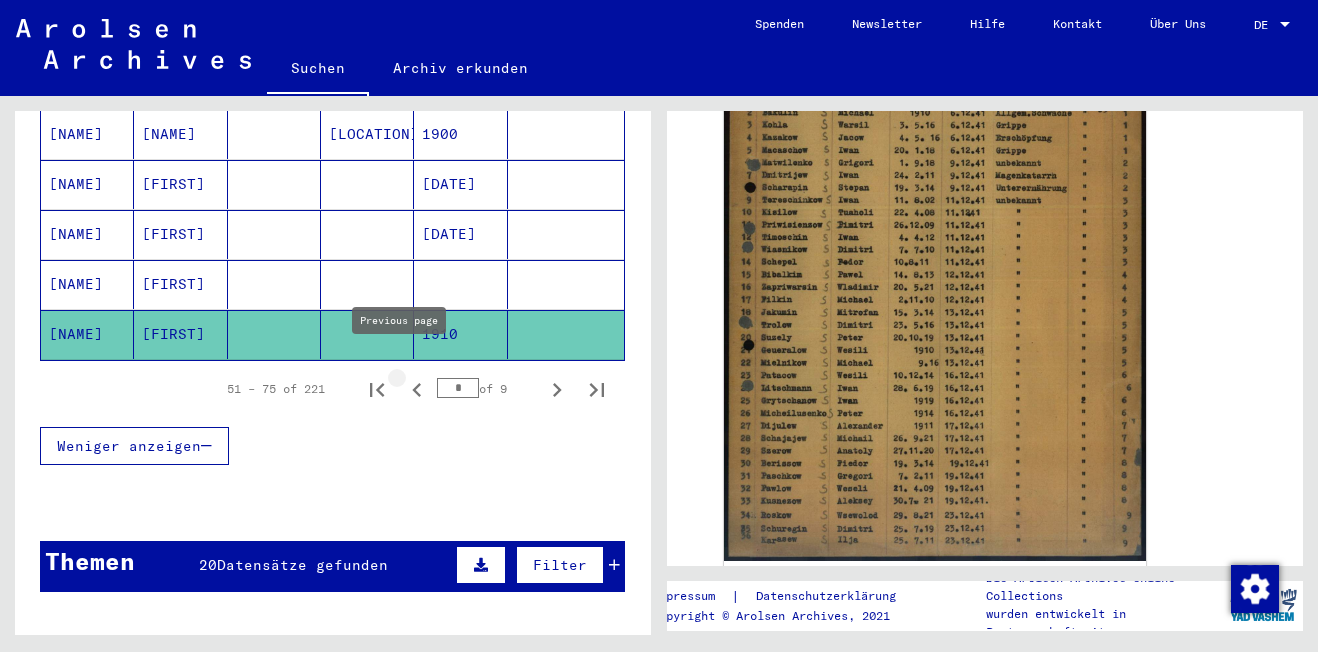 click 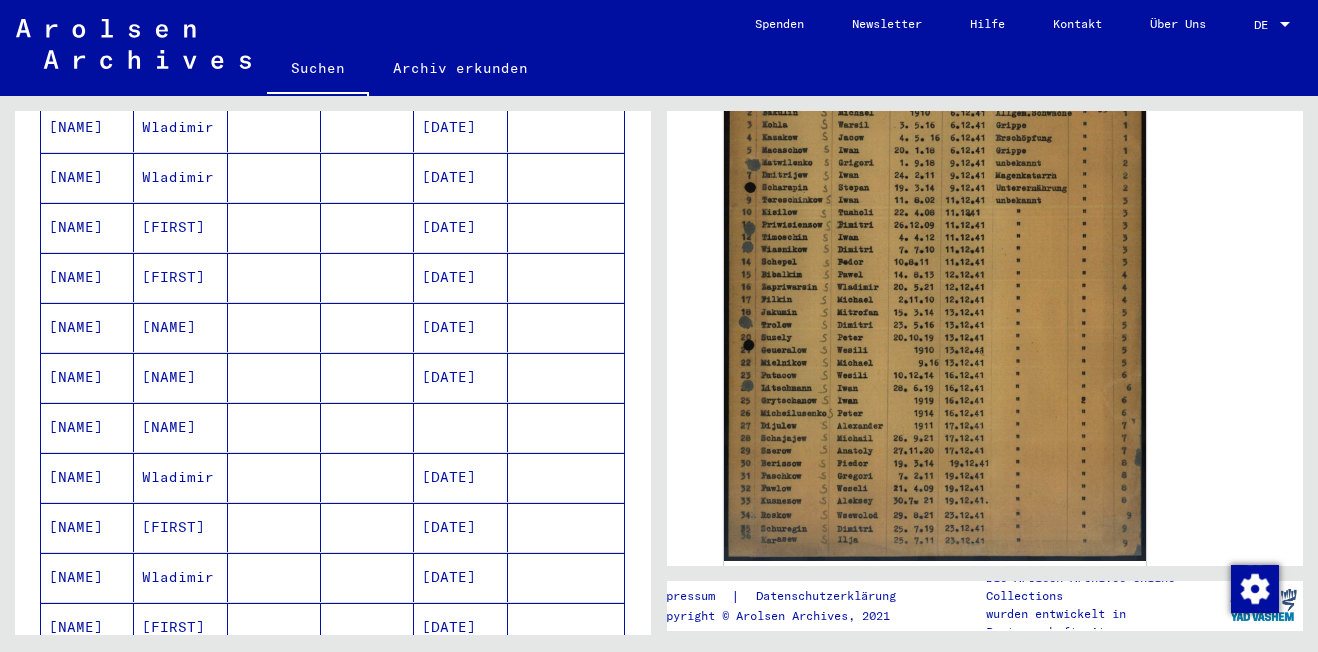 scroll, scrollTop: 1116, scrollLeft: 0, axis: vertical 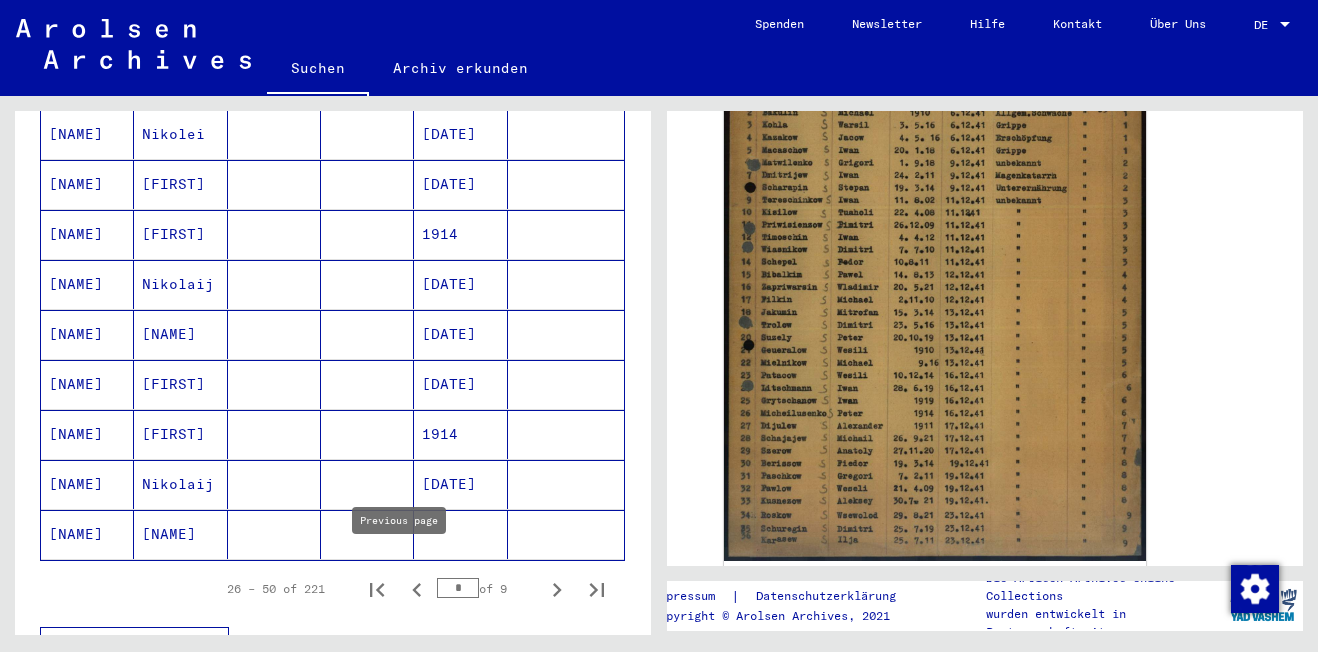 click 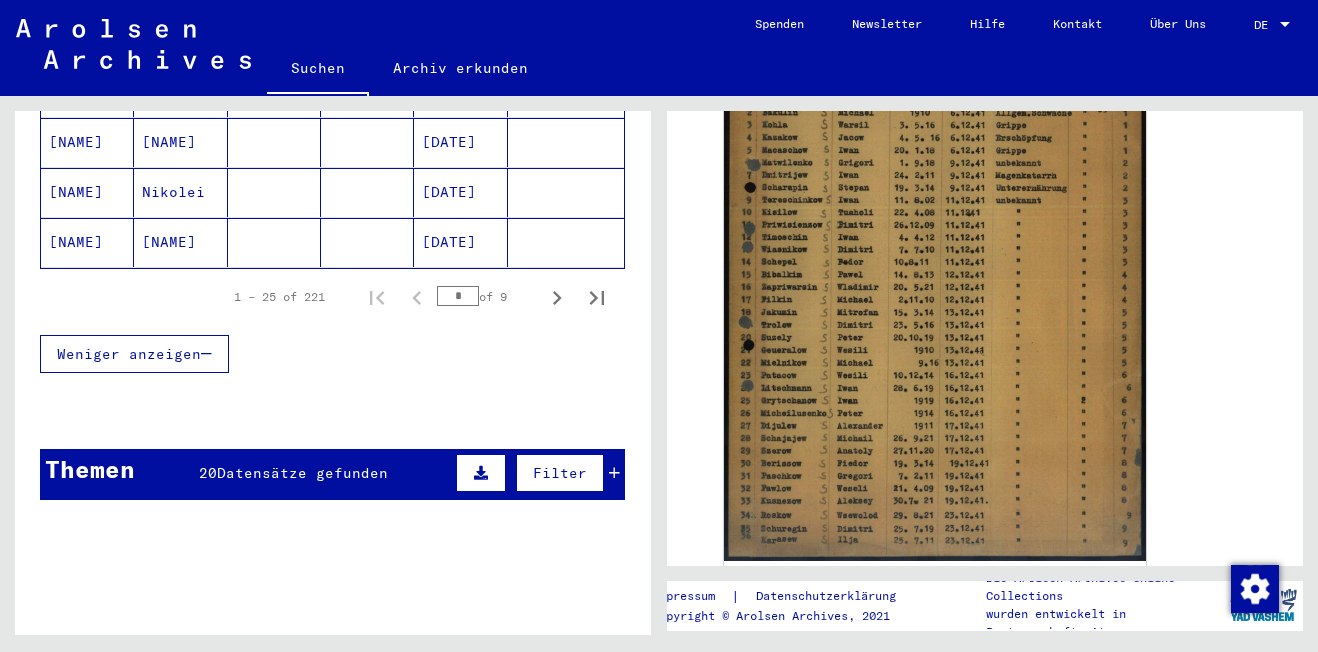 scroll, scrollTop: 1392, scrollLeft: 0, axis: vertical 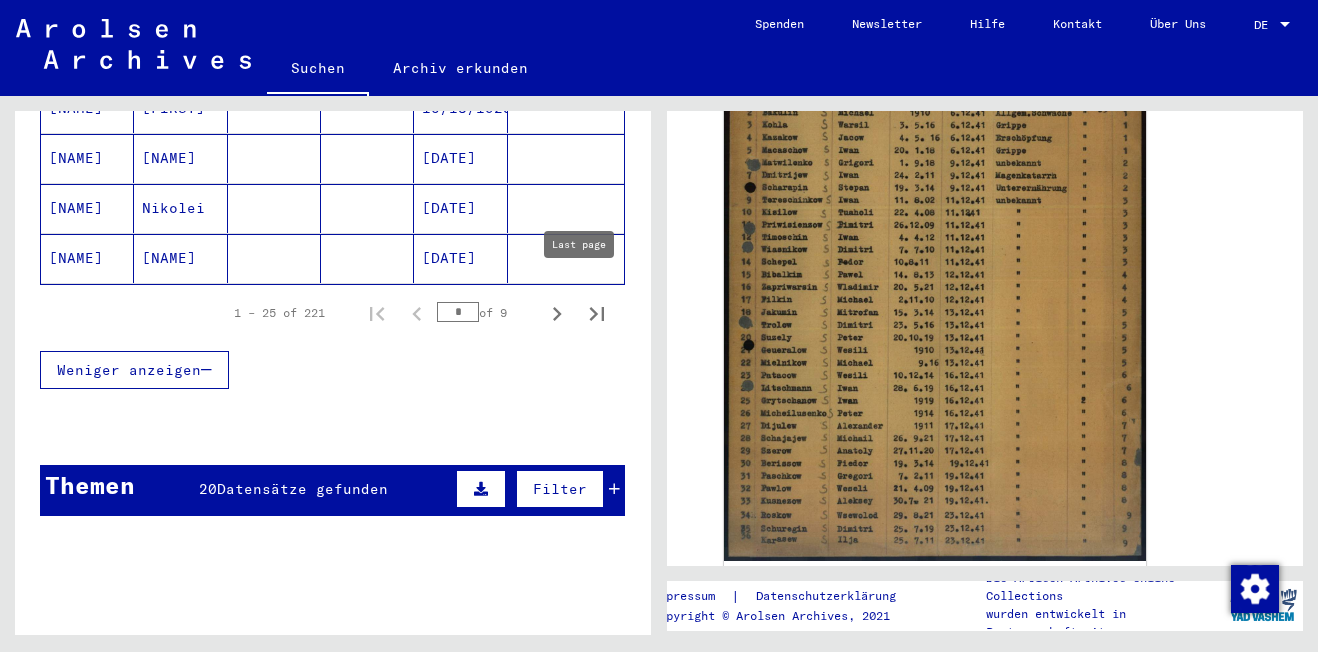 click 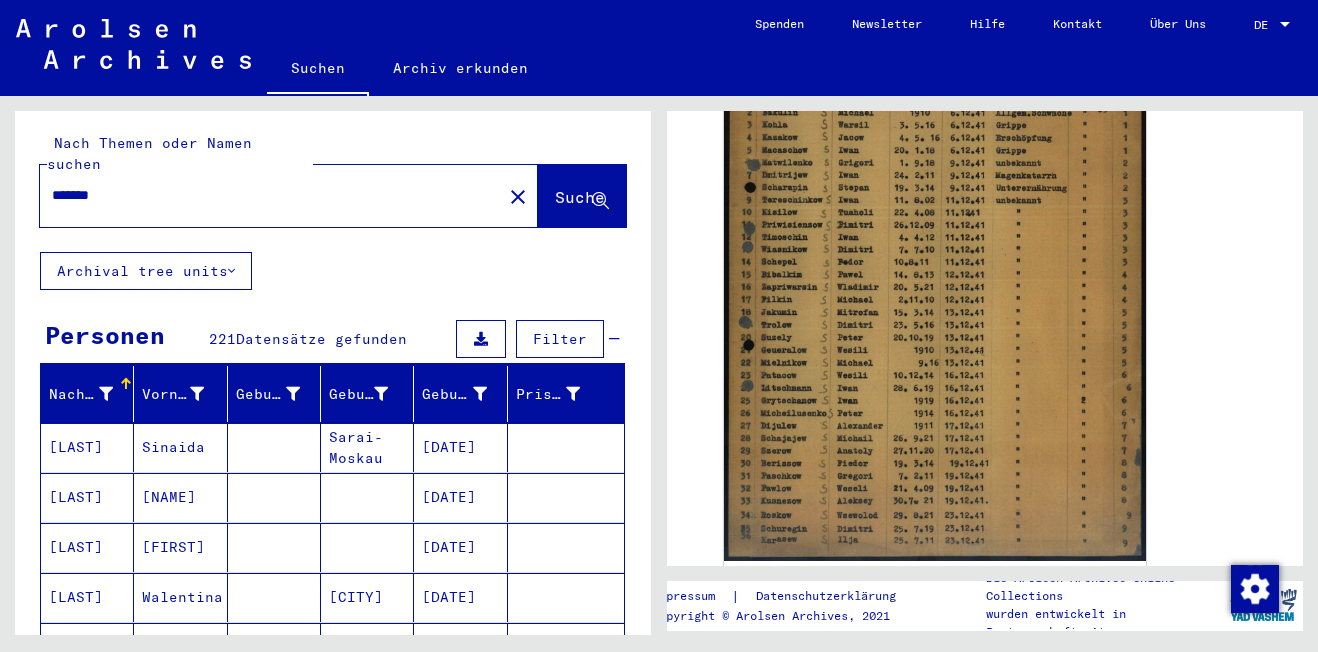 scroll, scrollTop: 0, scrollLeft: 0, axis: both 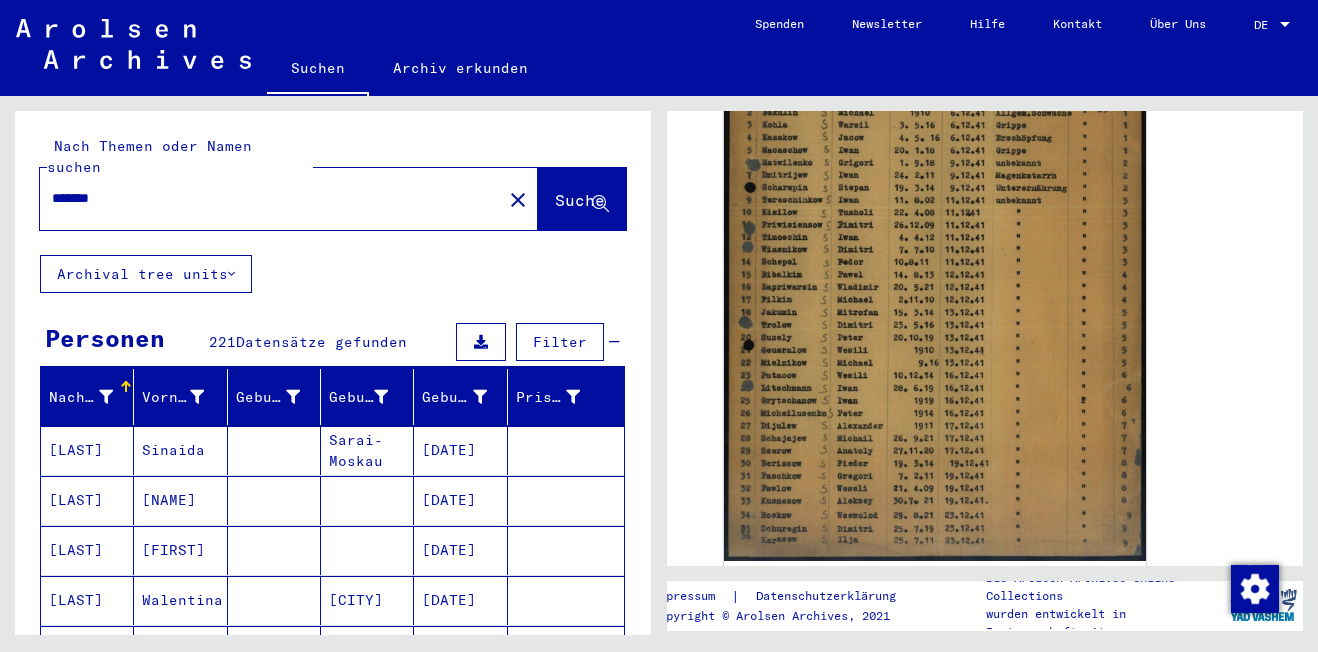 click on "*******" at bounding box center [271, 198] 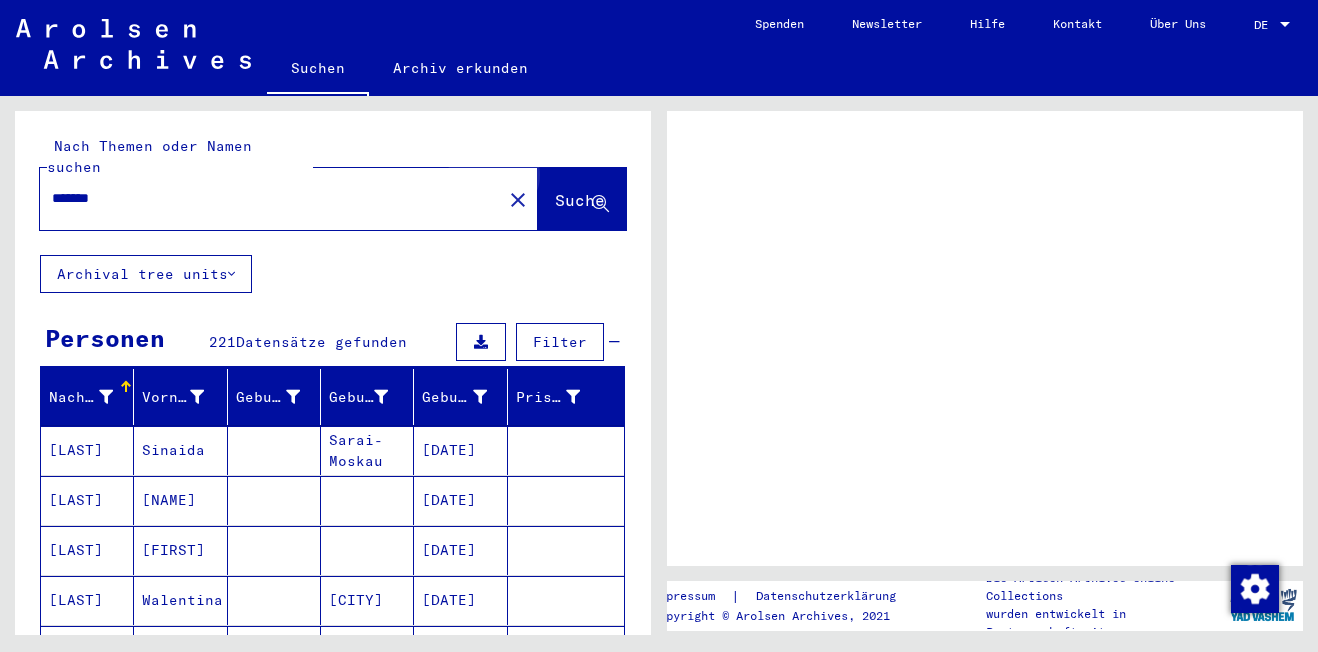 scroll, scrollTop: 0, scrollLeft: 0, axis: both 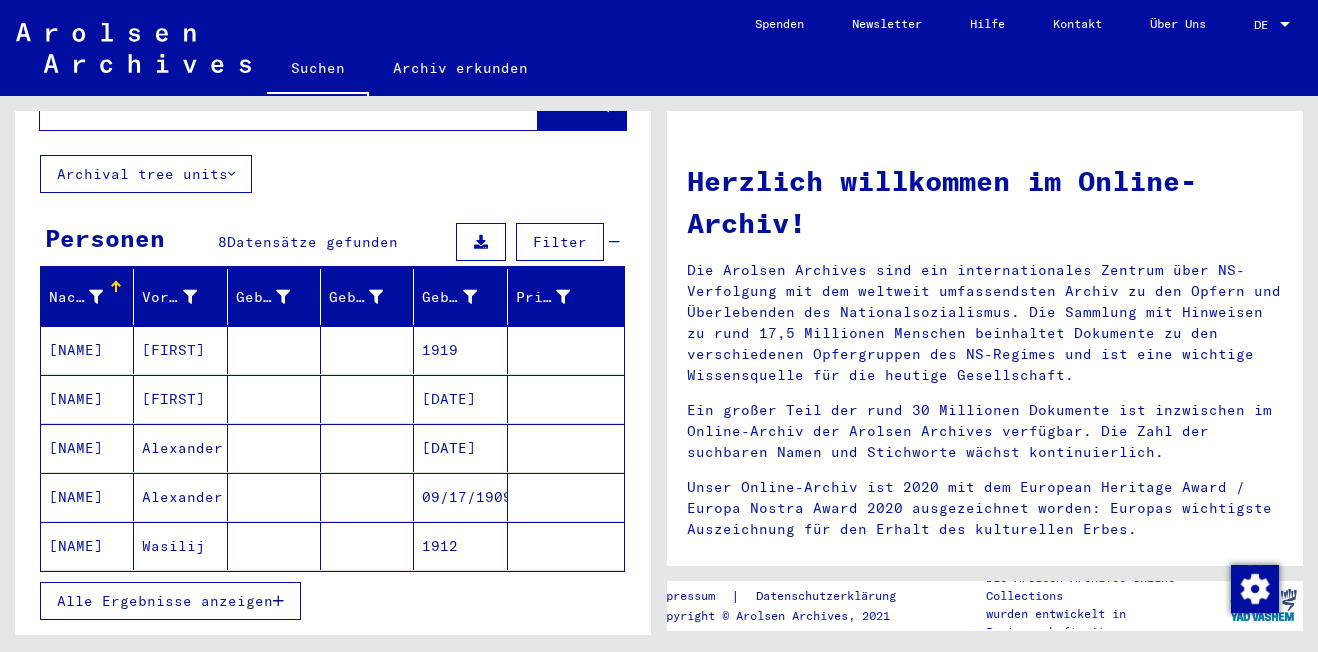 click on "Alle Ergebnisse anzeigen" at bounding box center (170, 601) 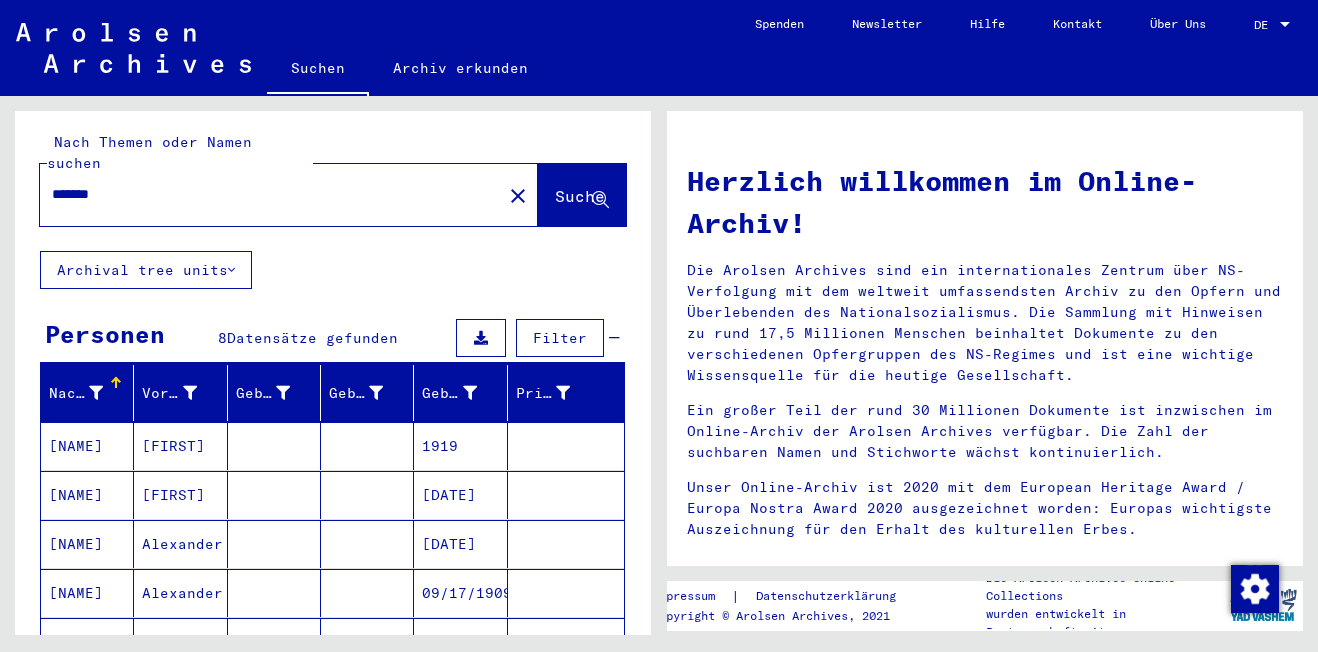 scroll, scrollTop: 0, scrollLeft: 0, axis: both 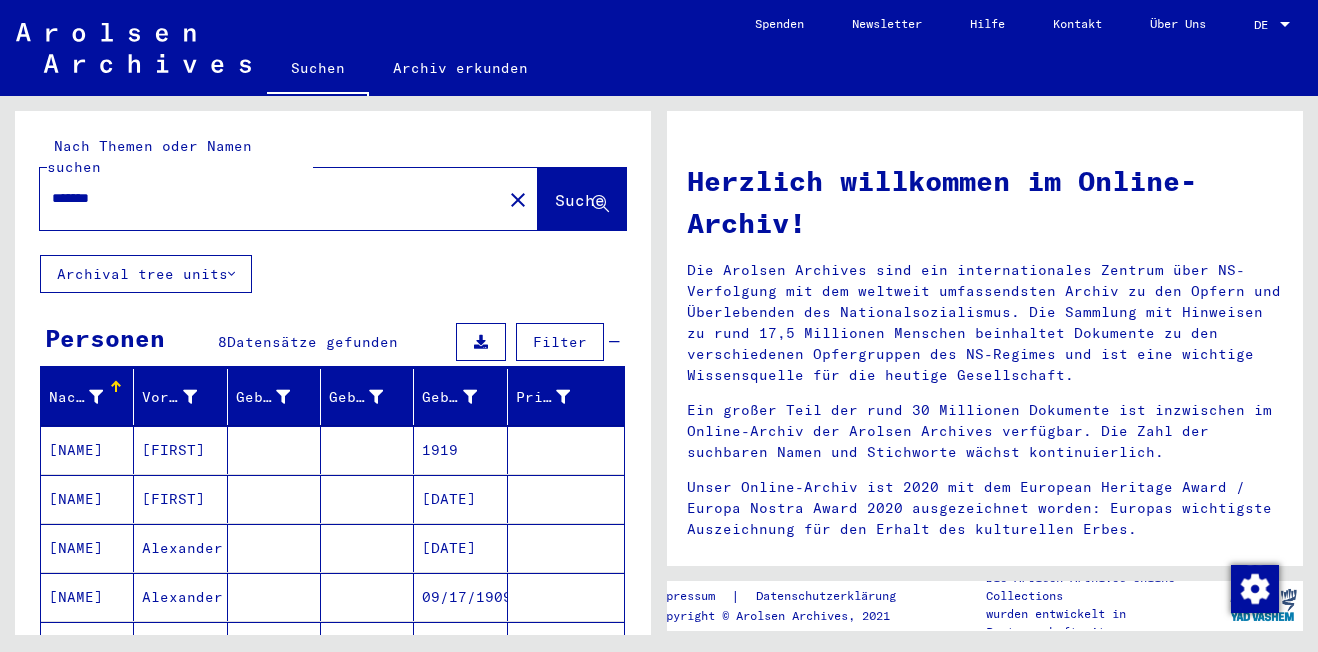 click on "*******" at bounding box center [265, 198] 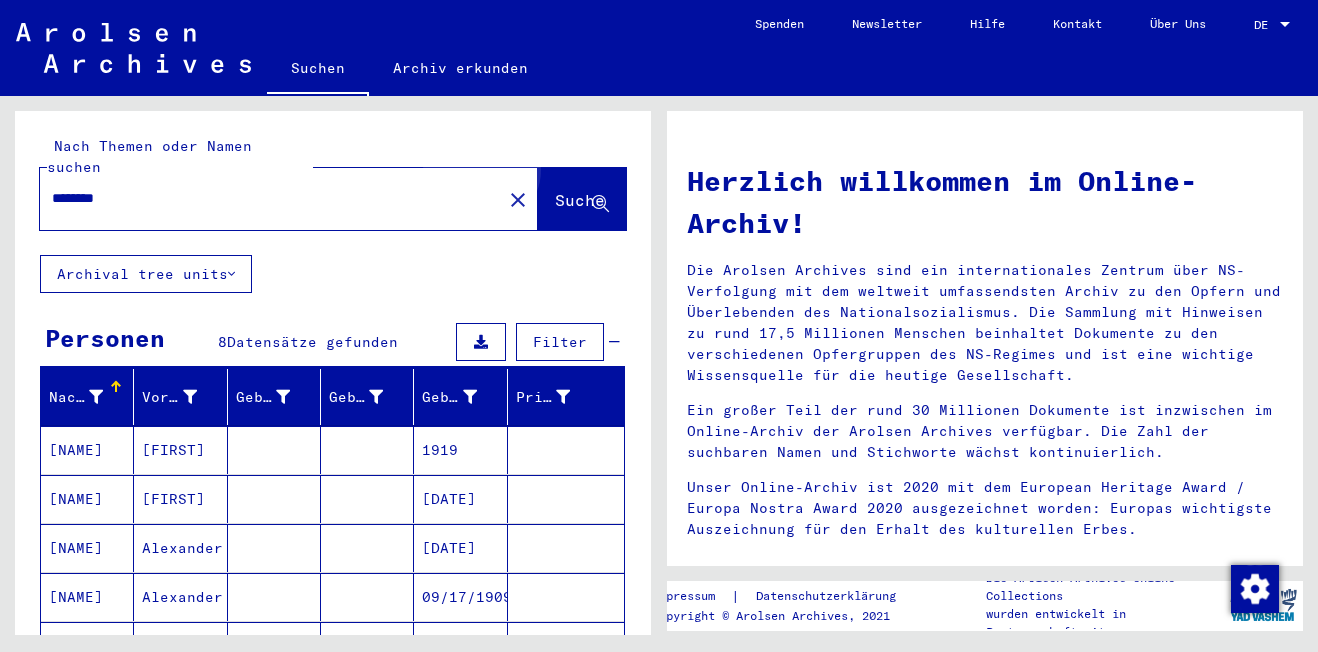 click on "Suche" 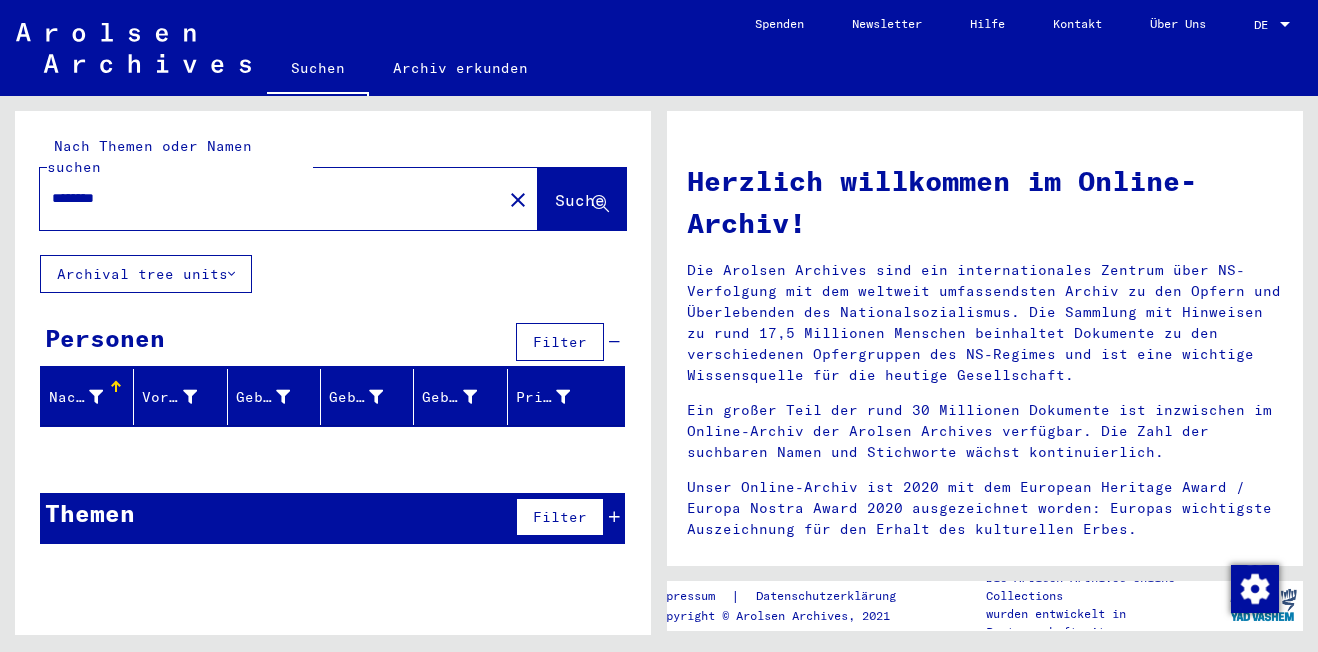 click on "********" at bounding box center [265, 198] 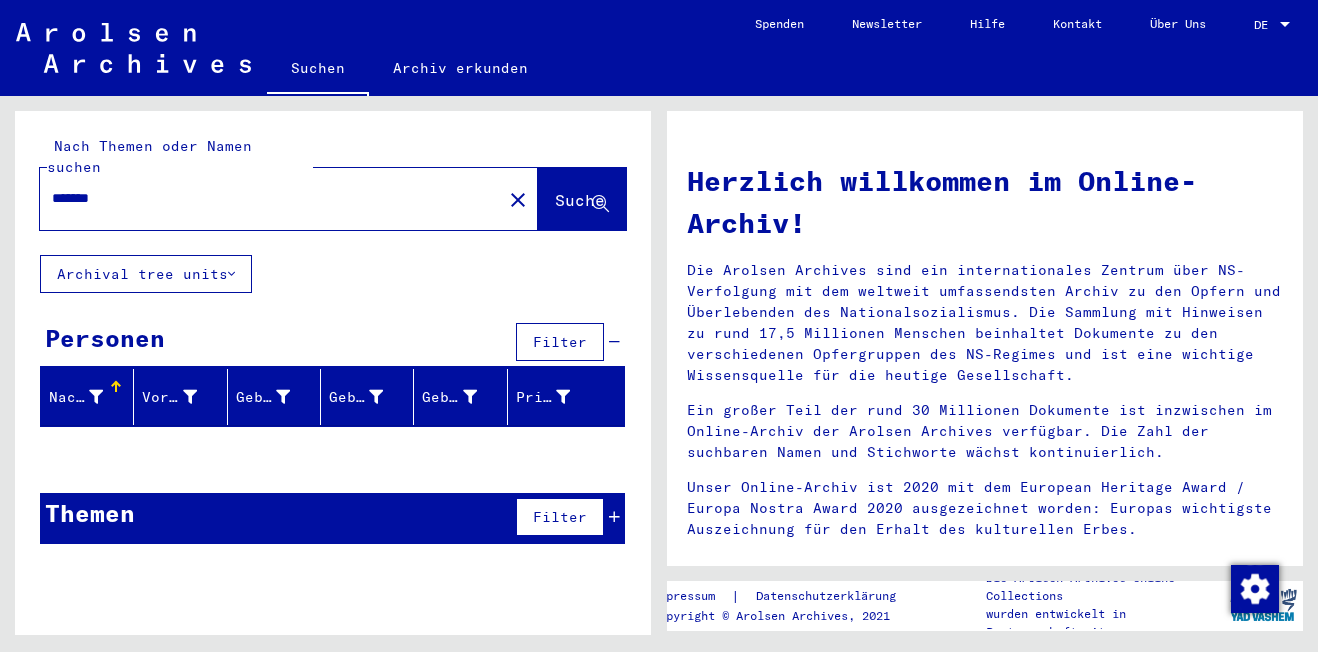 click on "Suche" 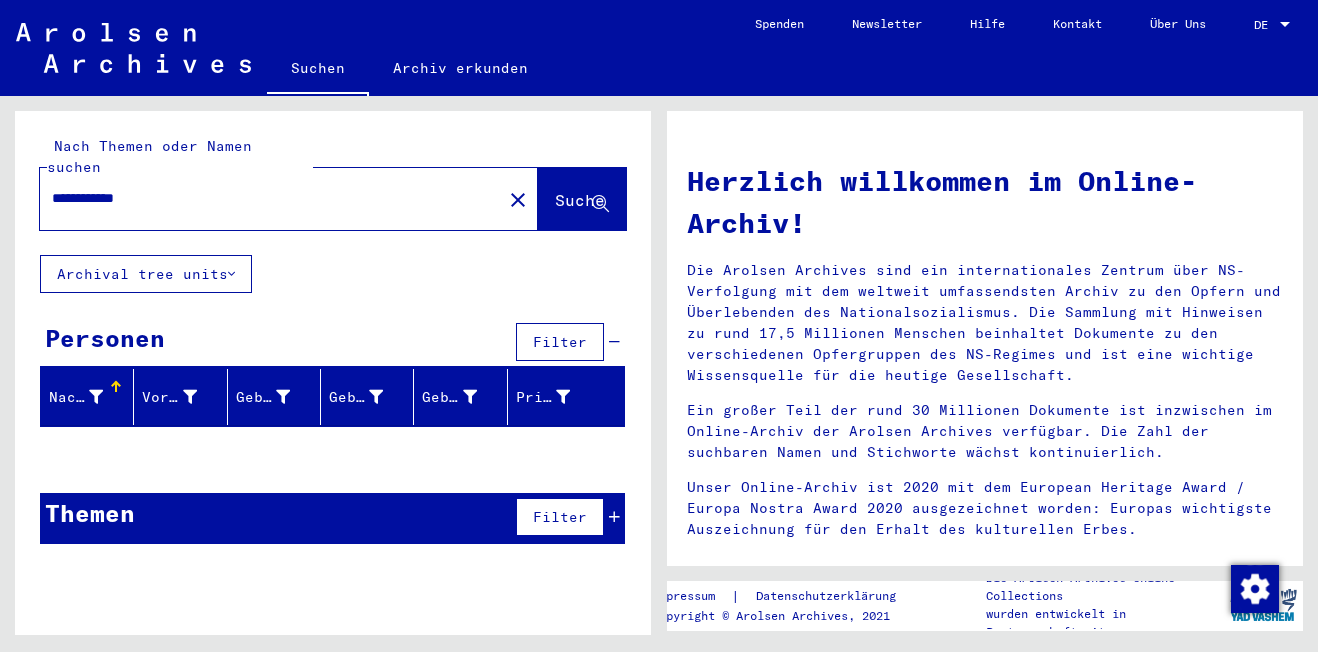 type on "**********" 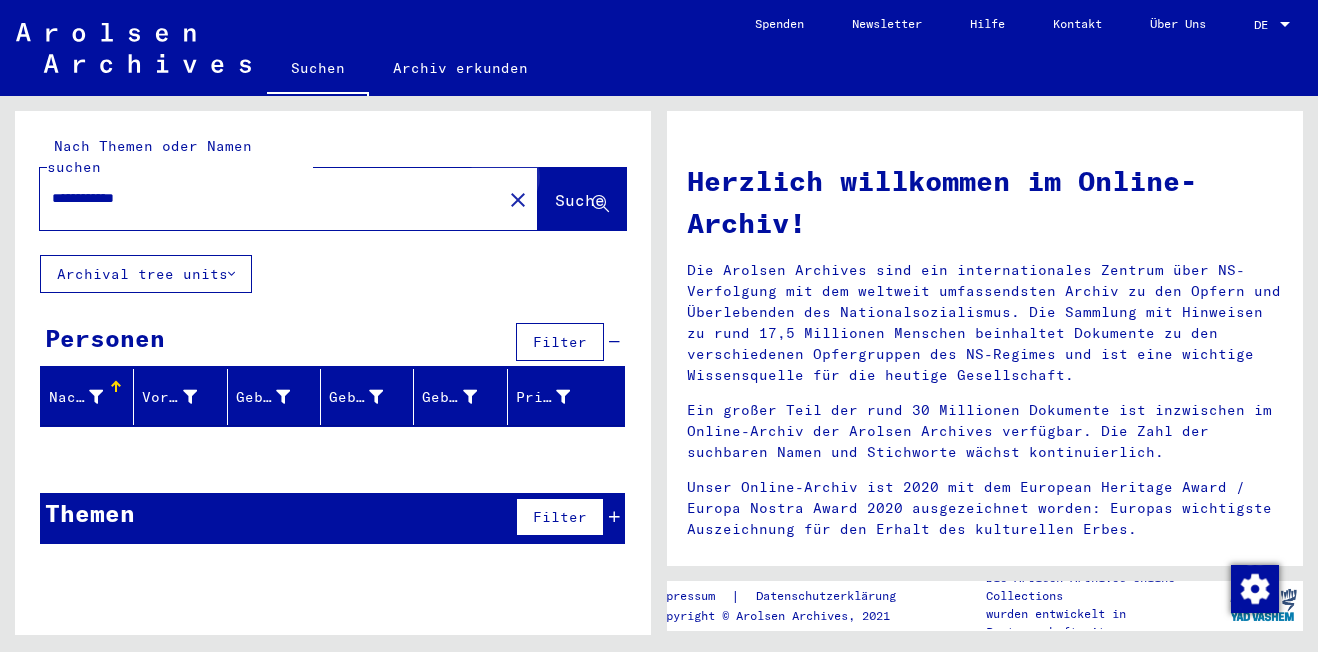 click on "Suche" 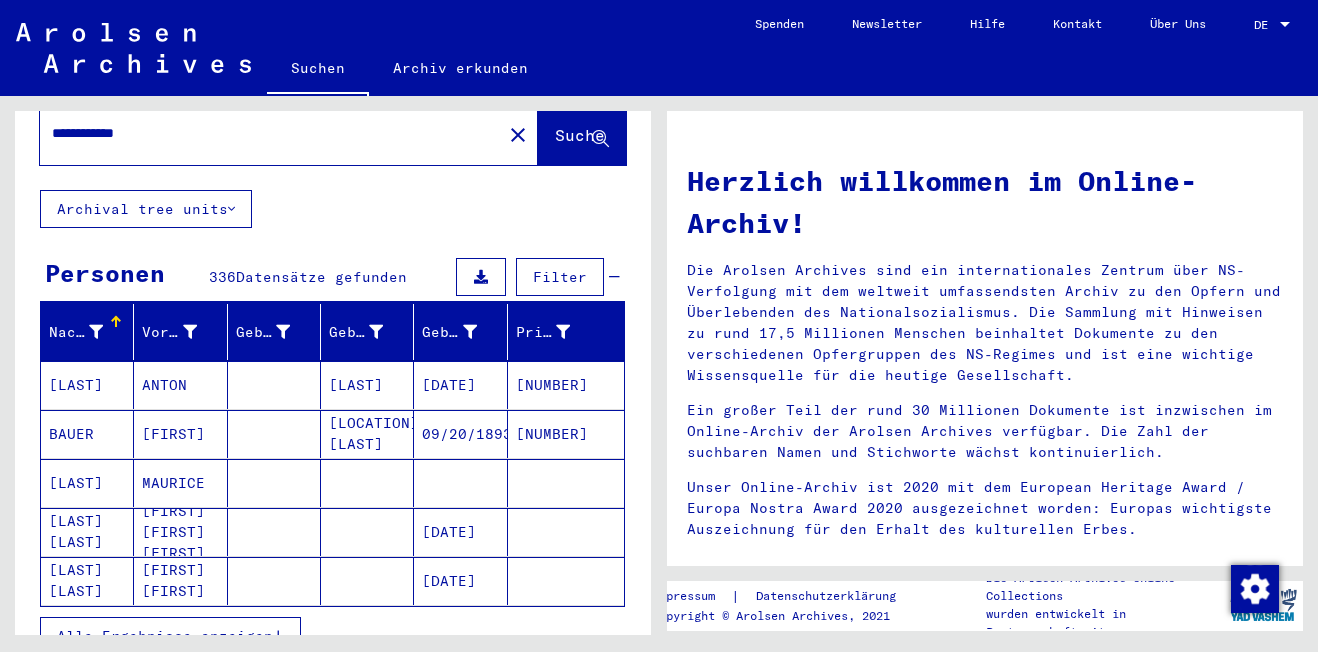 scroll, scrollTop: 200, scrollLeft: 0, axis: vertical 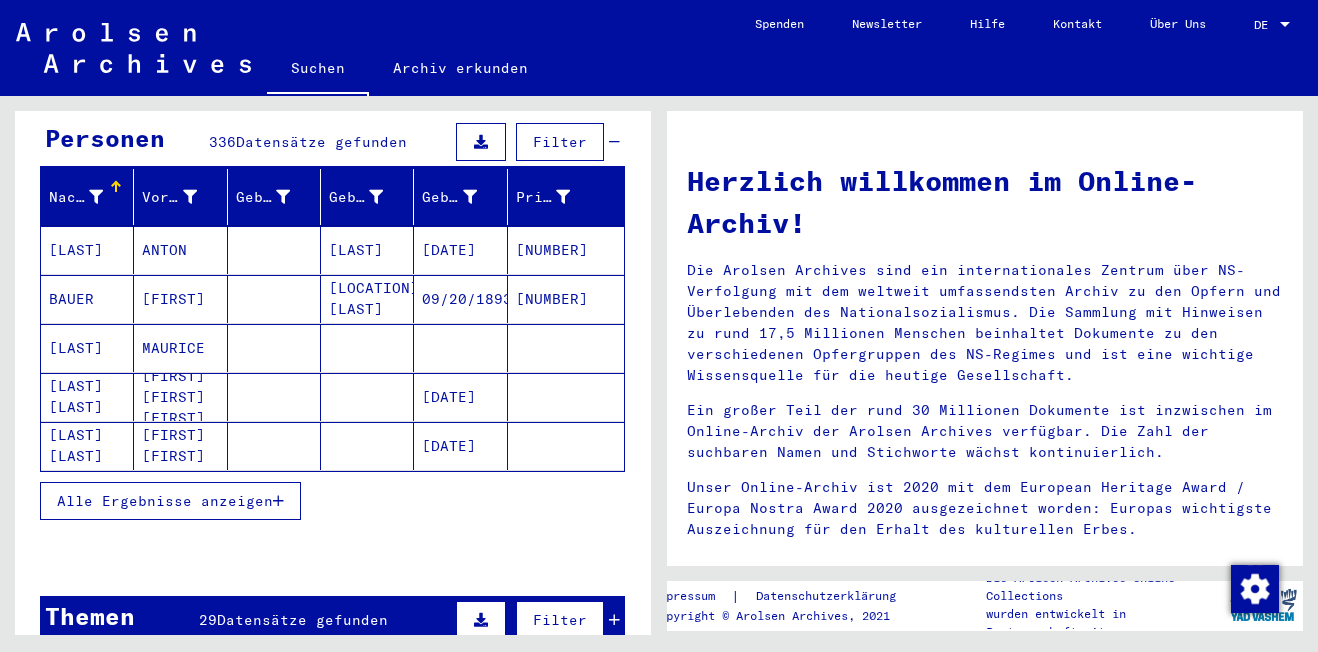 click on "Alle Ergebnisse anzeigen" at bounding box center [170, 501] 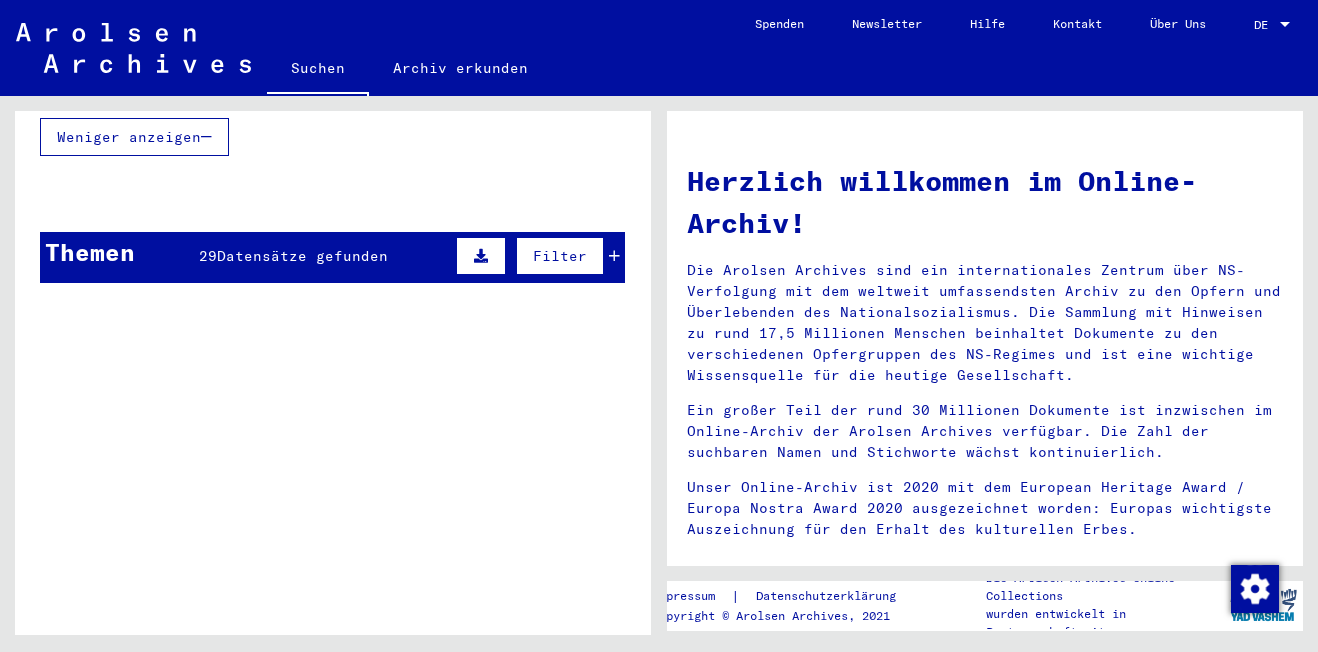 scroll, scrollTop: 1200, scrollLeft: 0, axis: vertical 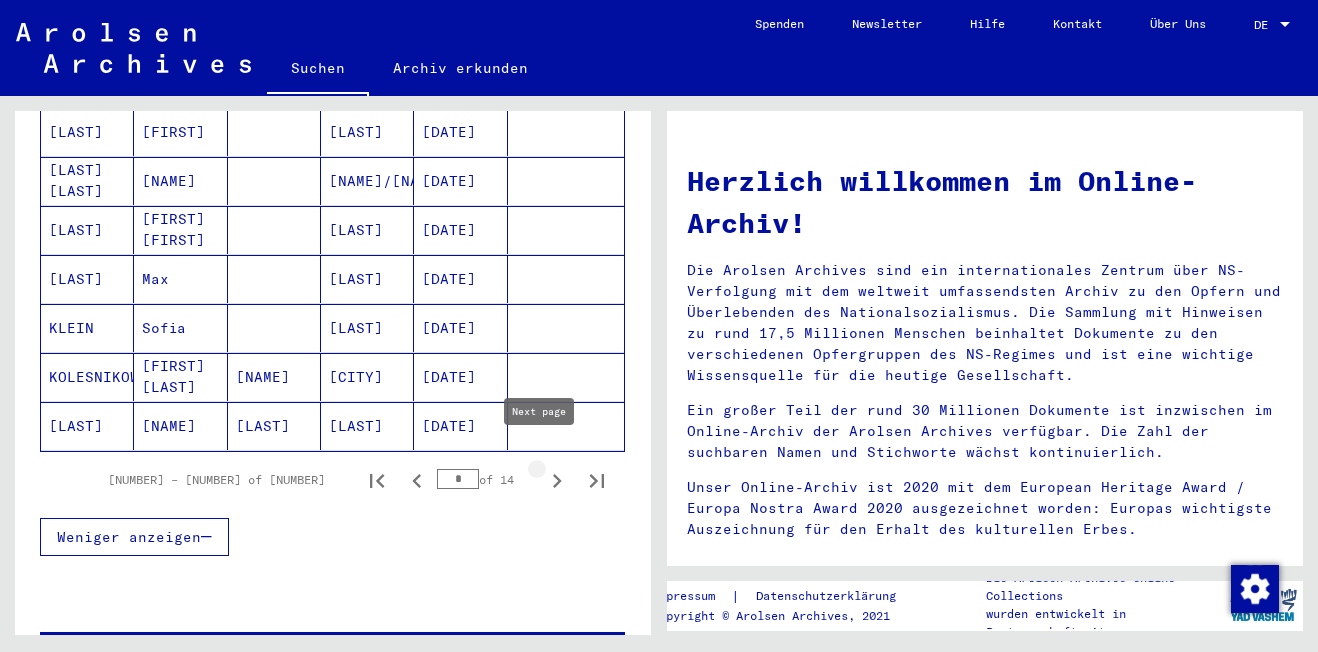click 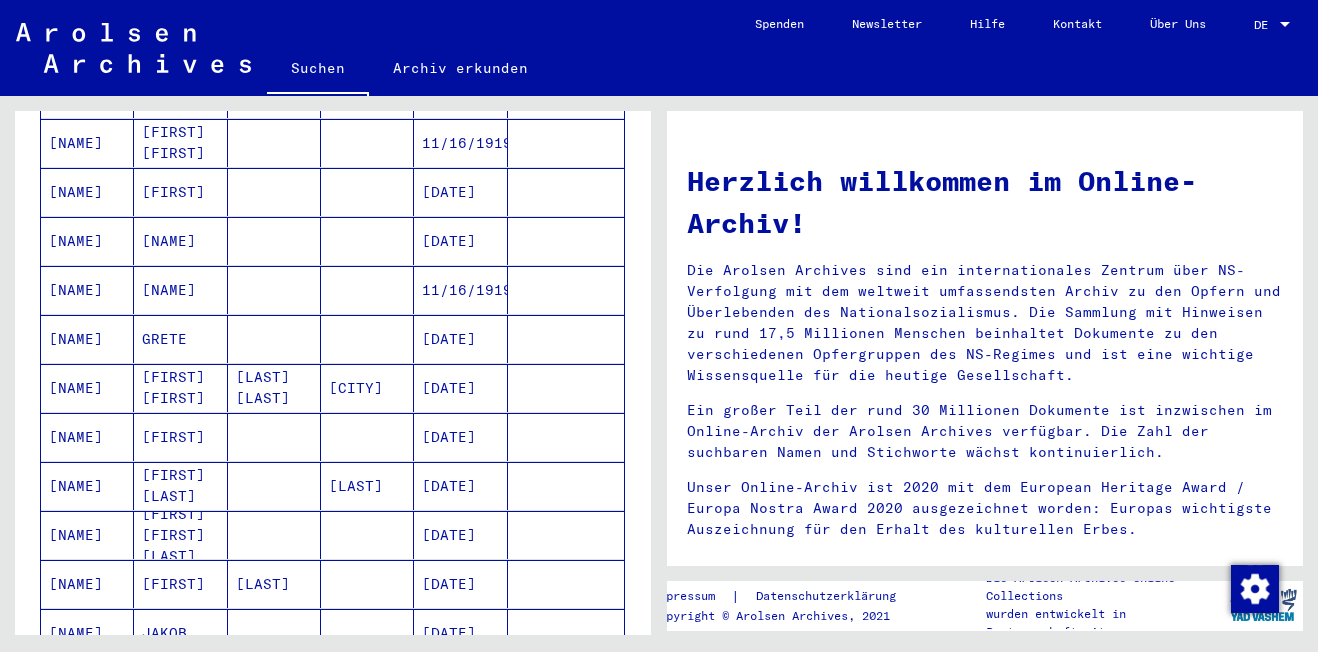 scroll, scrollTop: 700, scrollLeft: 0, axis: vertical 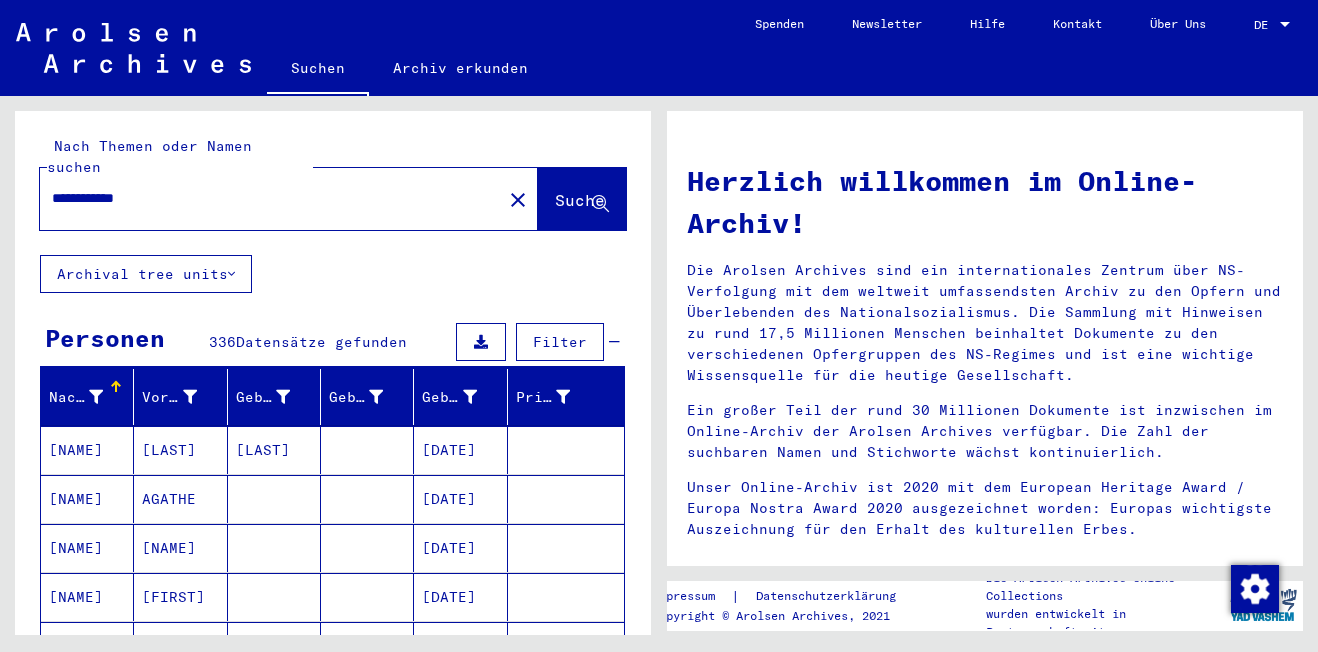 drag, startPoint x: 174, startPoint y: 183, endPoint x: 40, endPoint y: 184, distance: 134.00374 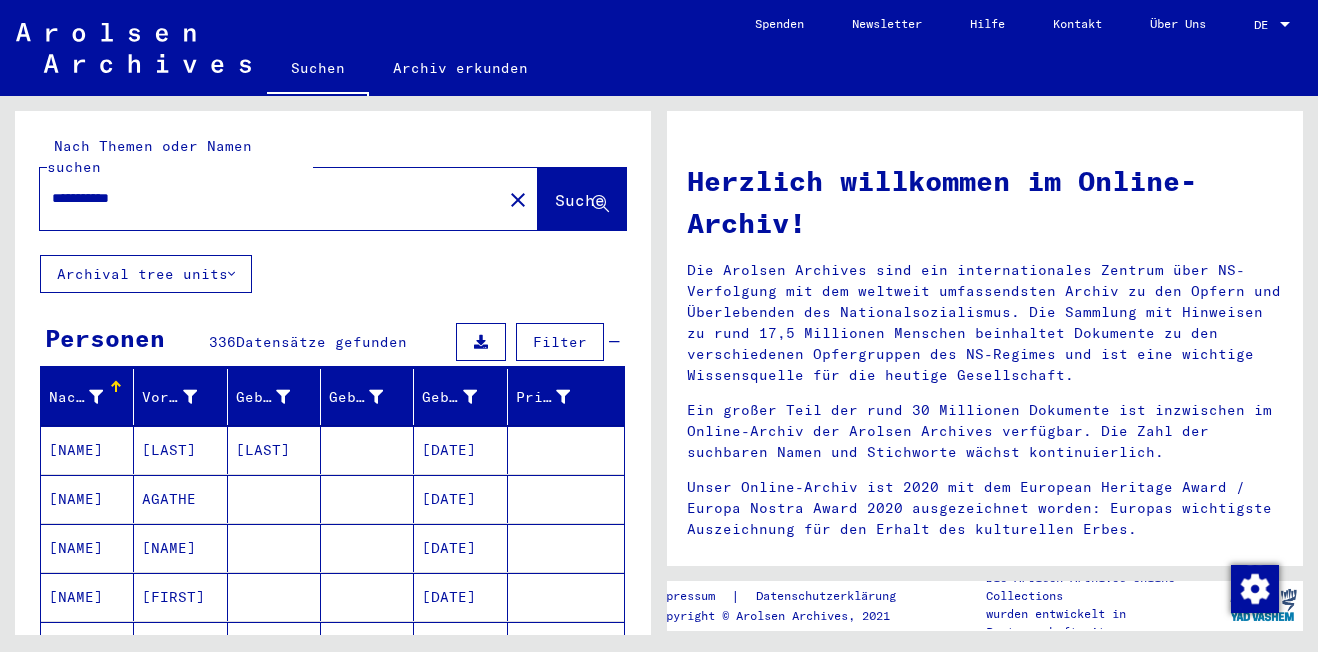 type on "**********" 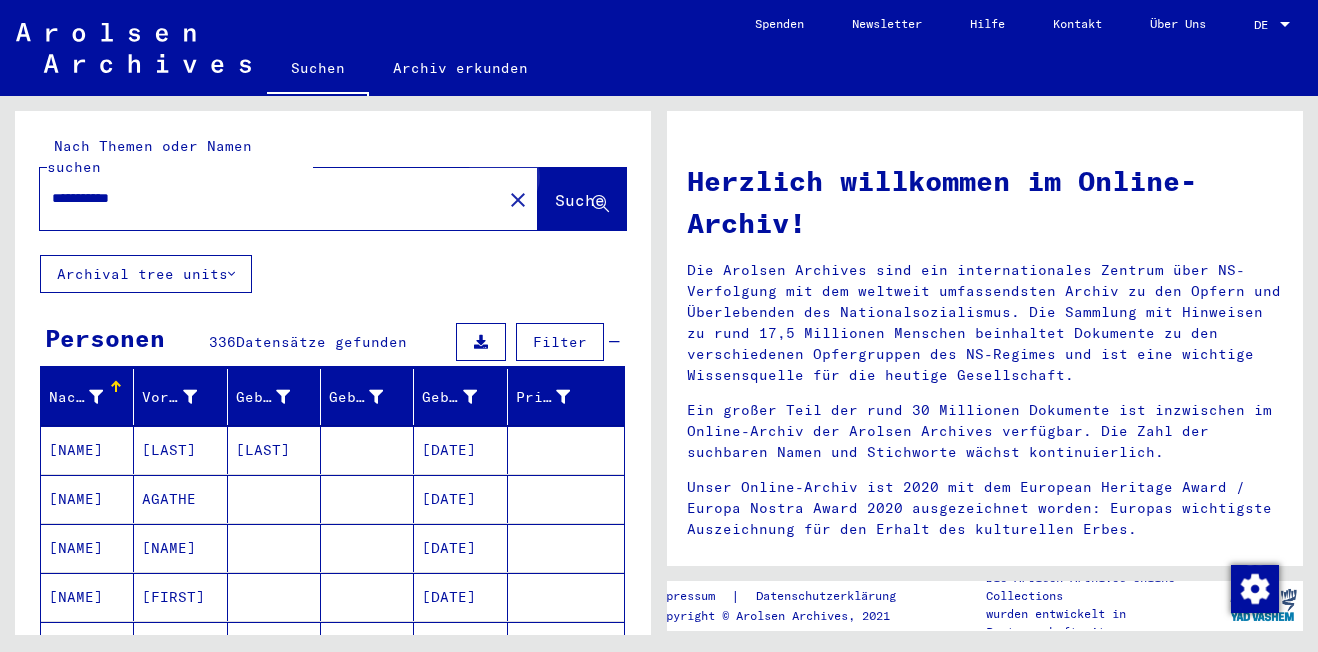 click on "Suche" 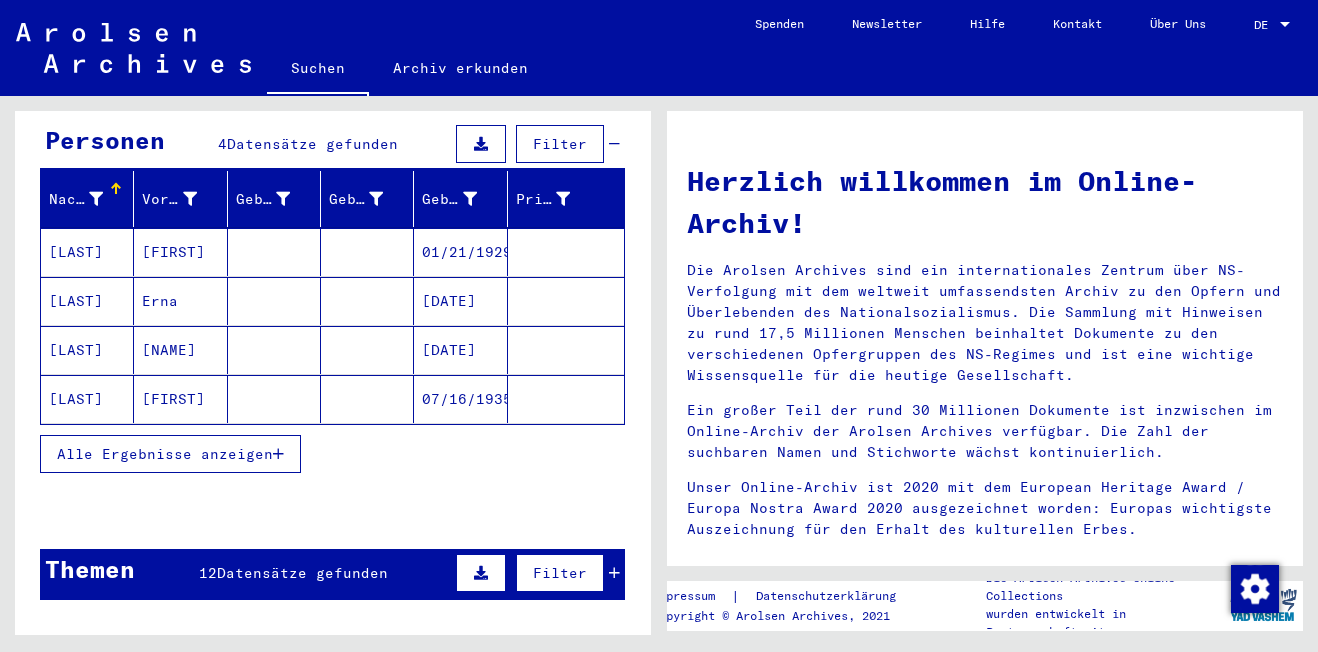 scroll, scrollTop: 200, scrollLeft: 0, axis: vertical 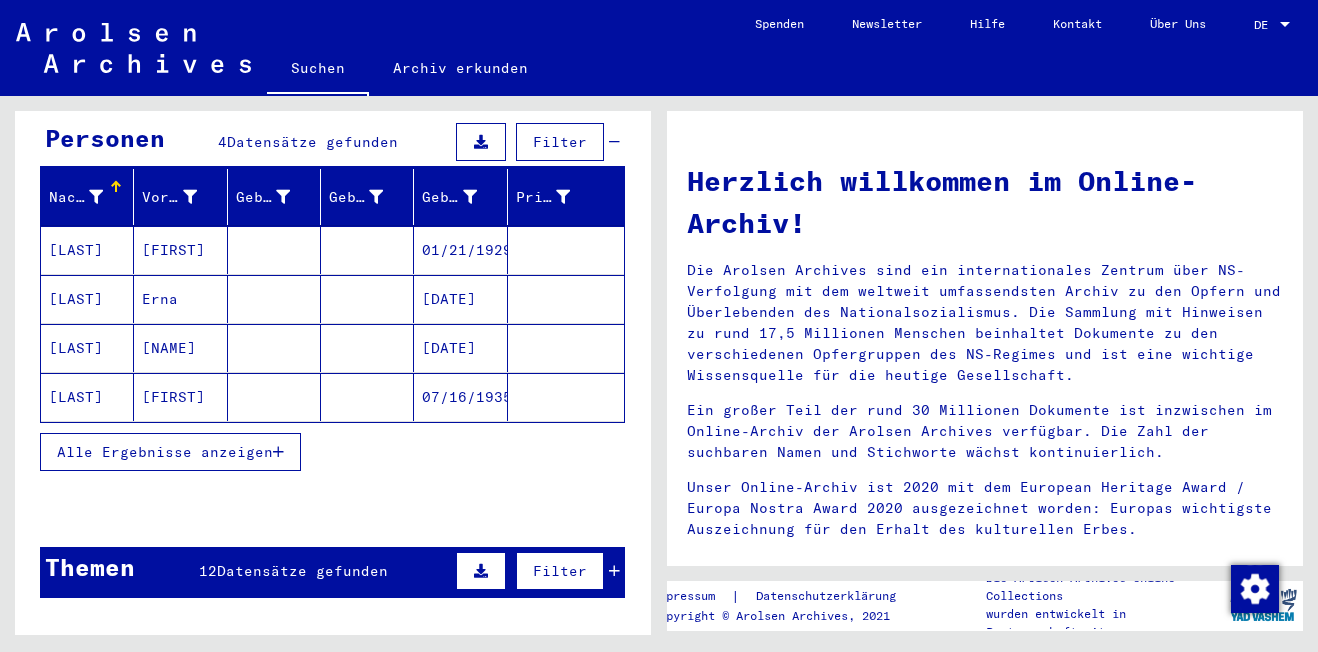 click at bounding box center [278, 452] 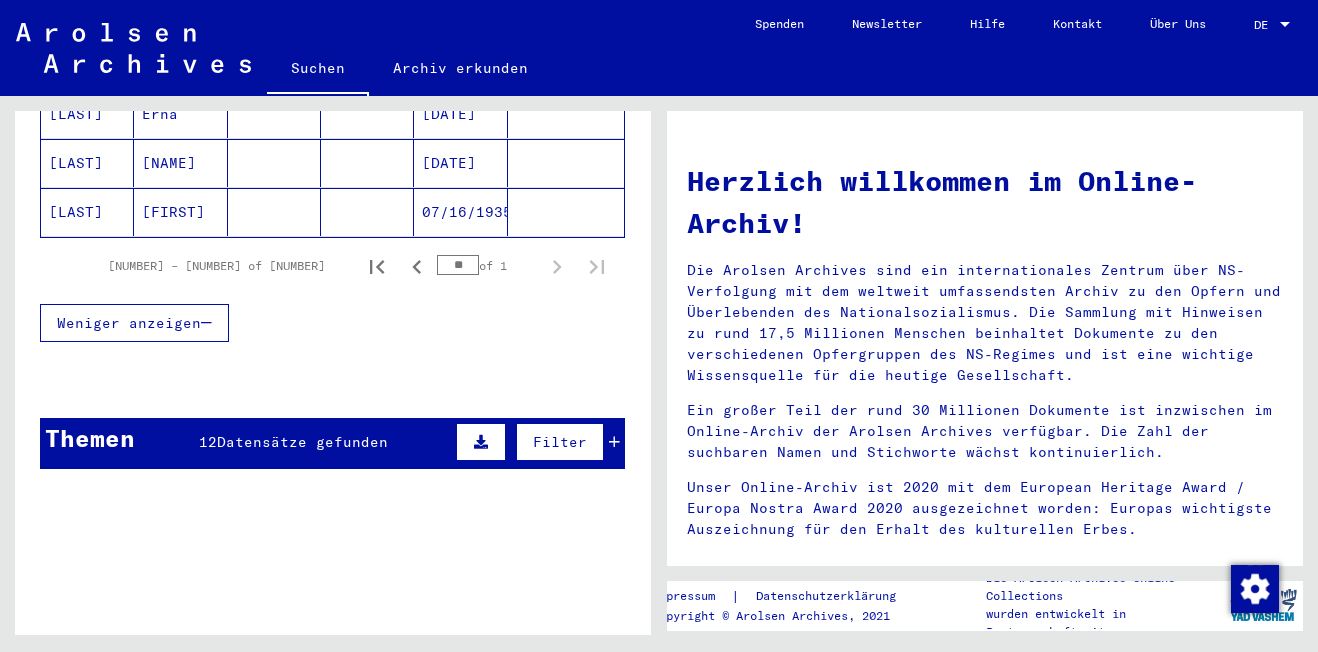 scroll, scrollTop: 400, scrollLeft: 0, axis: vertical 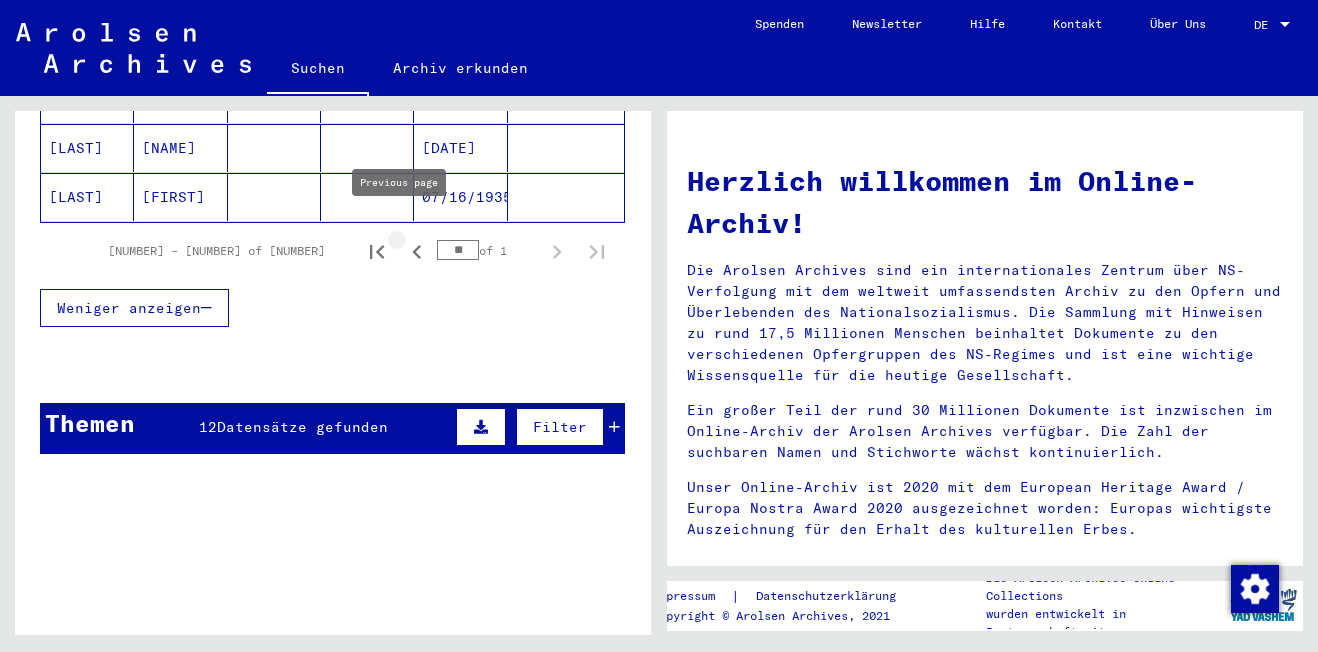 click 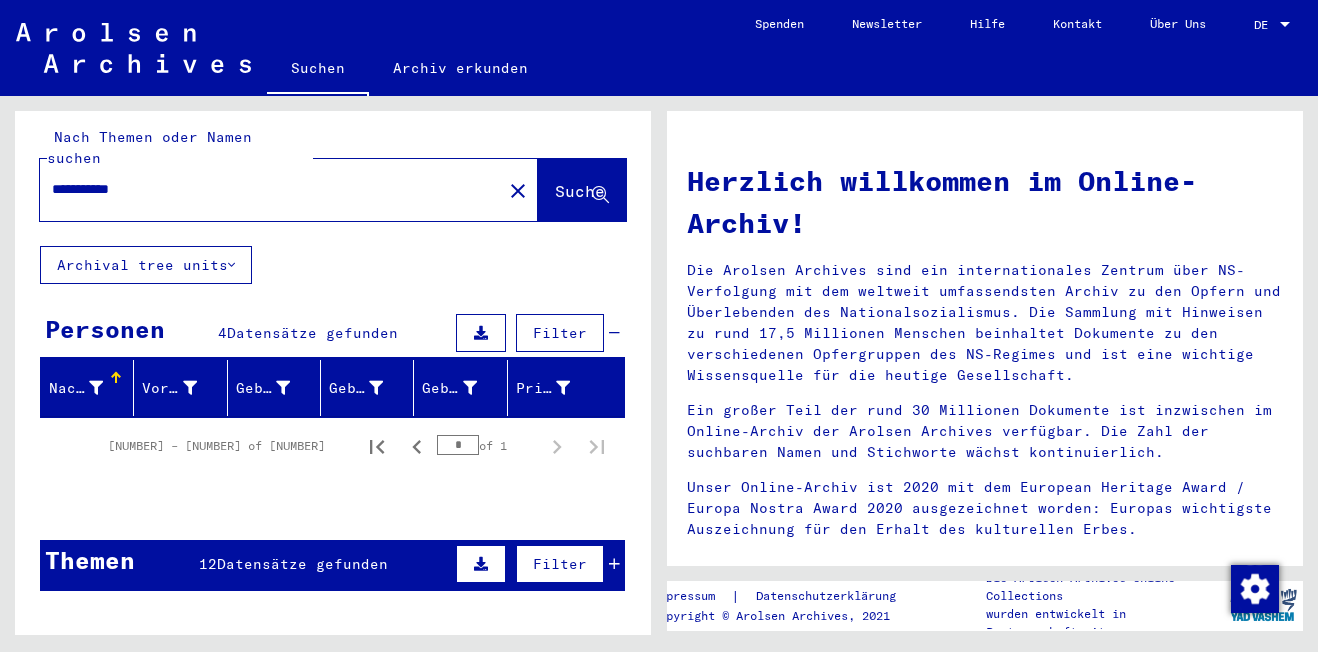 scroll, scrollTop: 0, scrollLeft: 0, axis: both 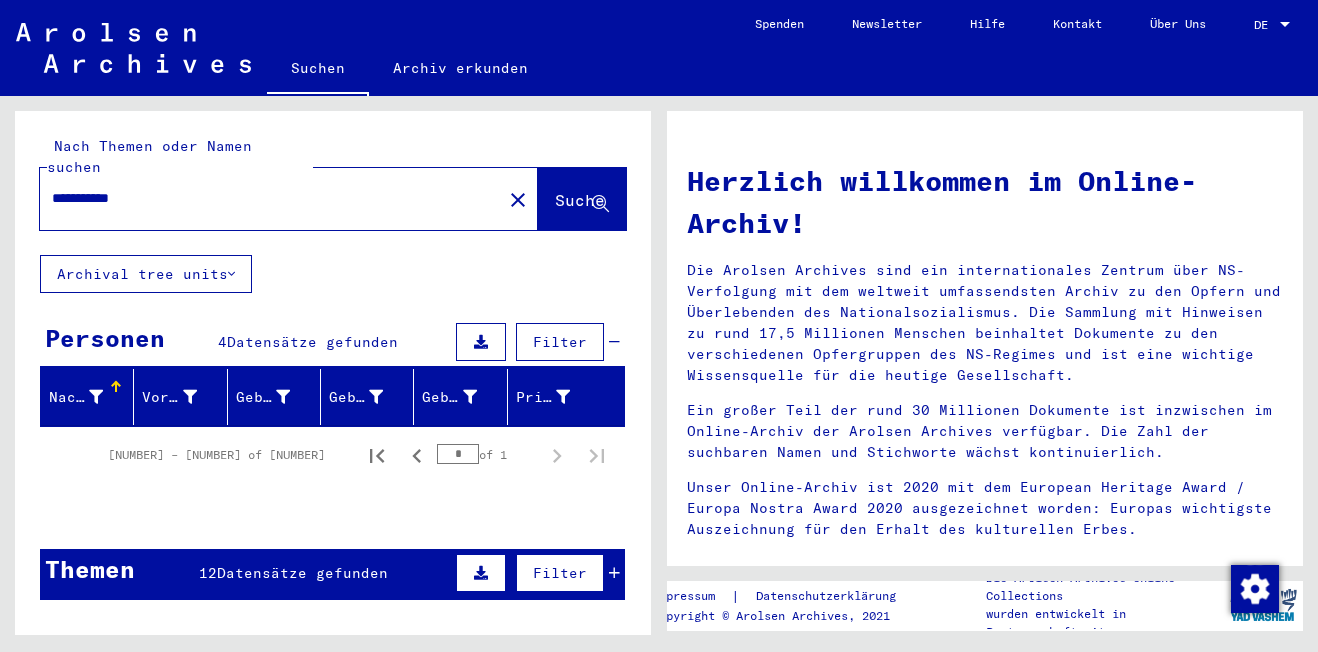 click on "Suche" 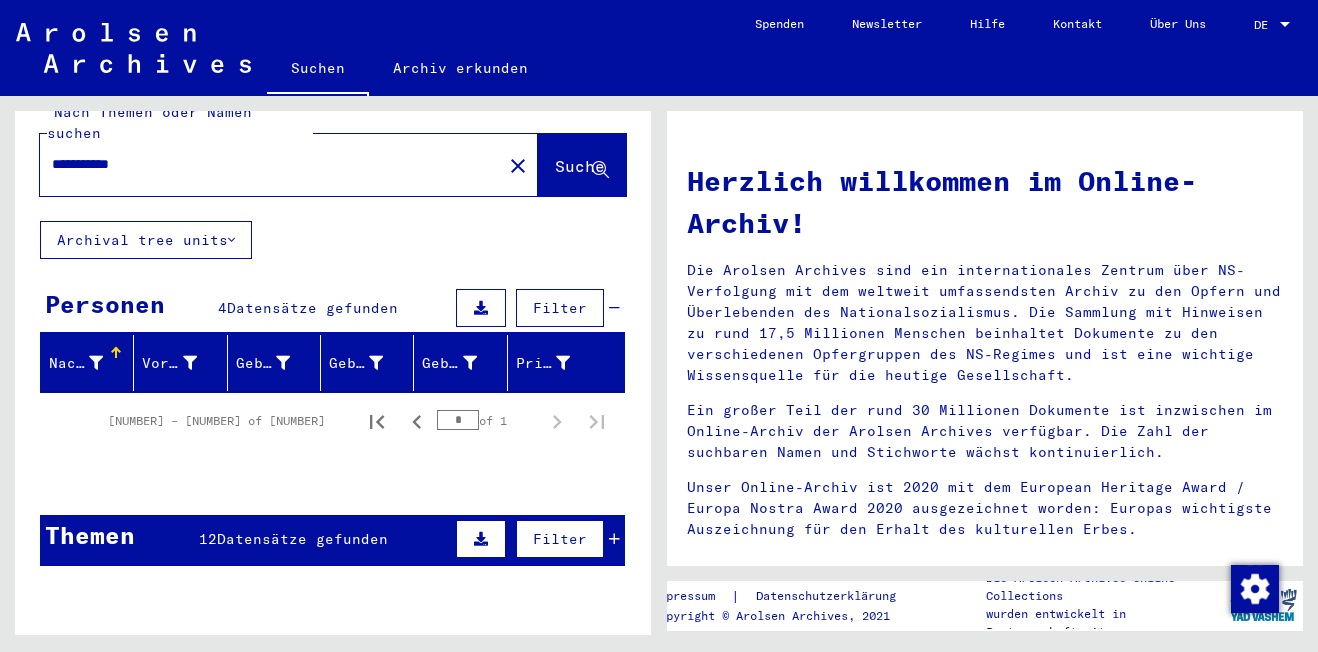 scroll, scrollTop: 0, scrollLeft: 0, axis: both 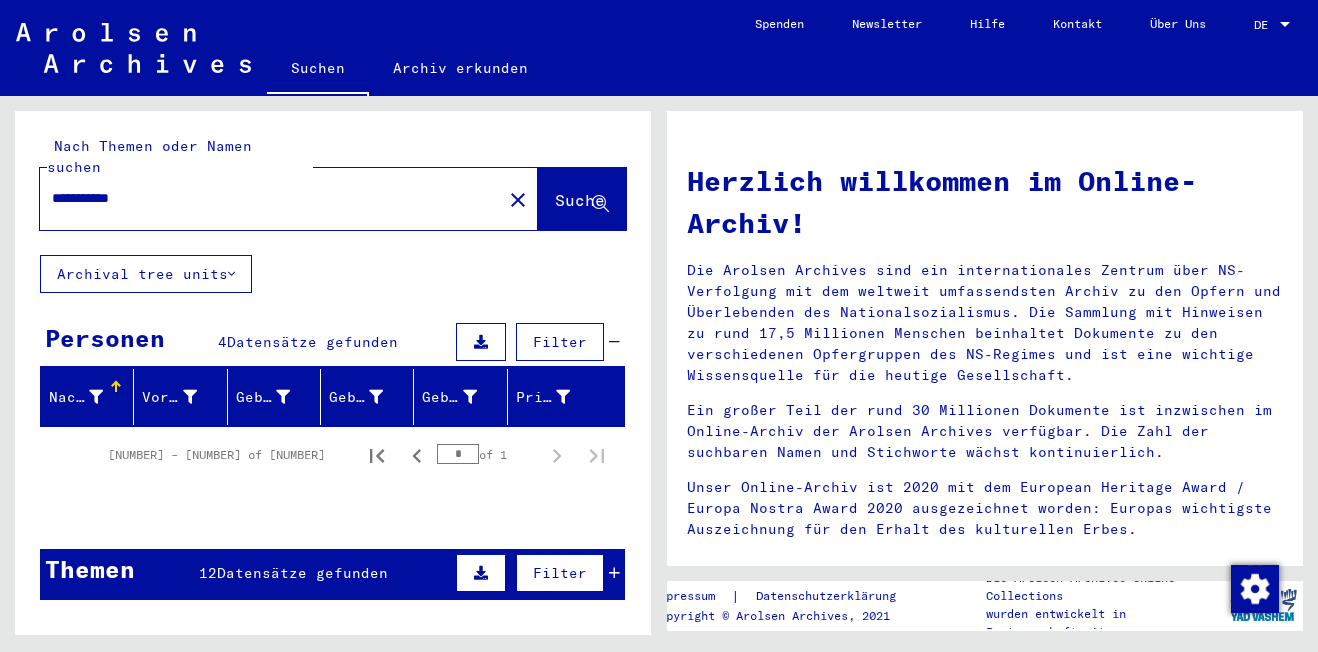 click on "Datensätze gefunden" at bounding box center [312, 342] 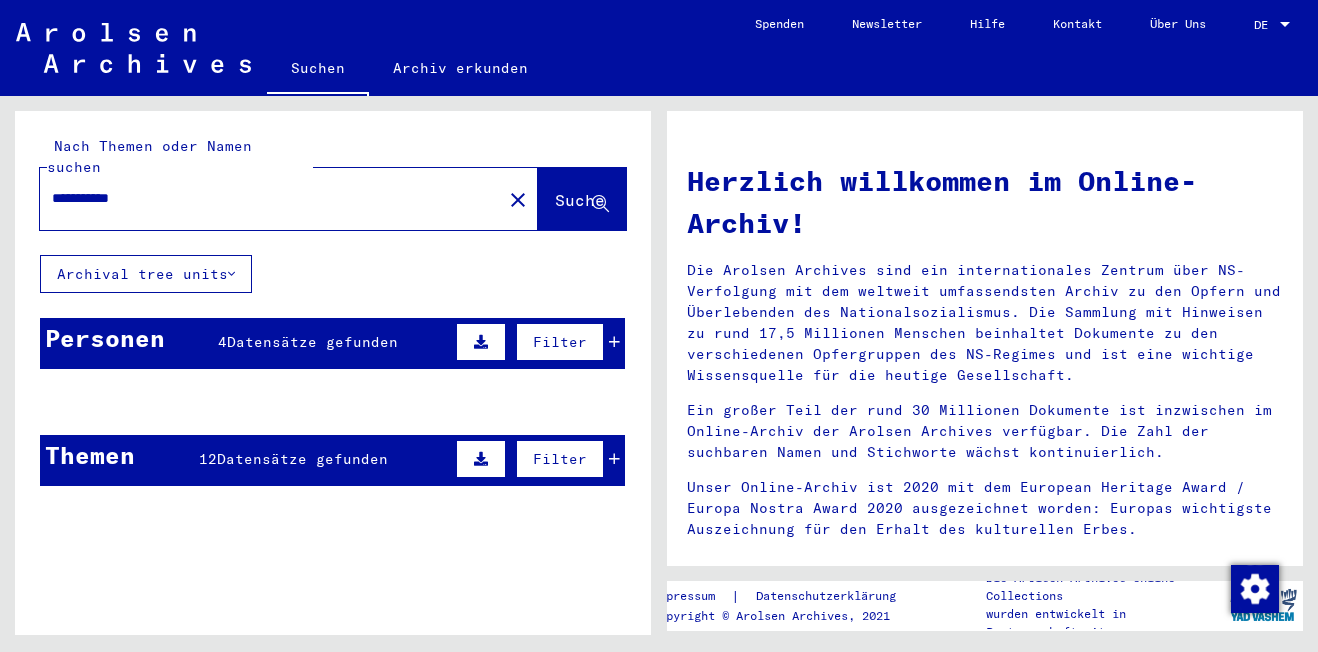 click on "Datensätze gefunden" at bounding box center (312, 342) 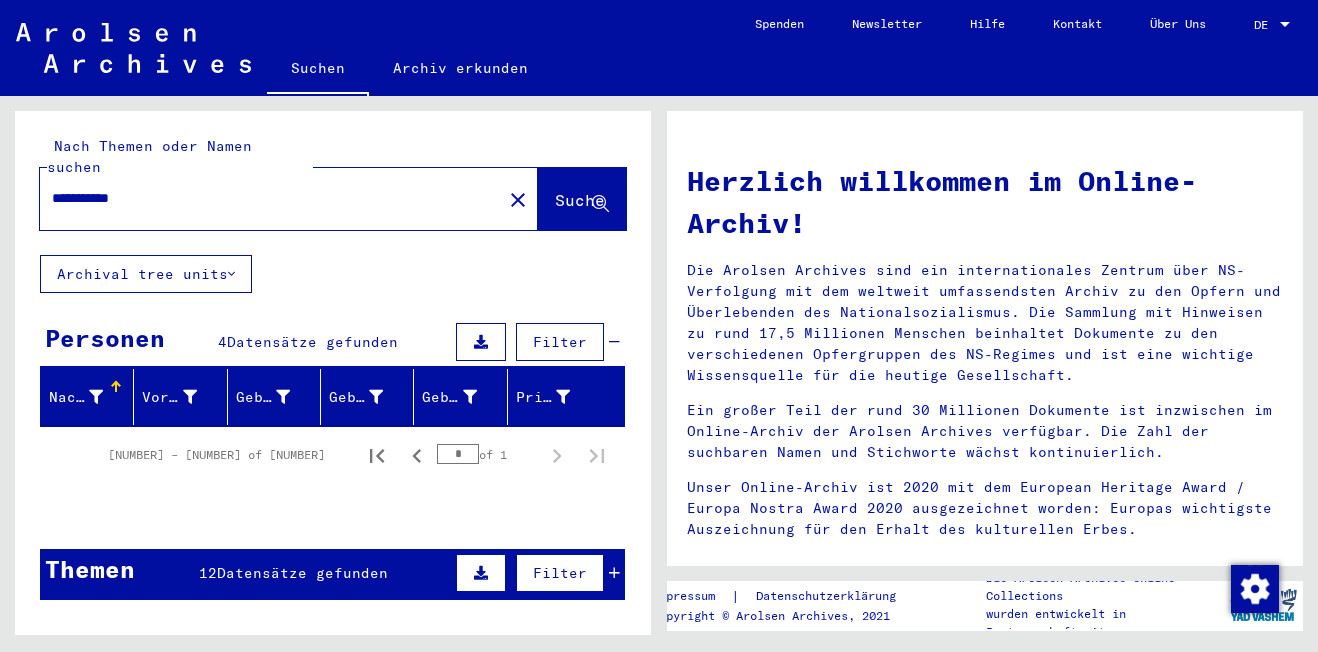 click on "**********" at bounding box center [265, 198] 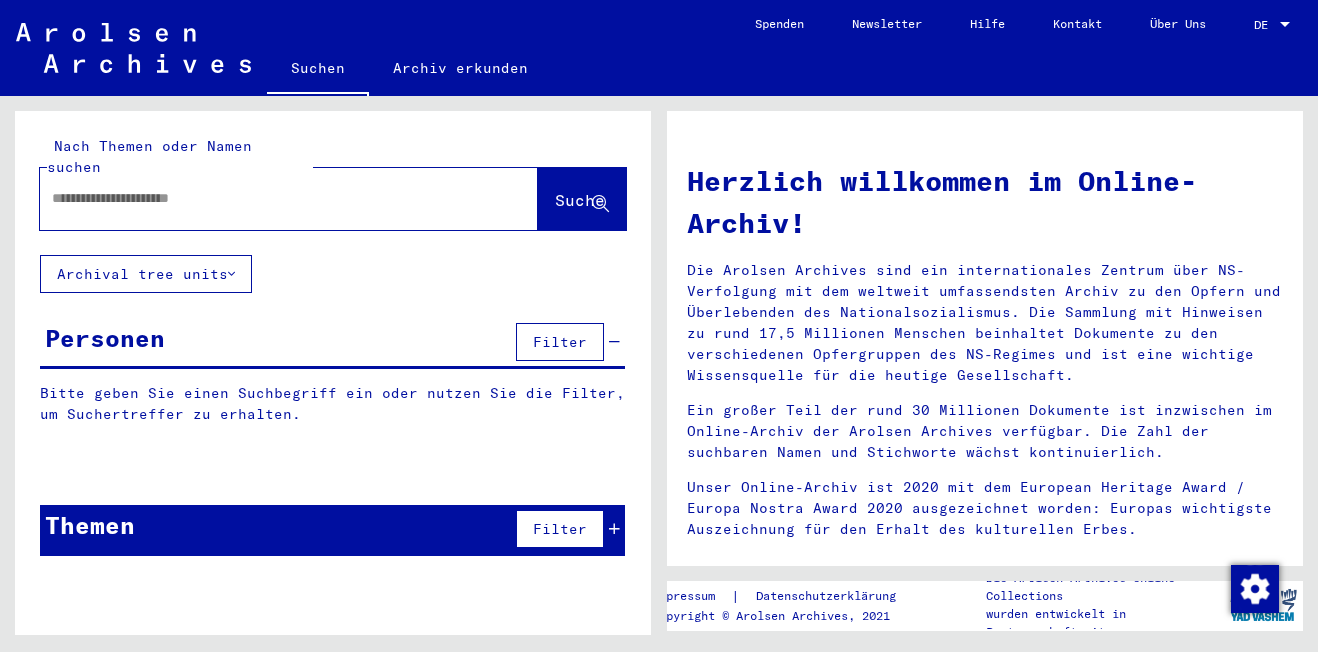 paste on "**********" 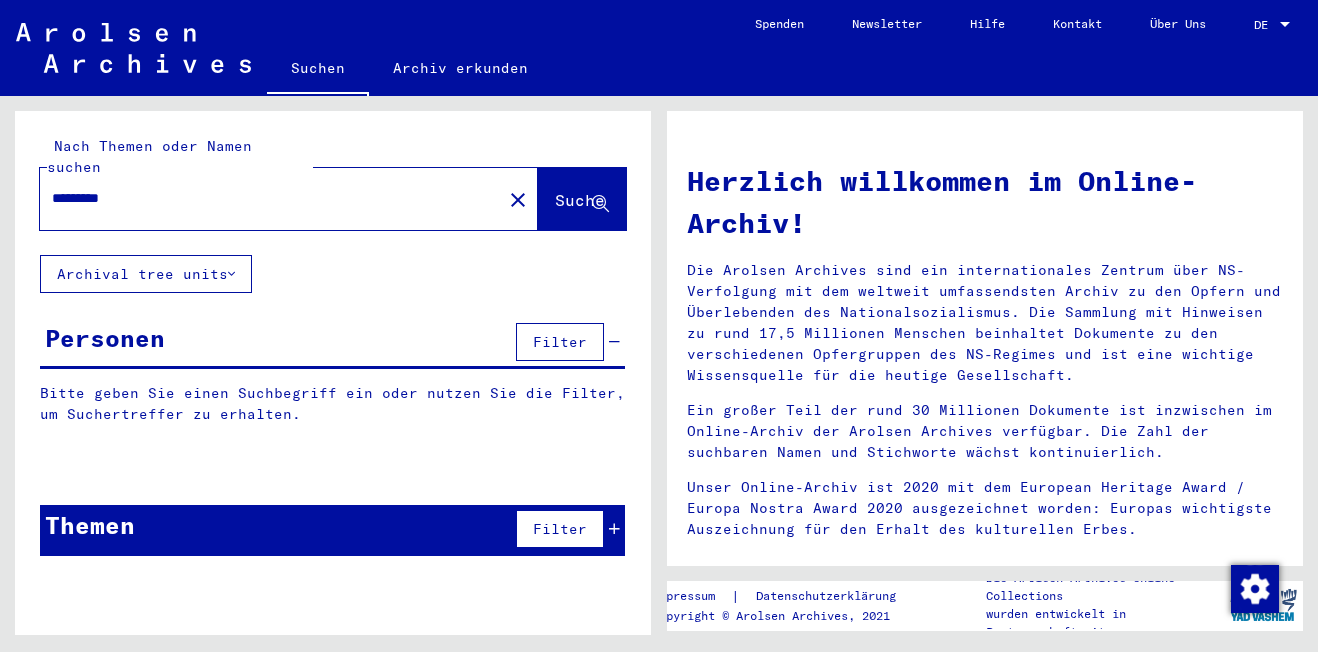type on "*********" 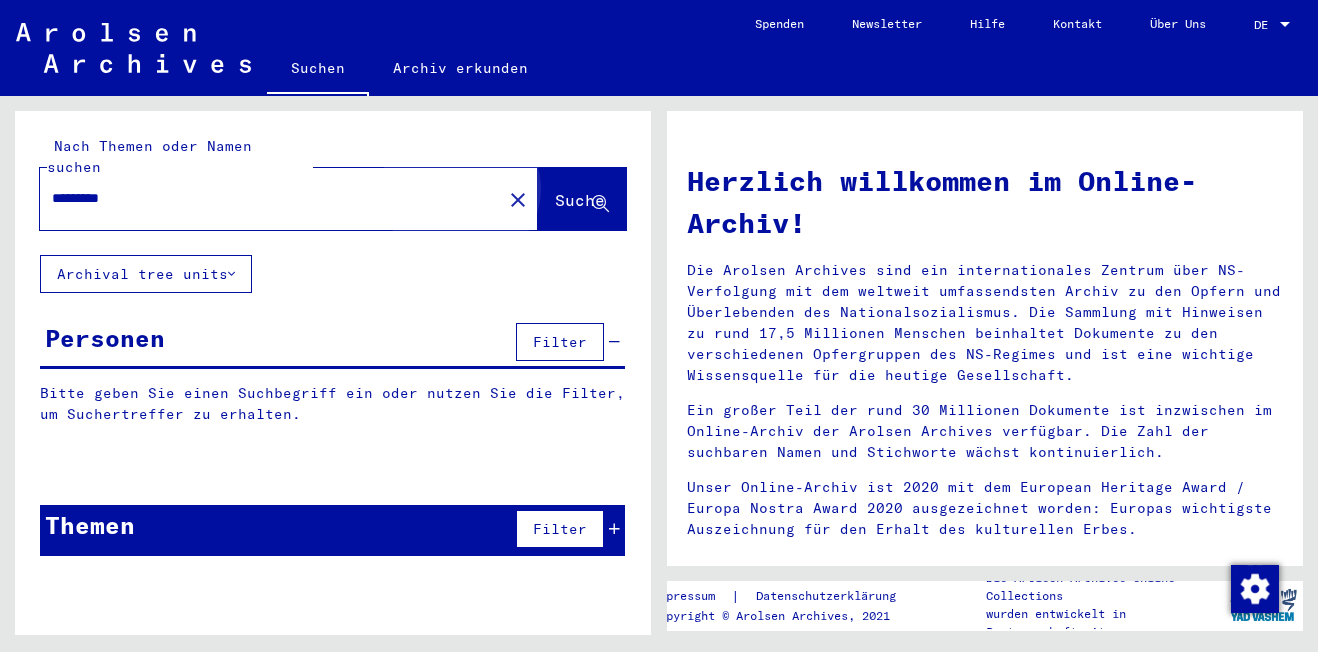 click on "Suche" 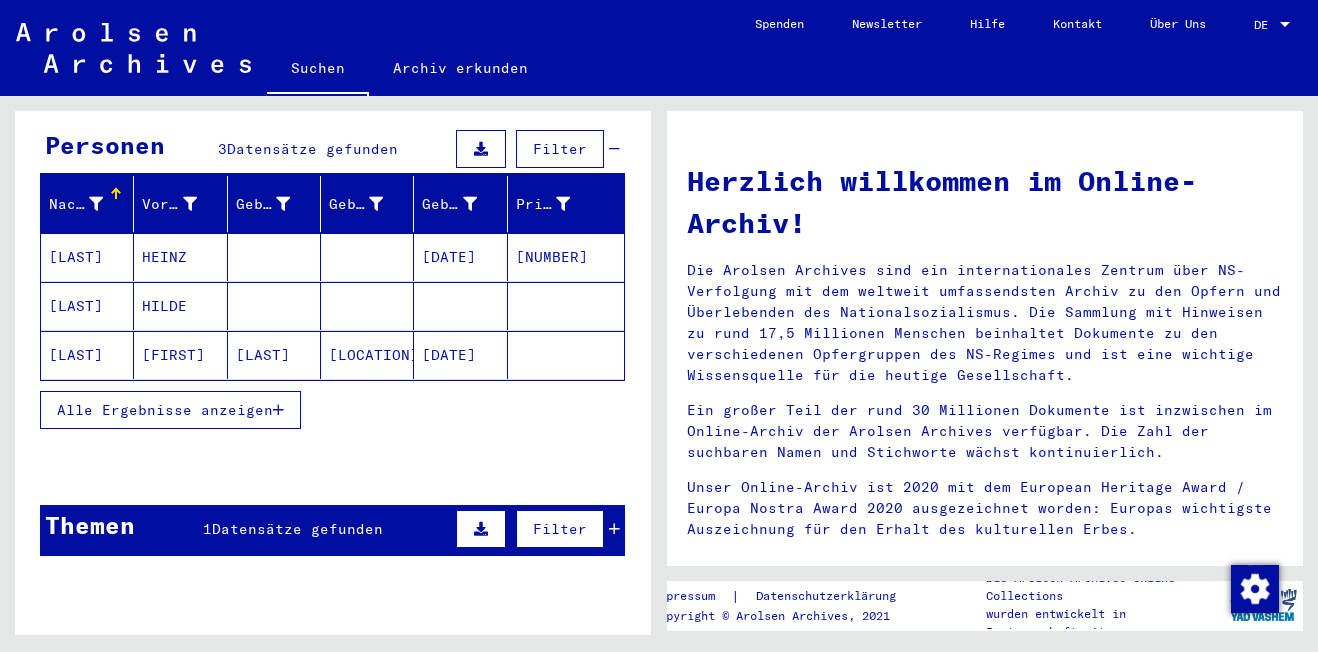 scroll, scrollTop: 200, scrollLeft: 0, axis: vertical 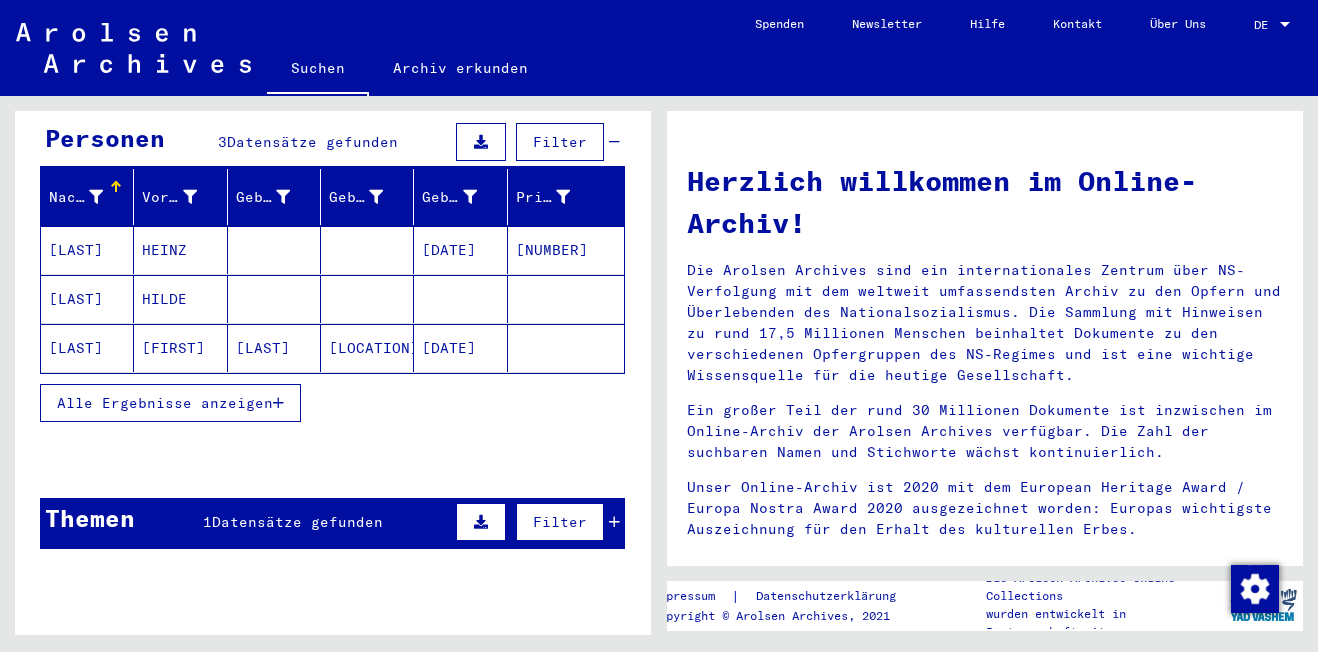 click on "Alle Ergebnisse anzeigen" at bounding box center [170, 403] 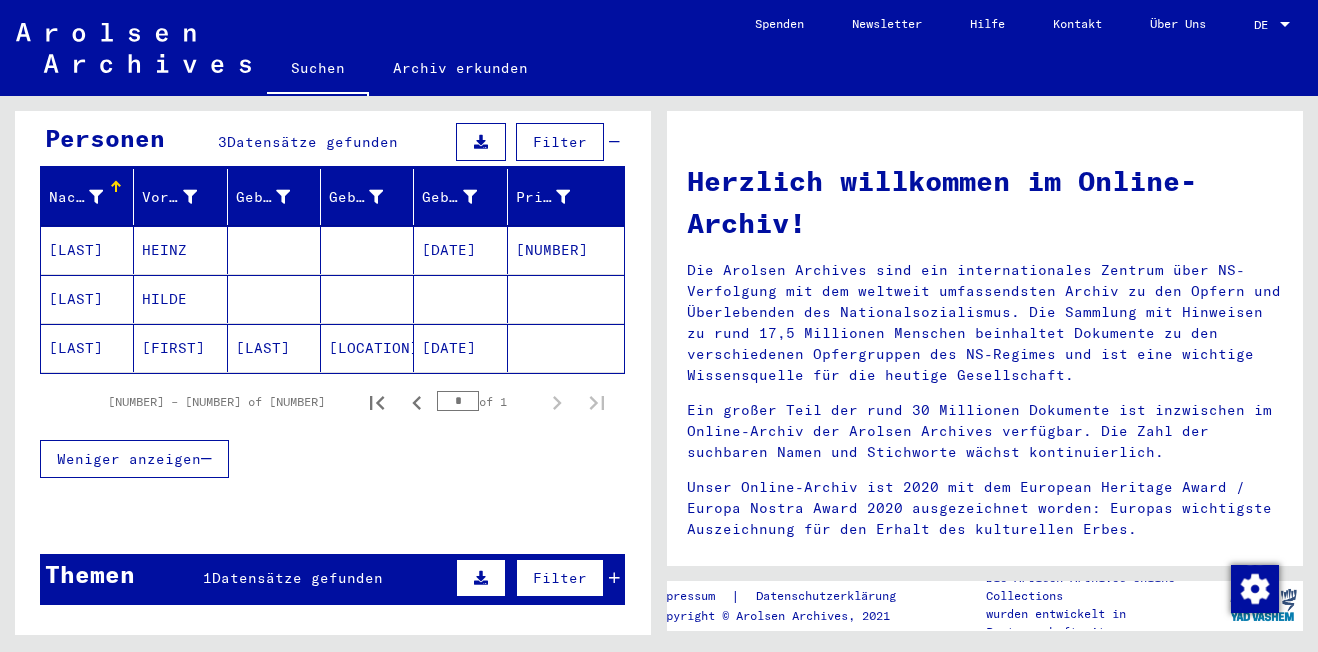 drag, startPoint x: 128, startPoint y: 215, endPoint x: 207, endPoint y: 233, distance: 81.02469 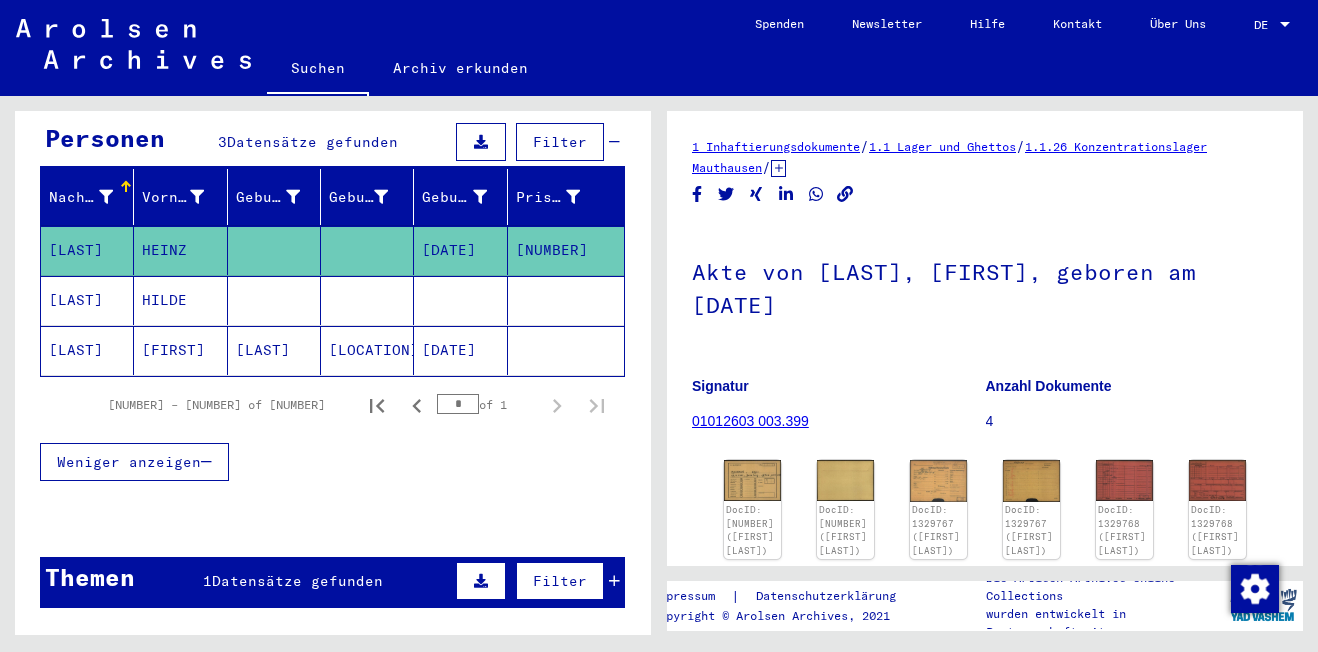 scroll, scrollTop: 249, scrollLeft: 0, axis: vertical 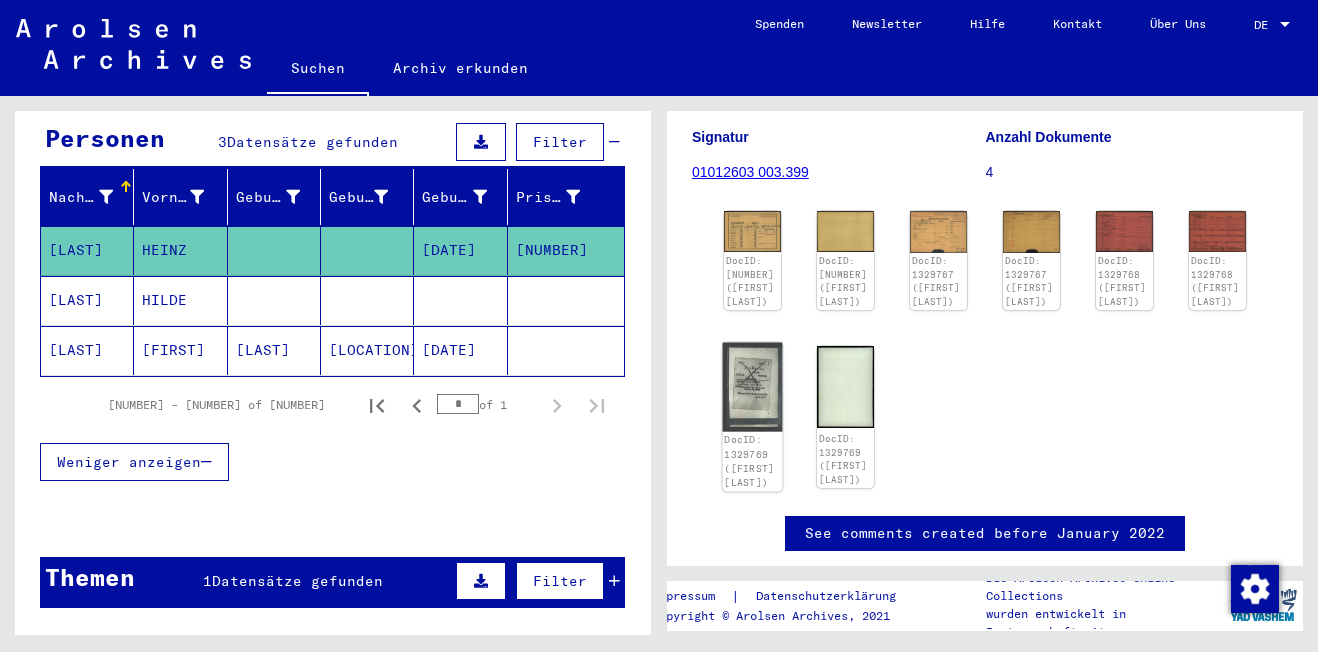 click 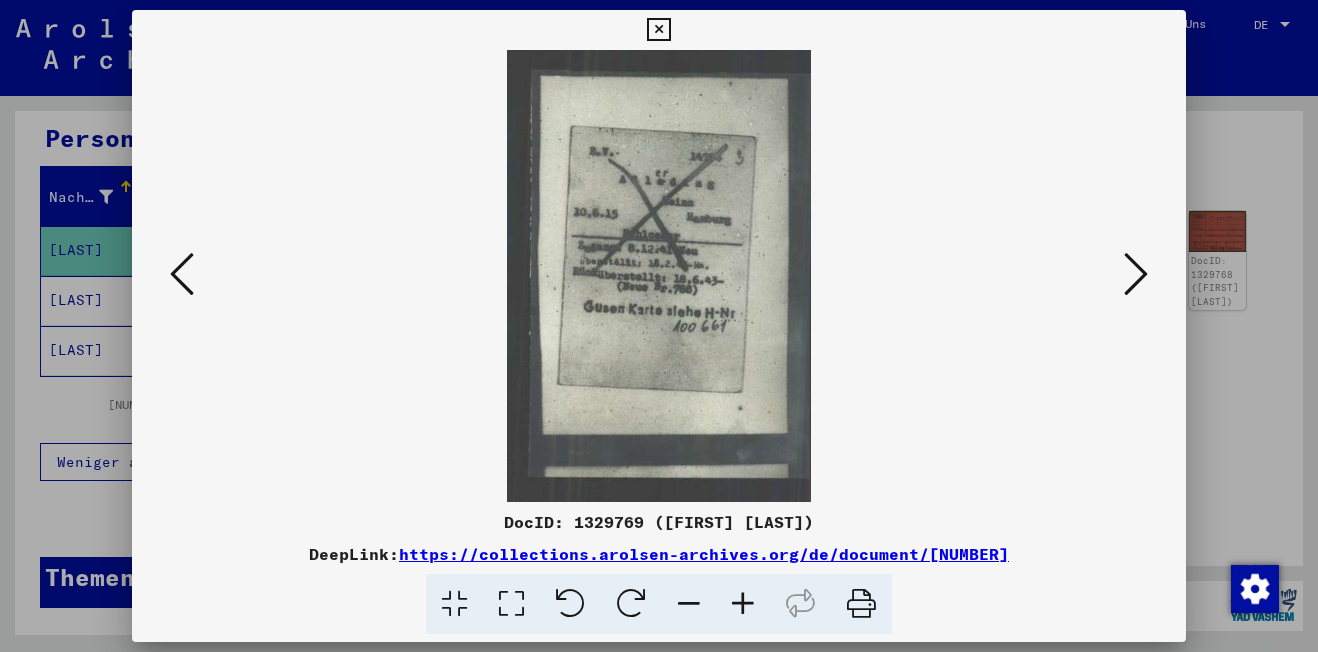 click at bounding box center [182, 274] 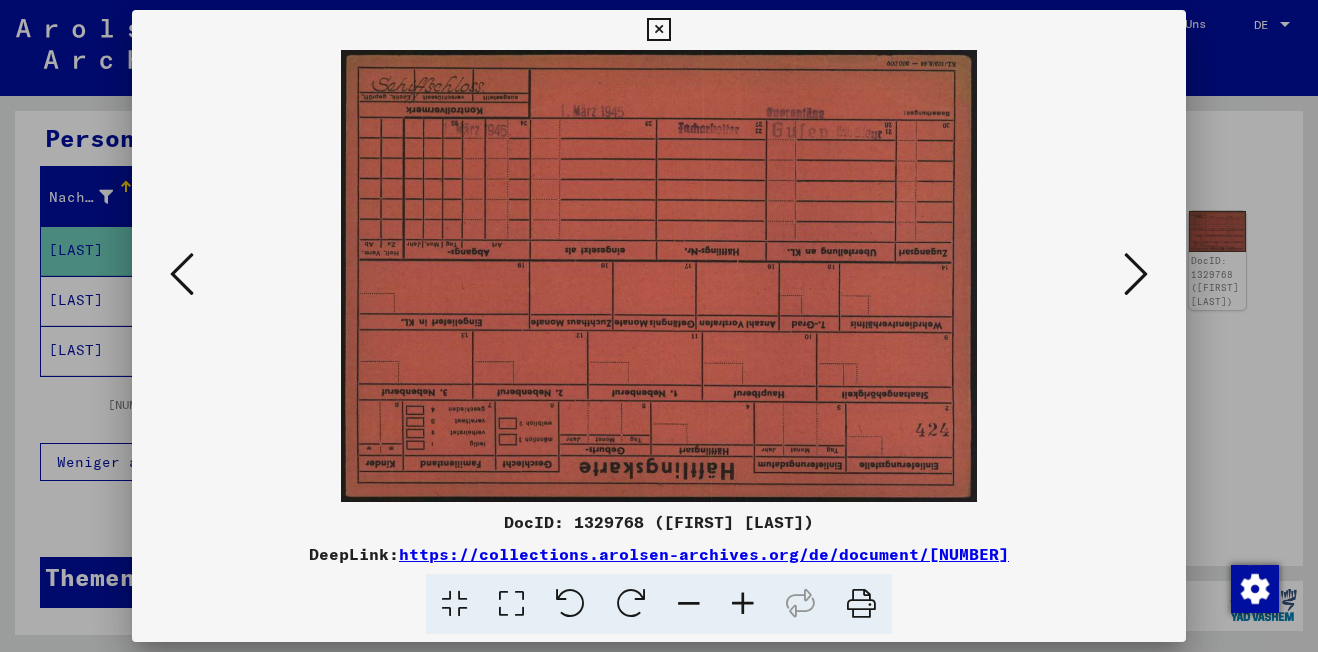 click at bounding box center [182, 274] 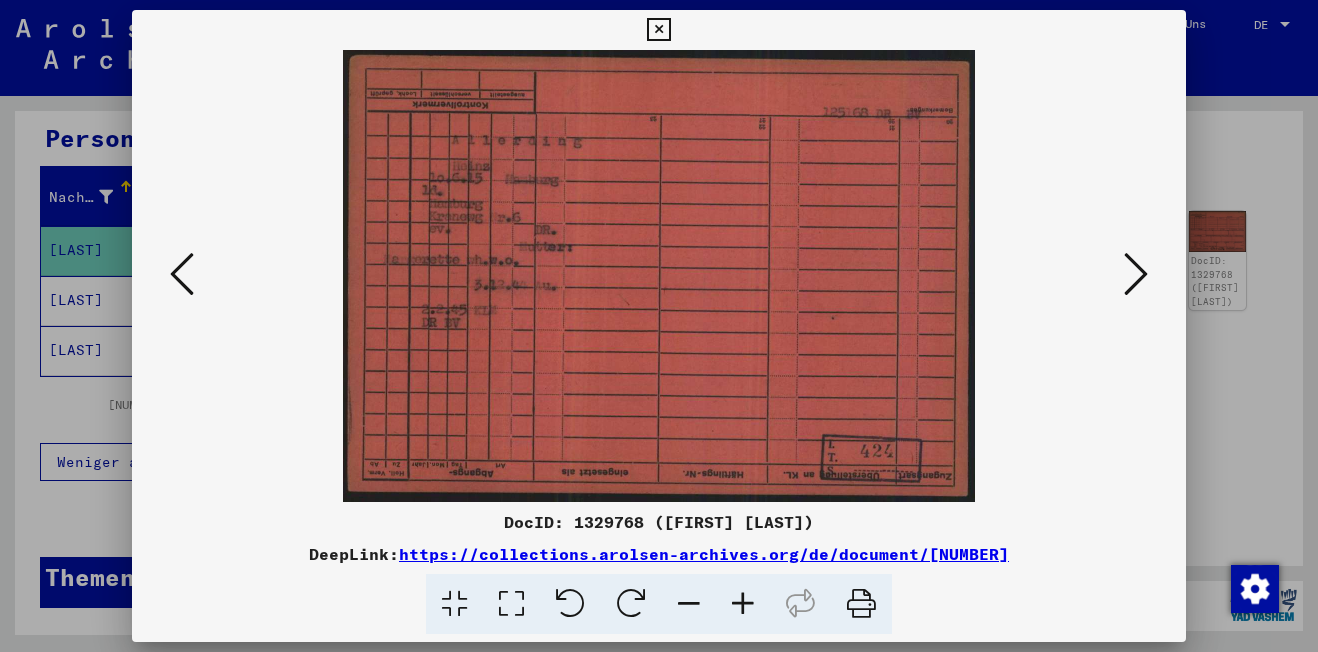 click at bounding box center [182, 274] 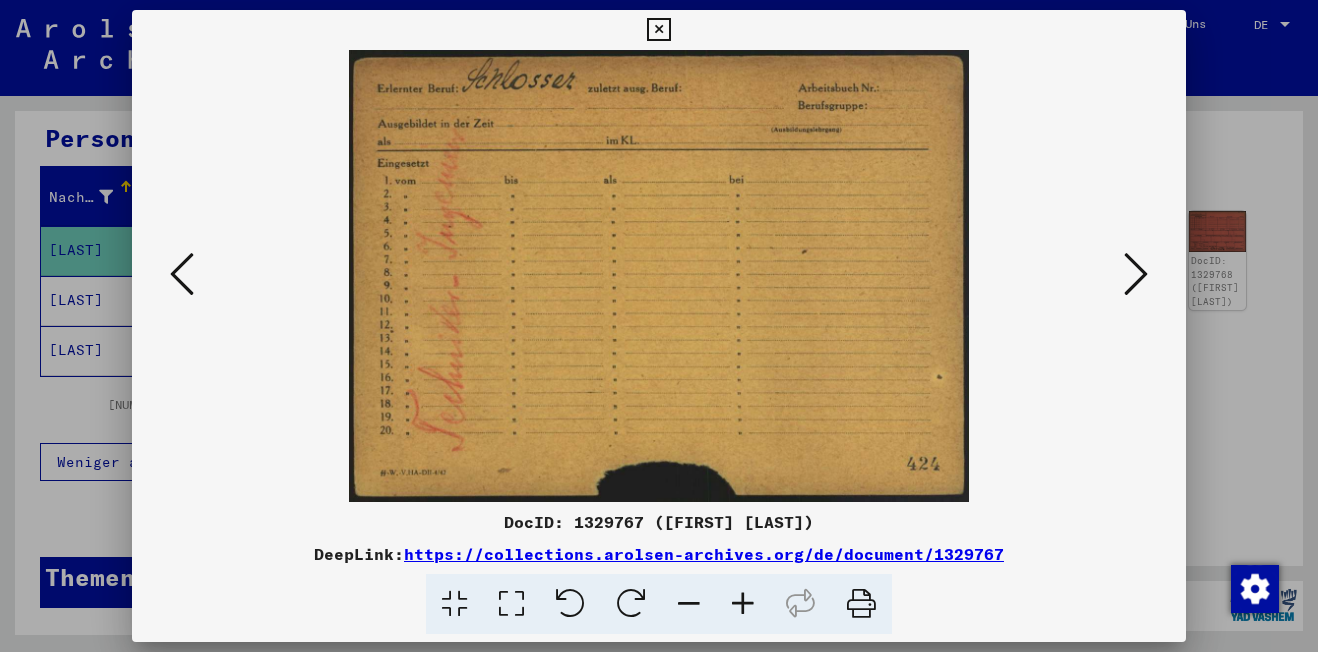 click at bounding box center [182, 274] 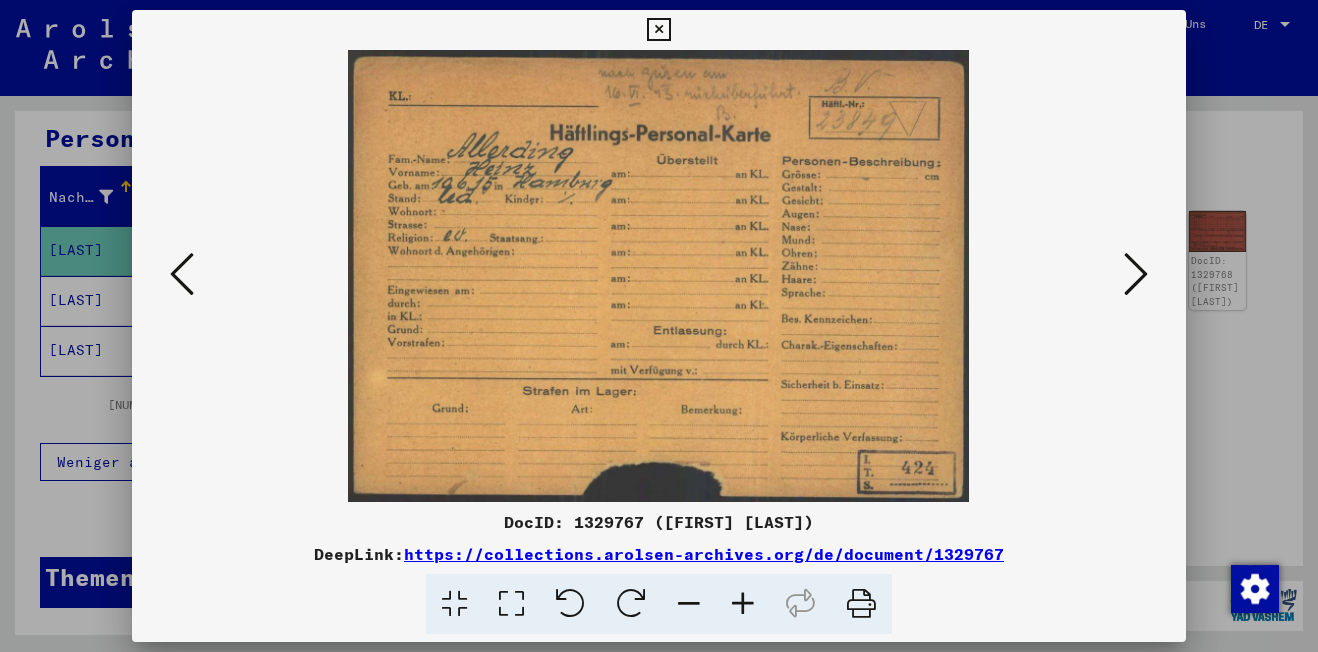 click at bounding box center (182, 275) 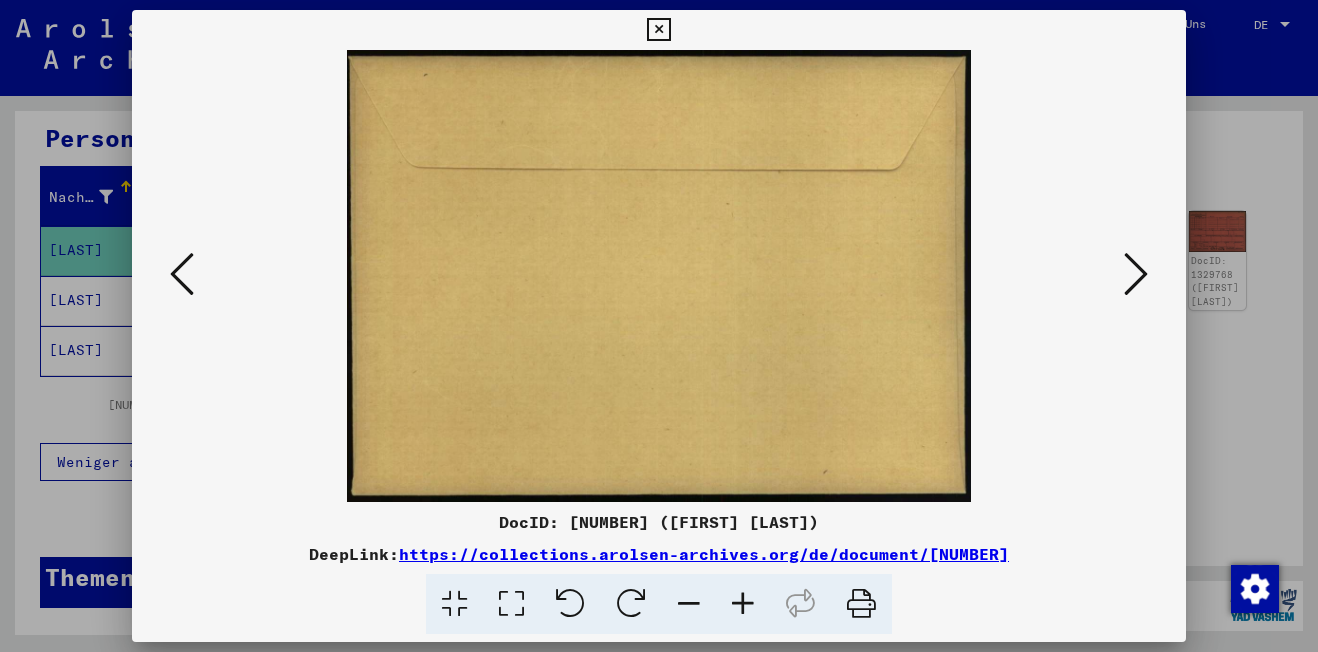 click at bounding box center [182, 275] 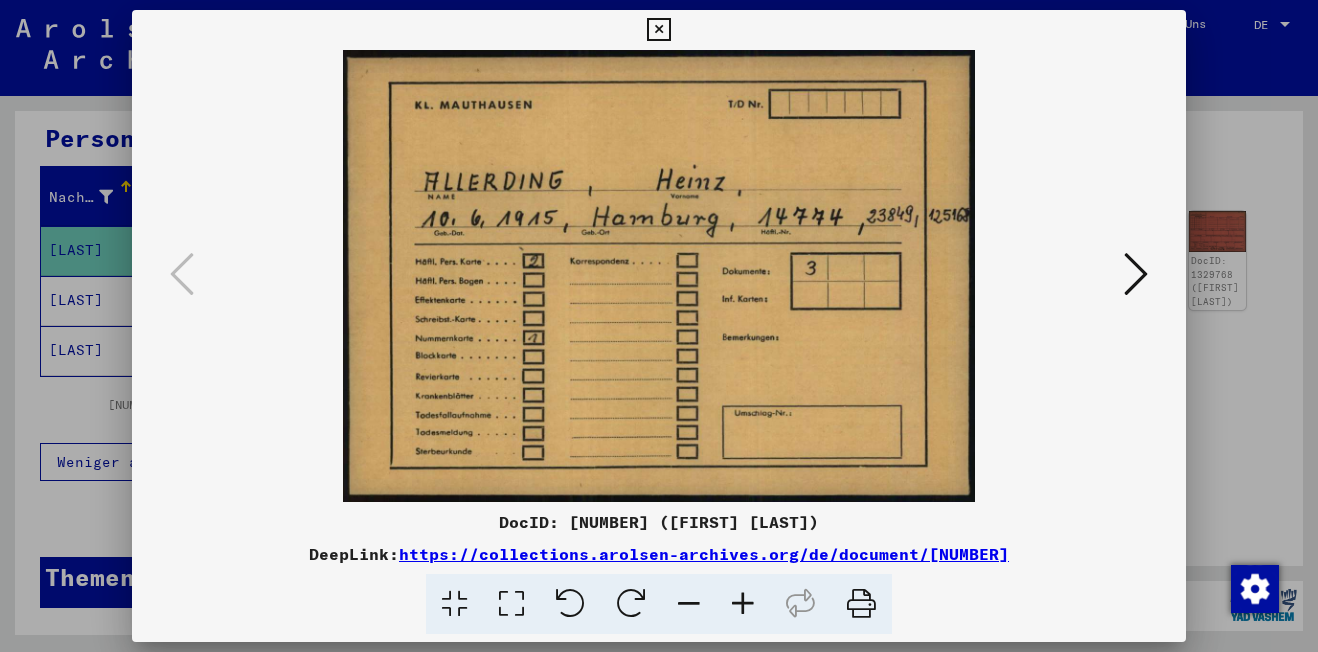 click at bounding box center (659, 276) 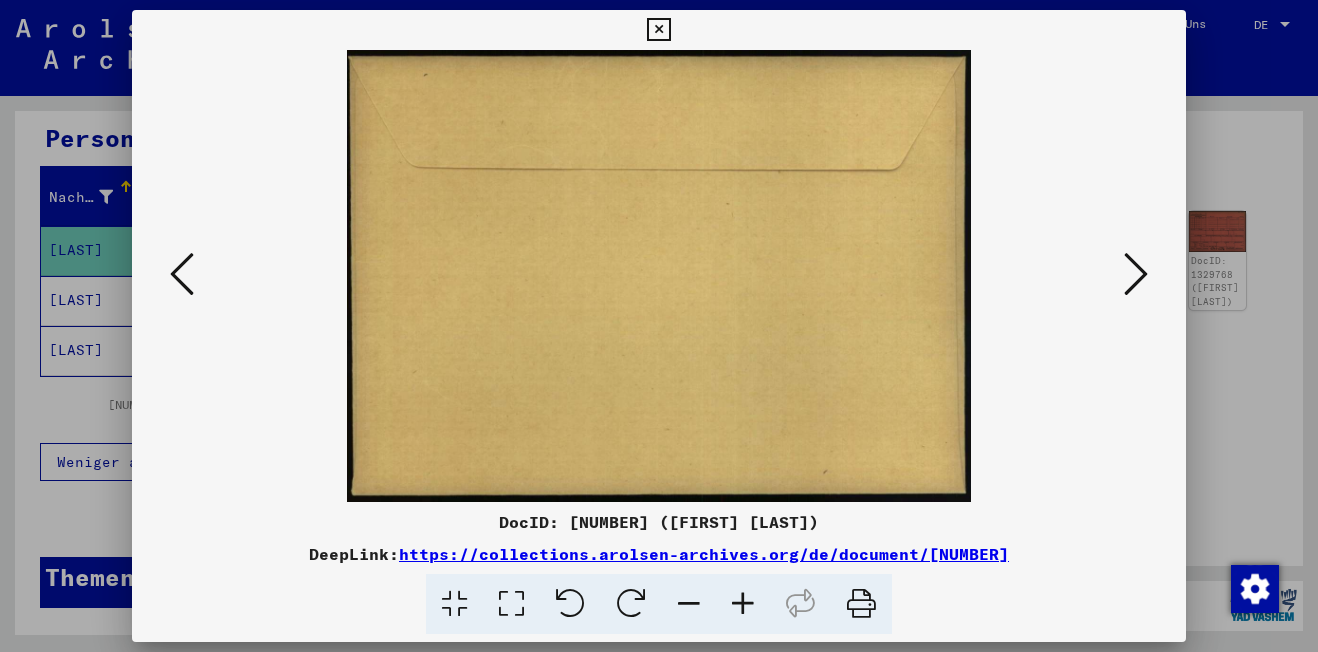 click at bounding box center [1136, 275] 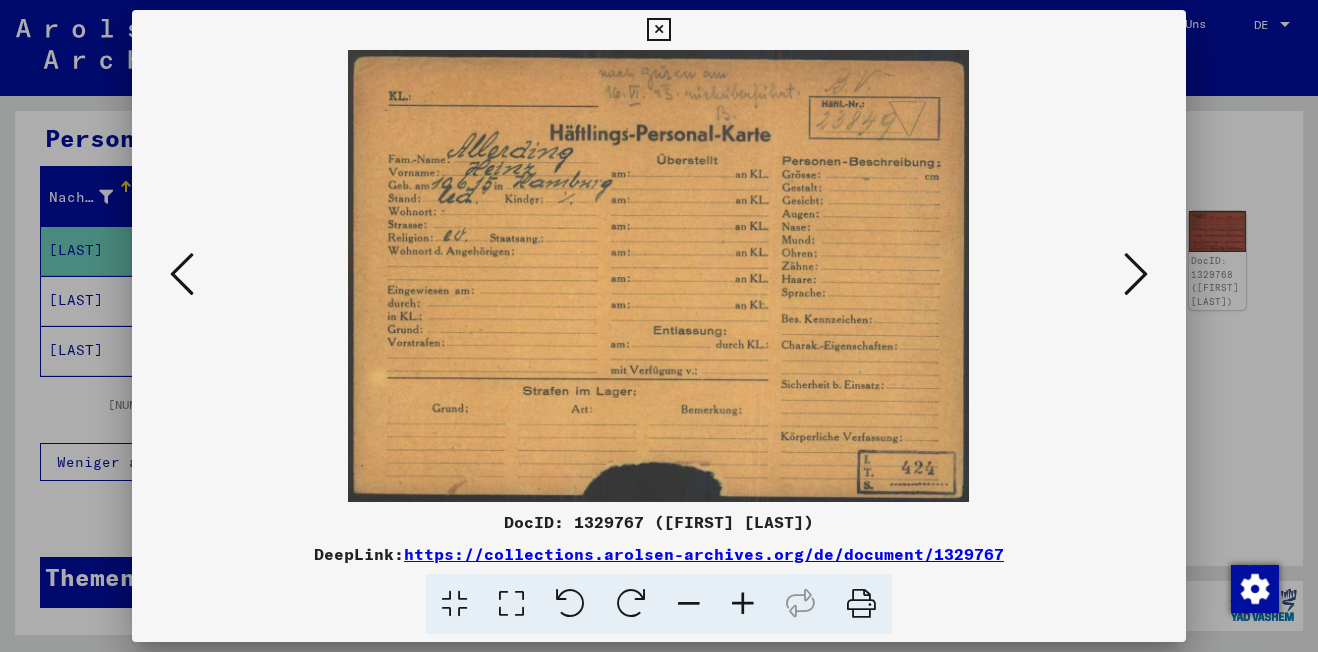click at bounding box center (1136, 275) 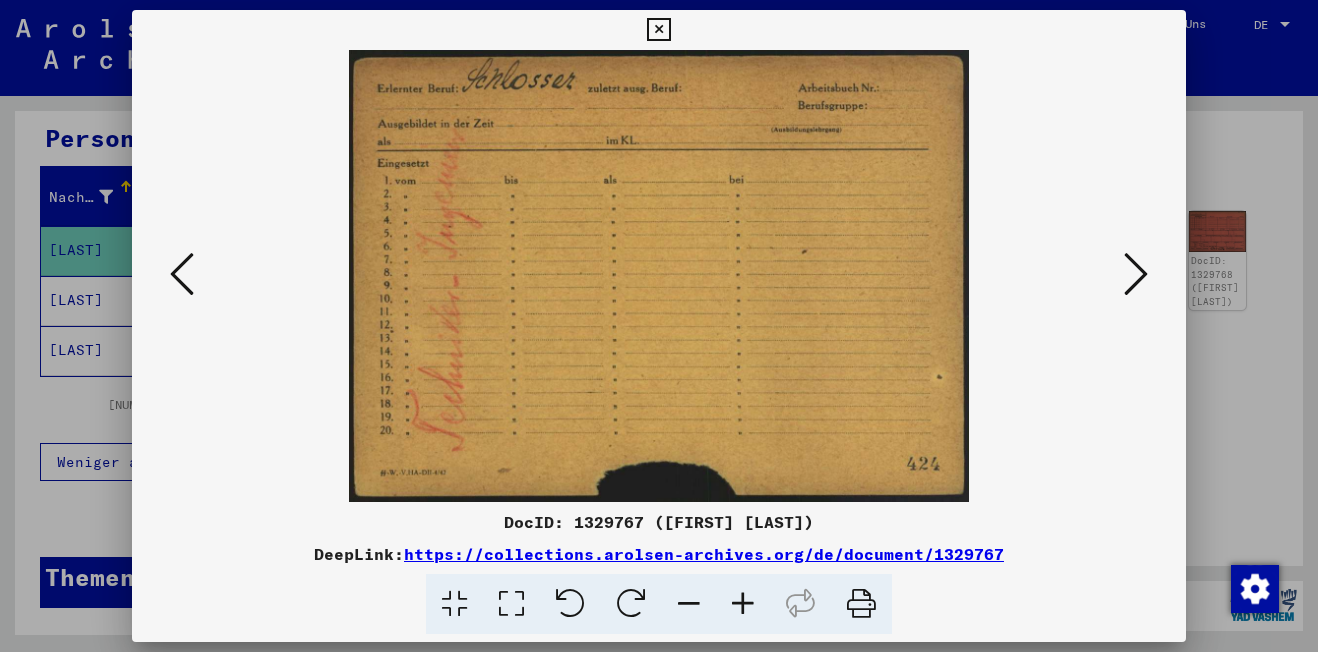 click at bounding box center [1136, 275] 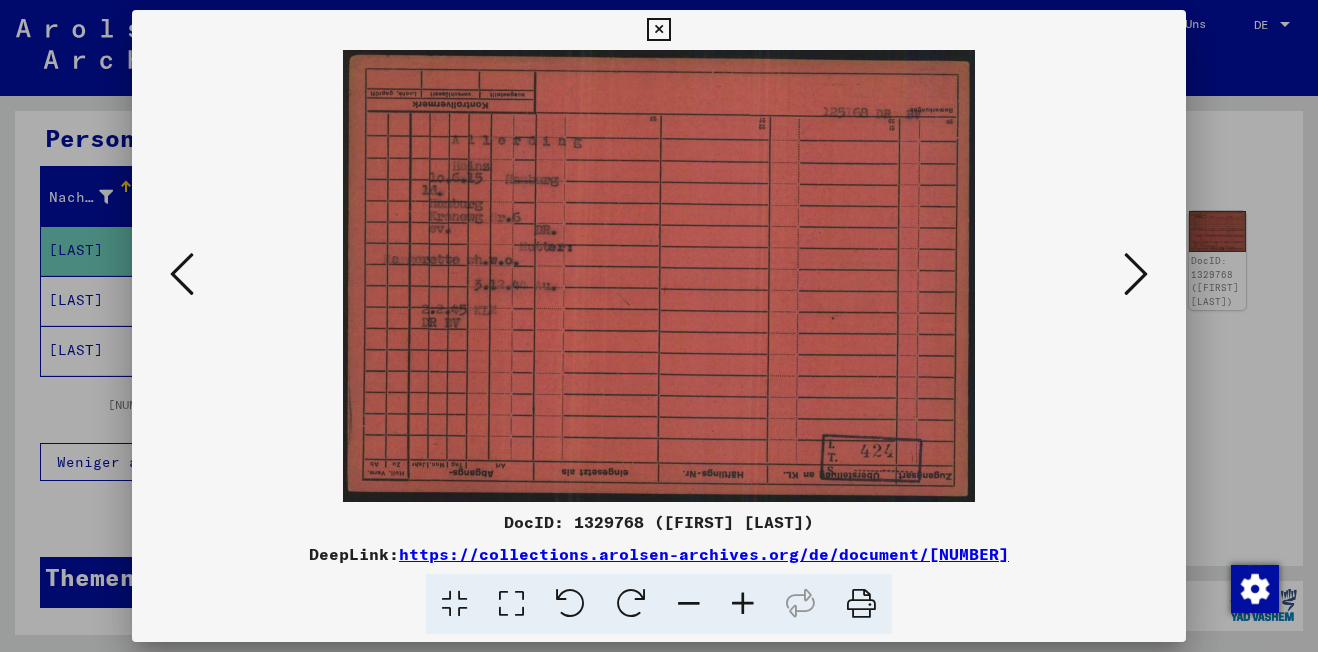 click at bounding box center (659, 276) 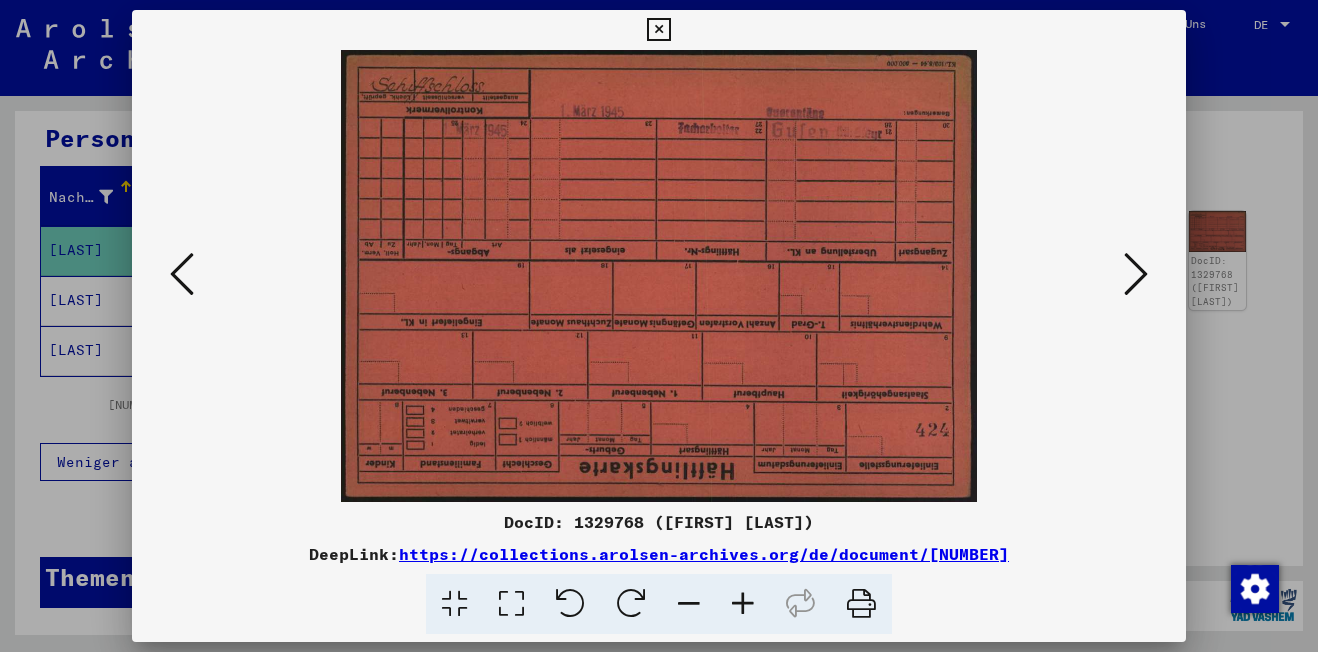 click at bounding box center (1136, 275) 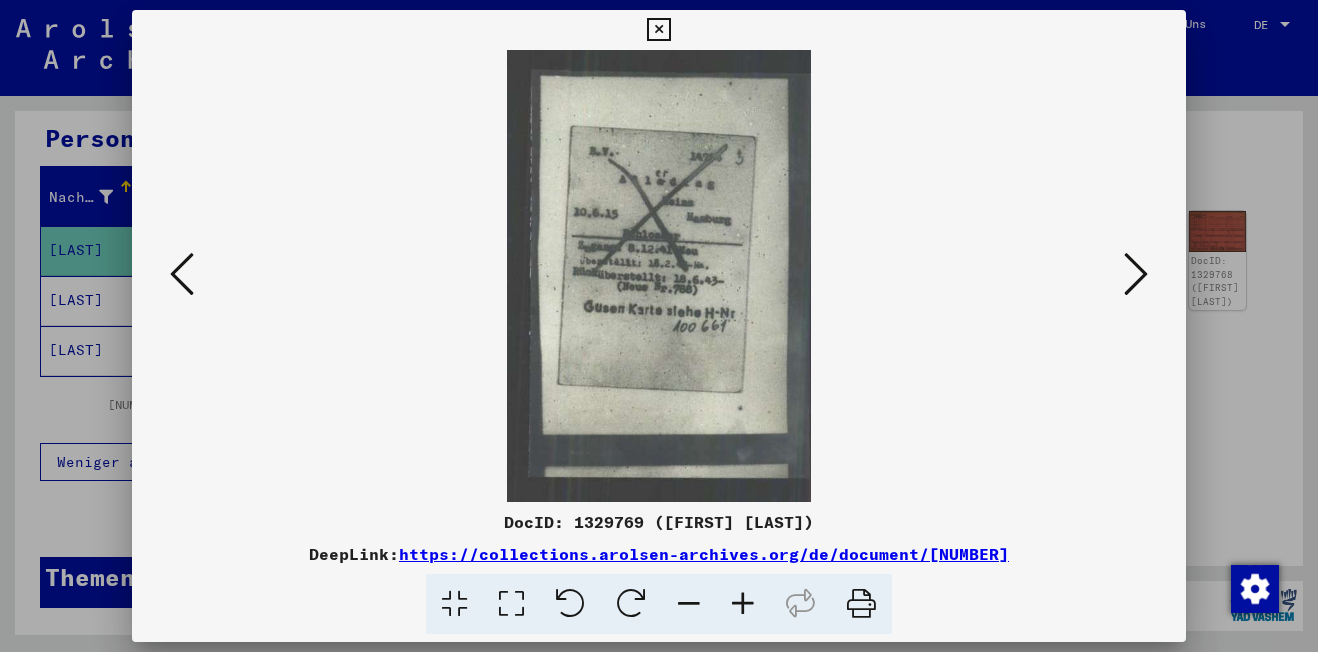 click at bounding box center [659, 276] 